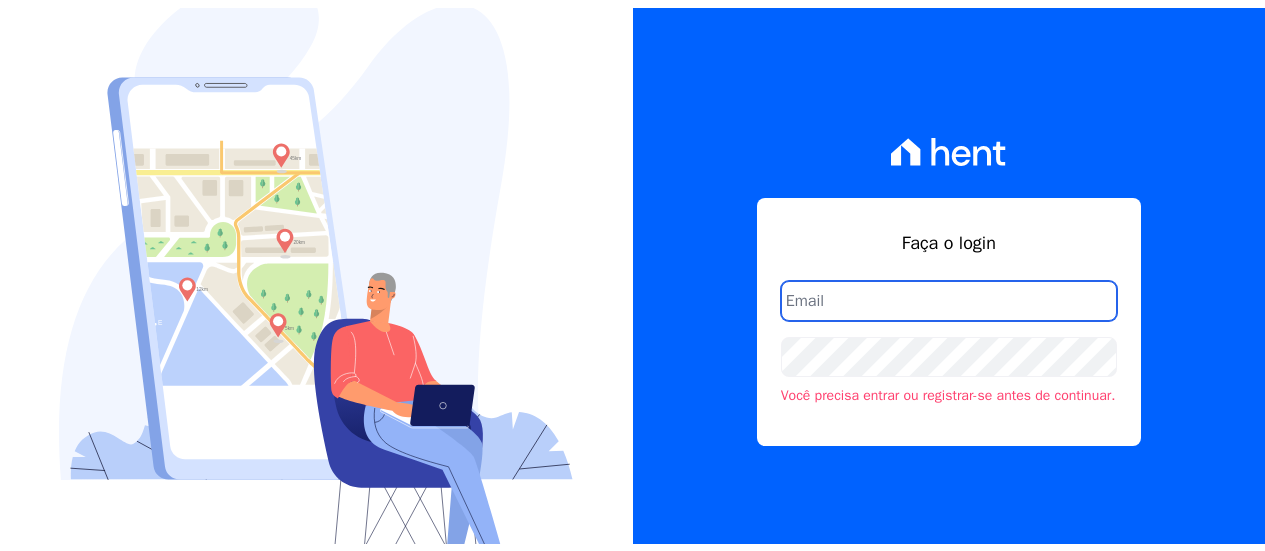 scroll, scrollTop: 0, scrollLeft: 0, axis: both 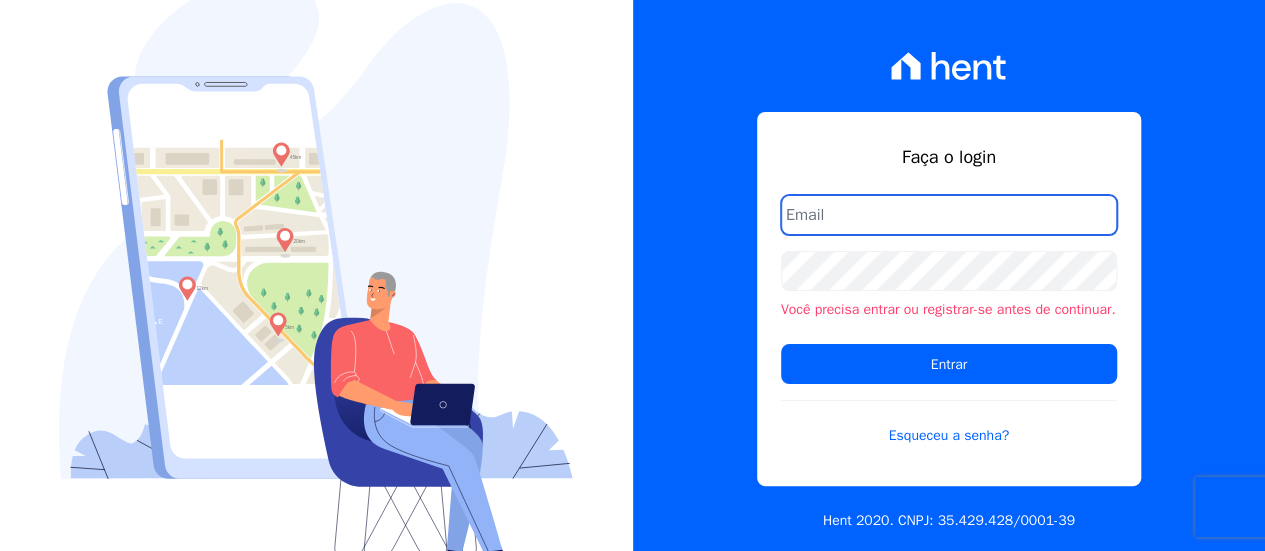 click at bounding box center (949, 215) 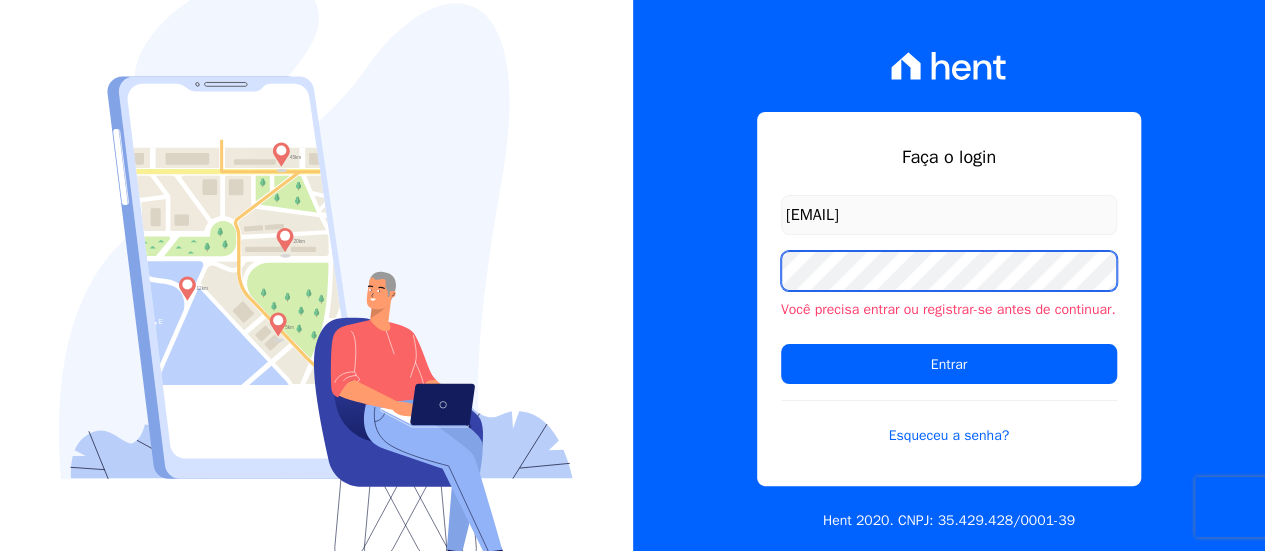 click on "Entrar" at bounding box center (949, 364) 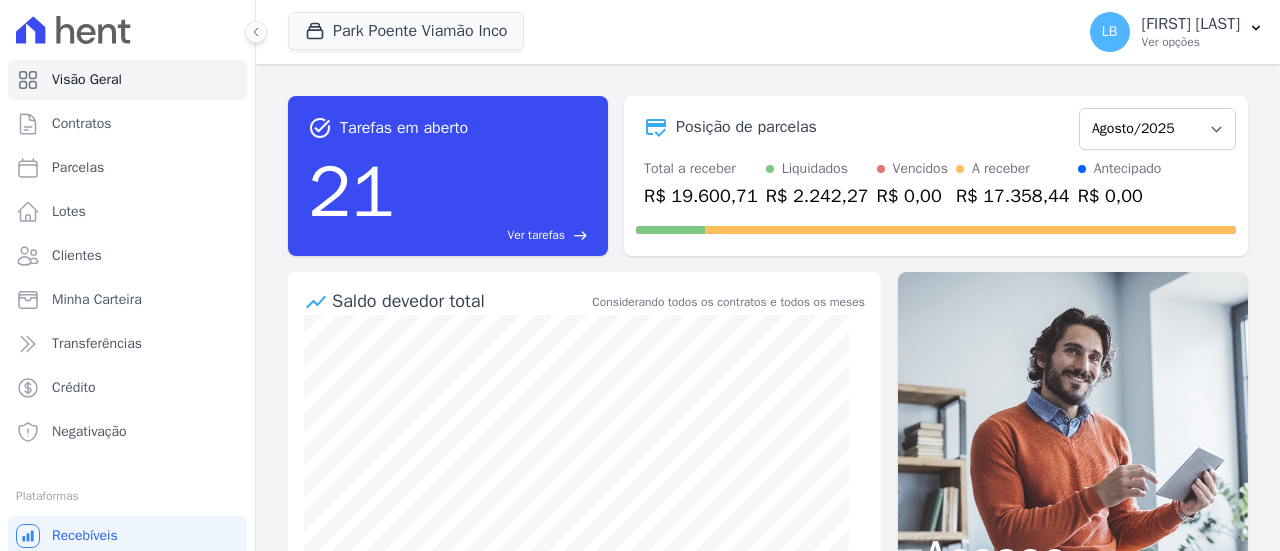 scroll, scrollTop: 0, scrollLeft: 0, axis: both 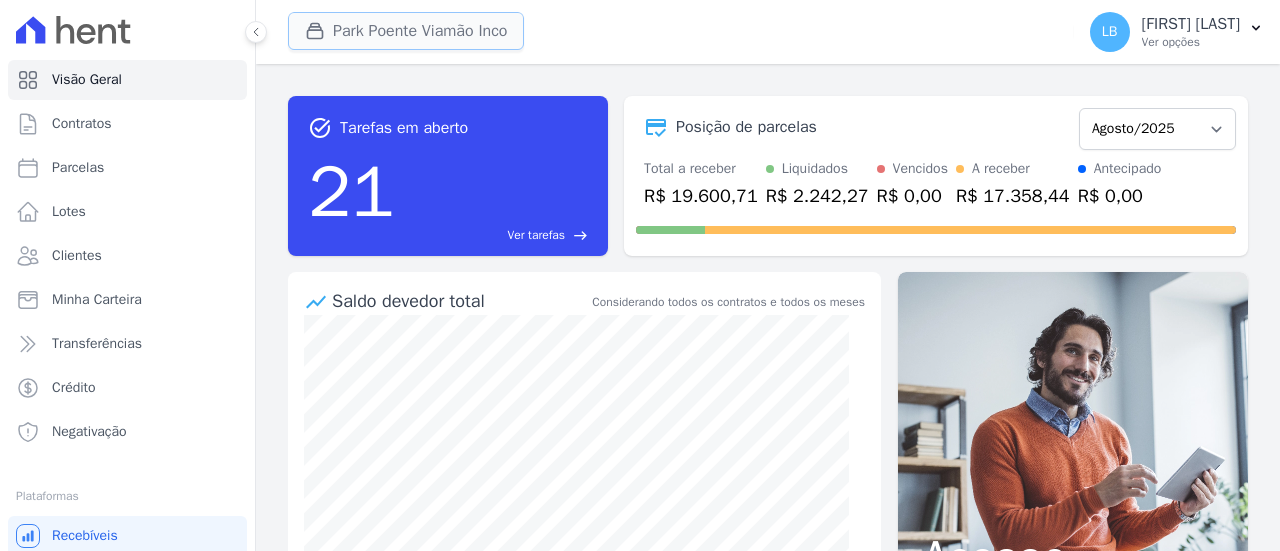 click on "Park Poente Viamão   Inco" at bounding box center [406, 31] 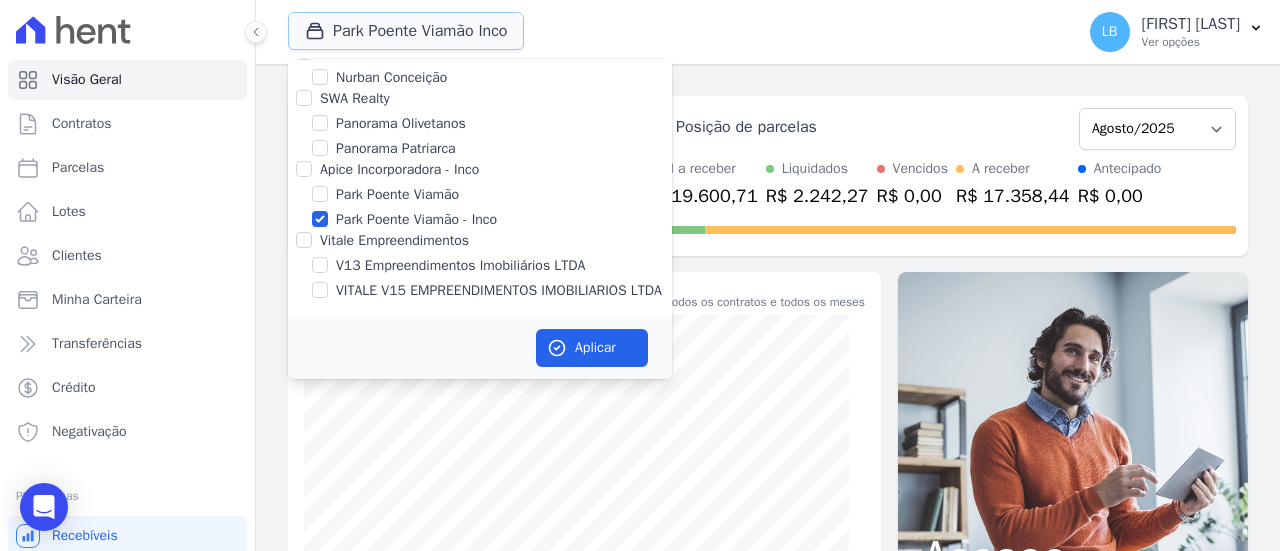 scroll, scrollTop: 1098, scrollLeft: 0, axis: vertical 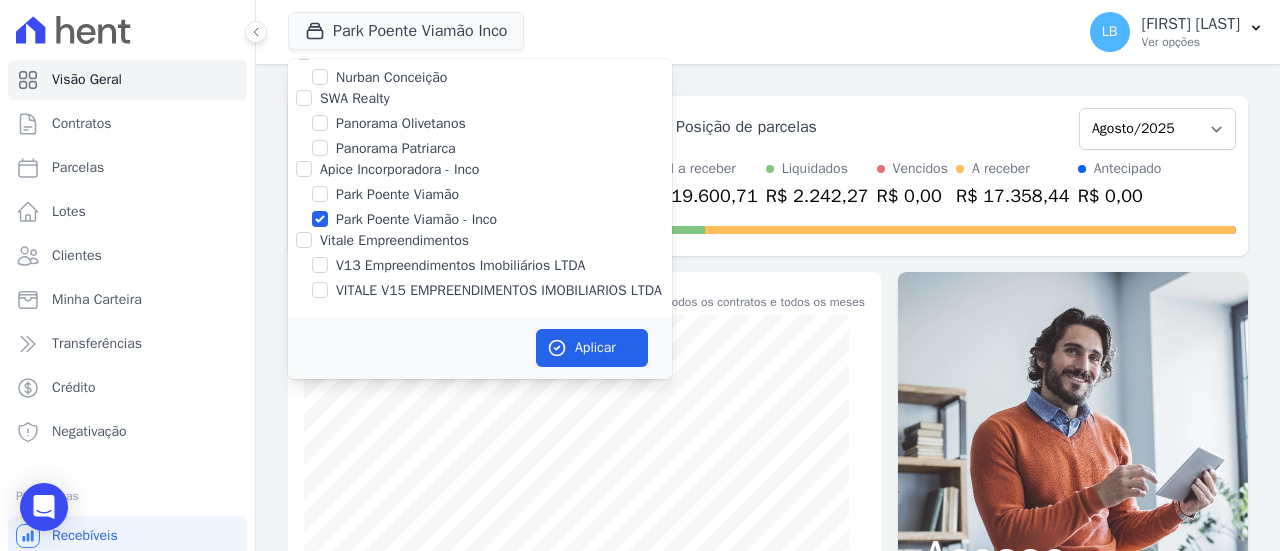 click on "Park Poente Viamão - Inco" at bounding box center (416, 219) 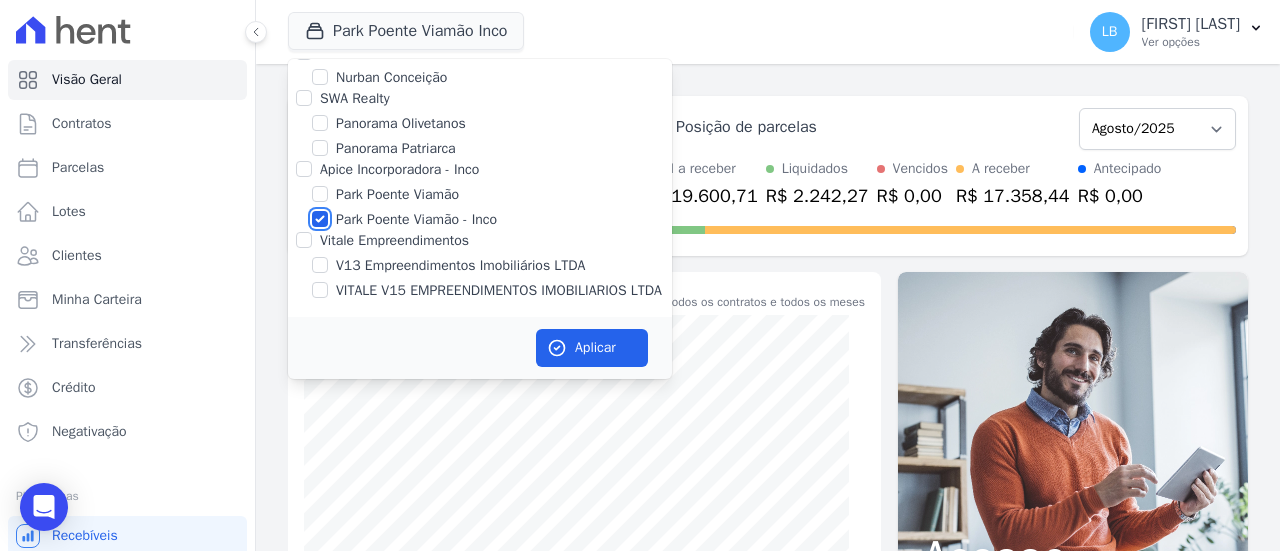 click on "Park Poente Viamão - Inco" at bounding box center [320, 219] 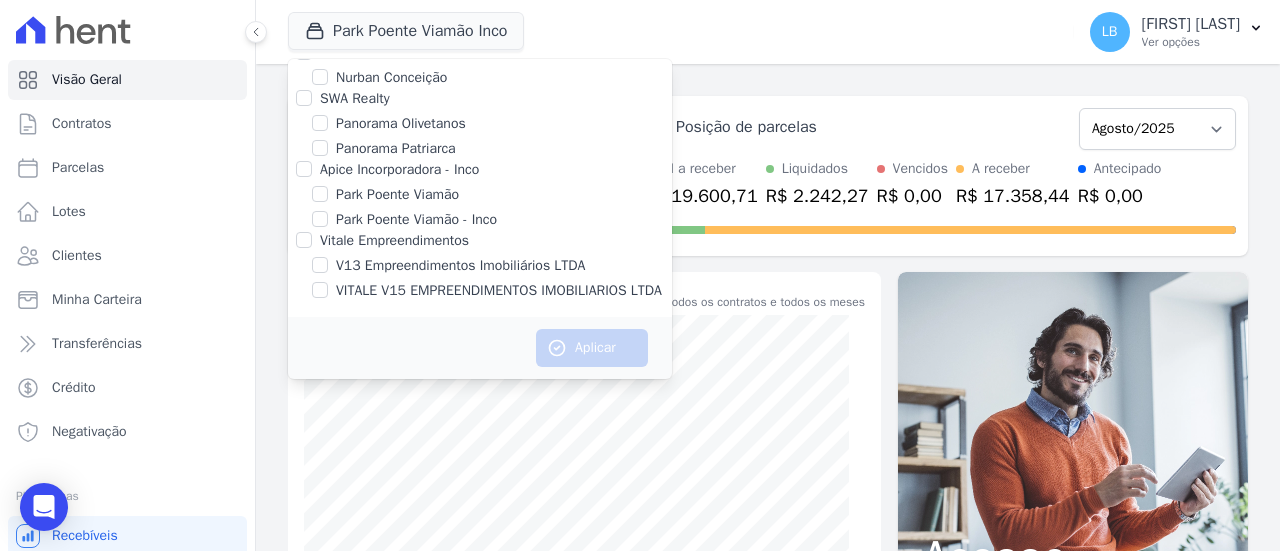 click on "Panorama Olivetanos" at bounding box center (401, 123) 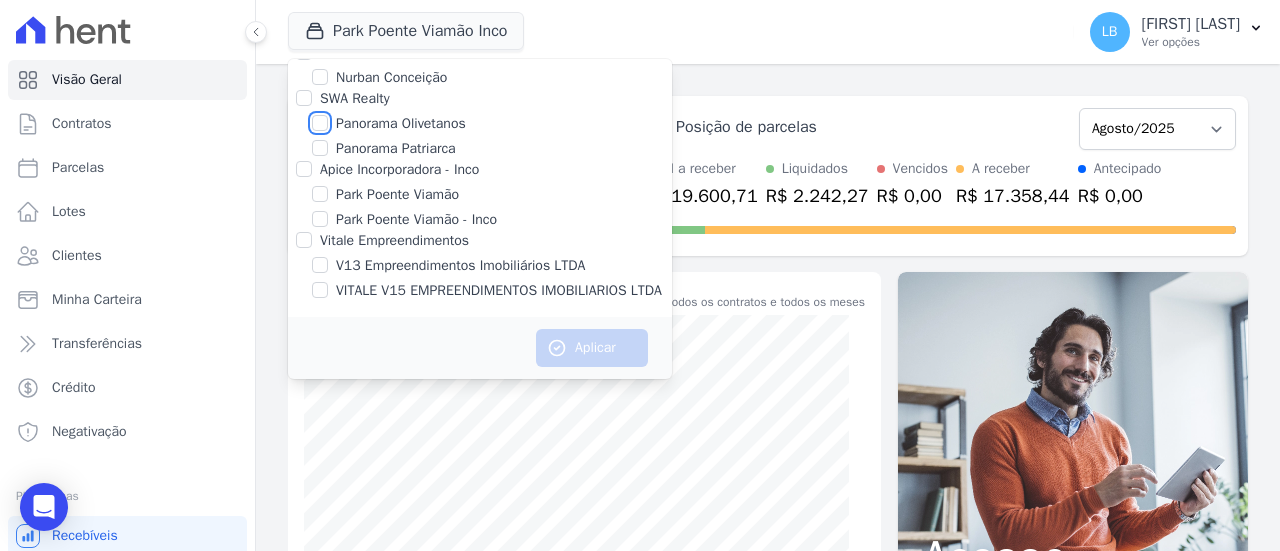 click on "Panorama Olivetanos" at bounding box center (320, 123) 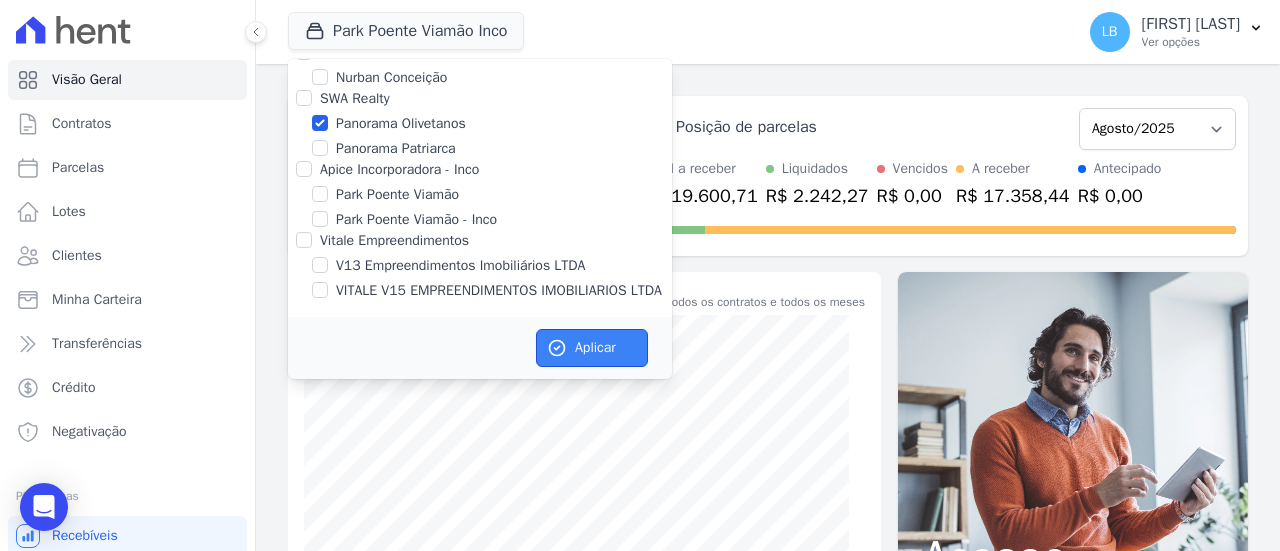 click on "Aplicar" at bounding box center [592, 348] 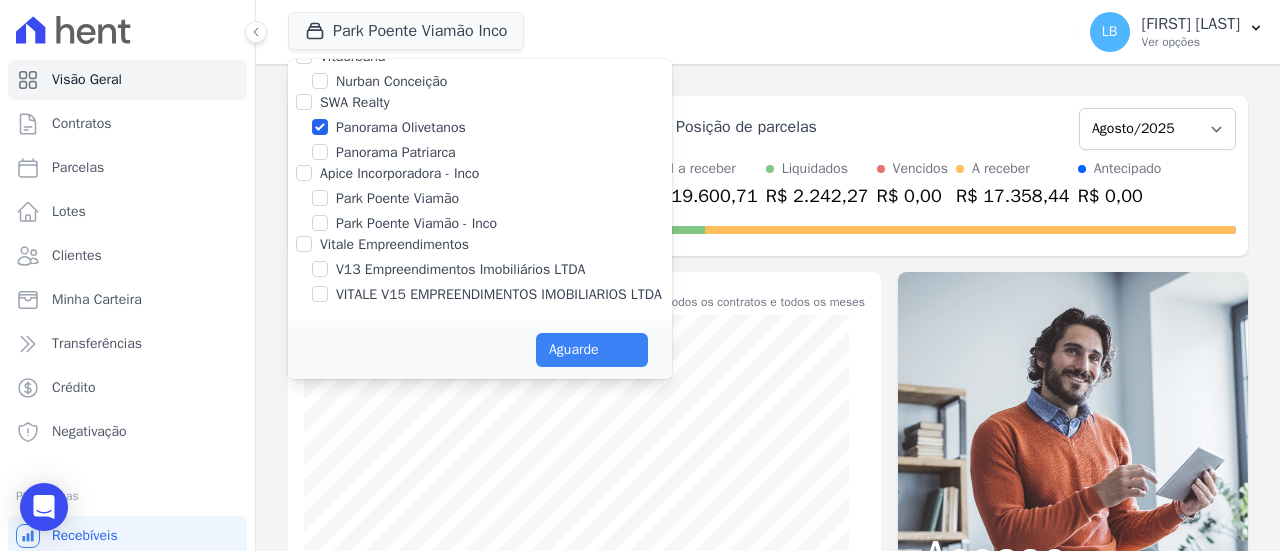 scroll, scrollTop: 1094, scrollLeft: 0, axis: vertical 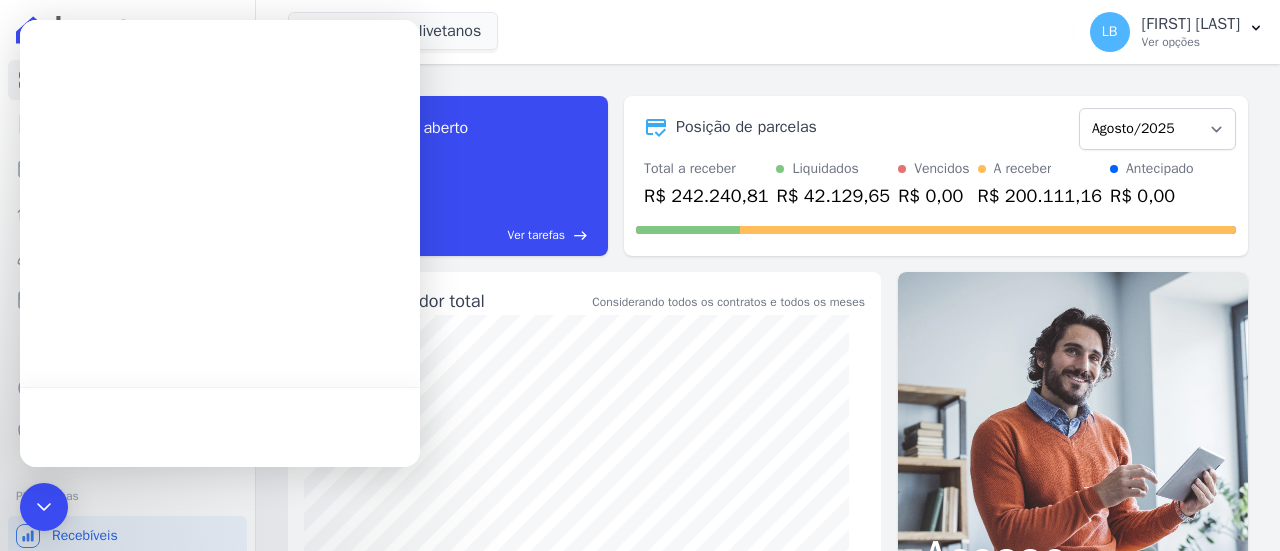 click on "Panorama Olivetanos
Via Sul Engenharia
AGUAS DE GUANABARA INCORPORACAO IMOBILIARIA SPE LTDA
AGUAS DO ALVORADA INCORPORACAO IMOBILIARIA SPE LTDA
ANANINDEUA 01 INCORPORACAO IMOBILIARIA SPE LTDA" at bounding box center (677, 32) 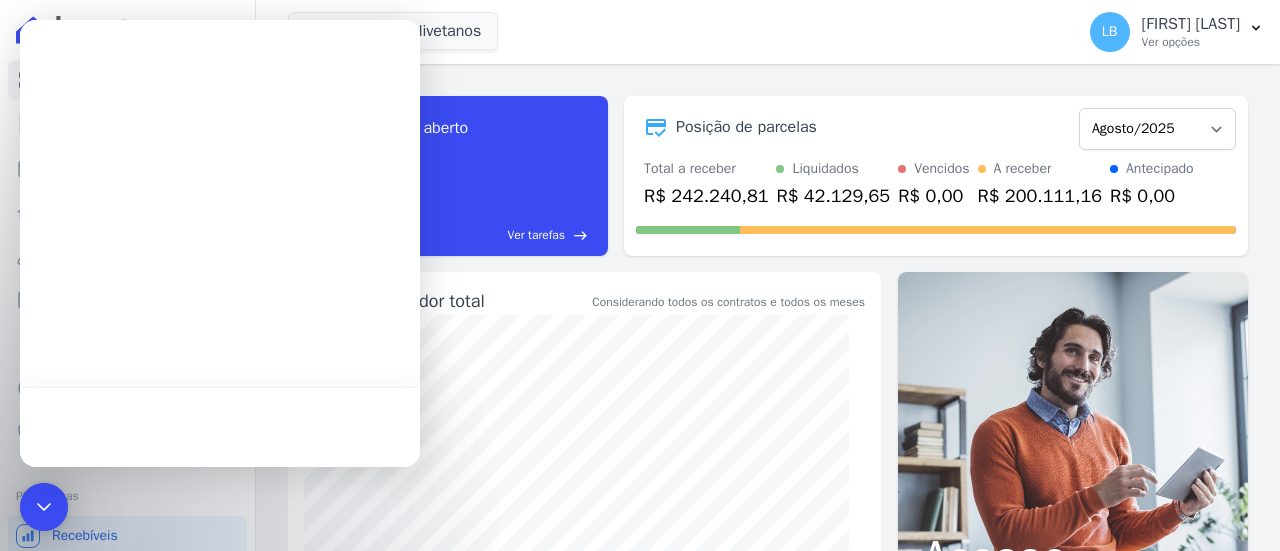 scroll, scrollTop: 0, scrollLeft: 0, axis: both 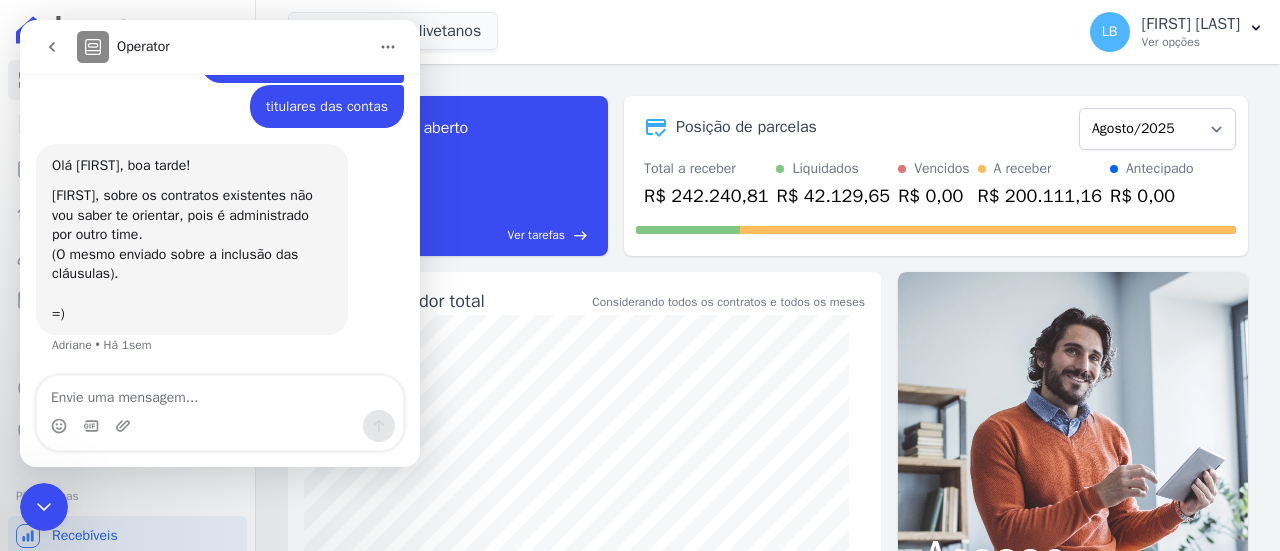 click at bounding box center [44, 507] 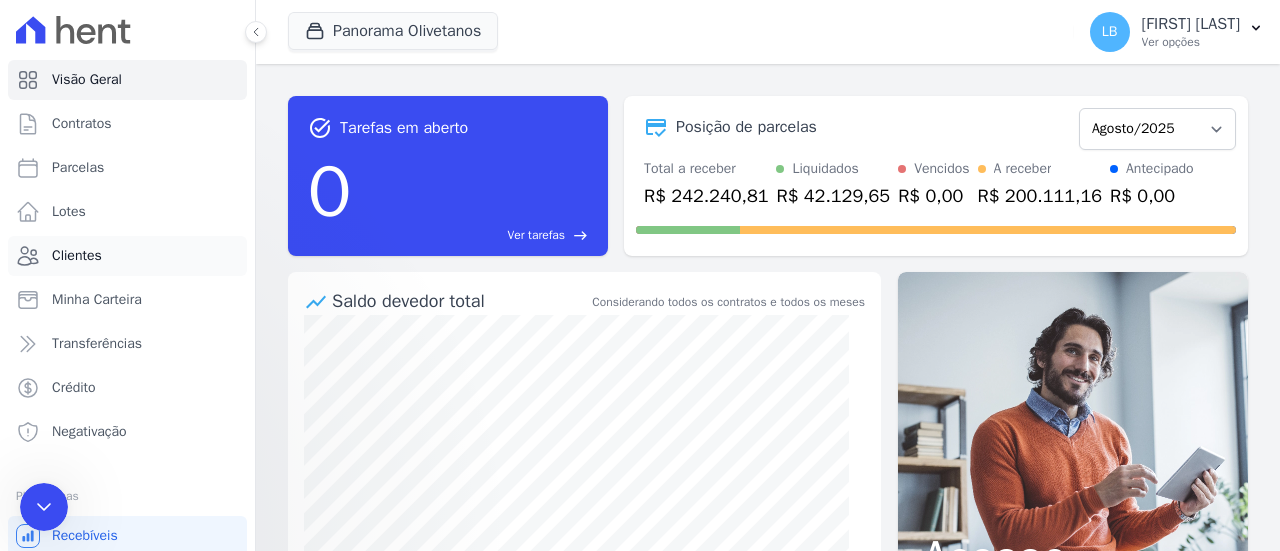 scroll, scrollTop: 0, scrollLeft: 0, axis: both 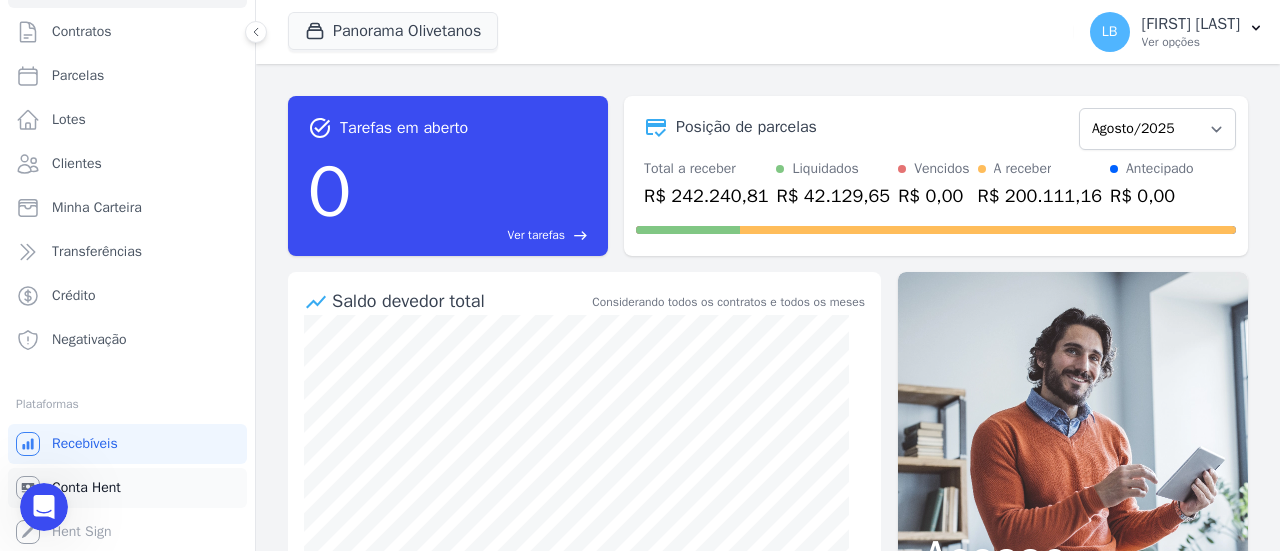 click on "Conta Hent" at bounding box center [127, 488] 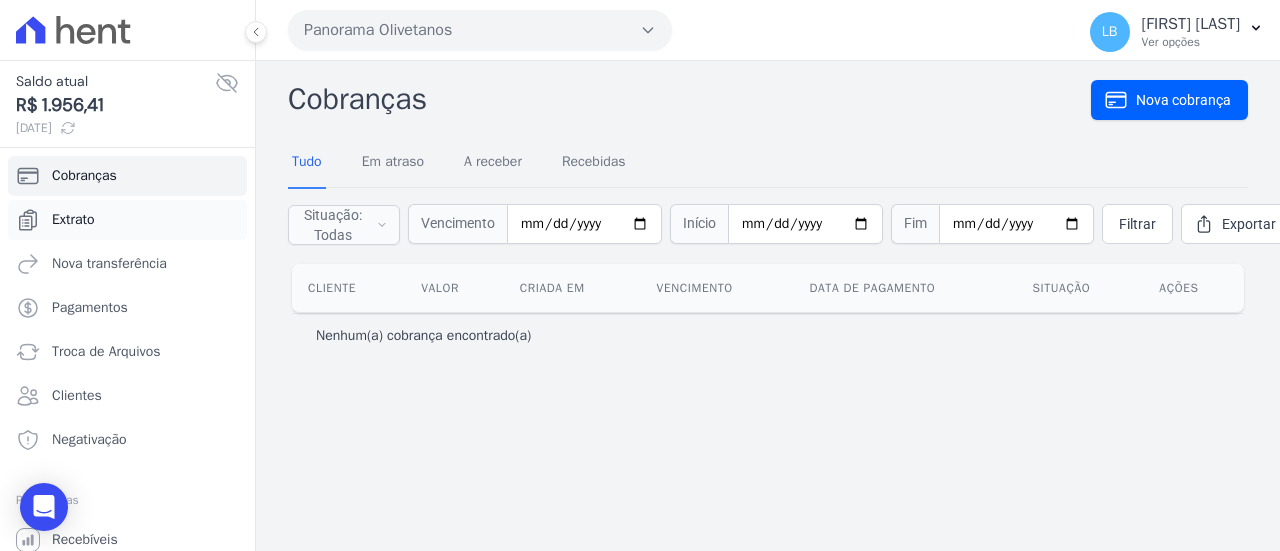 click on "Extrato" at bounding box center (127, 220) 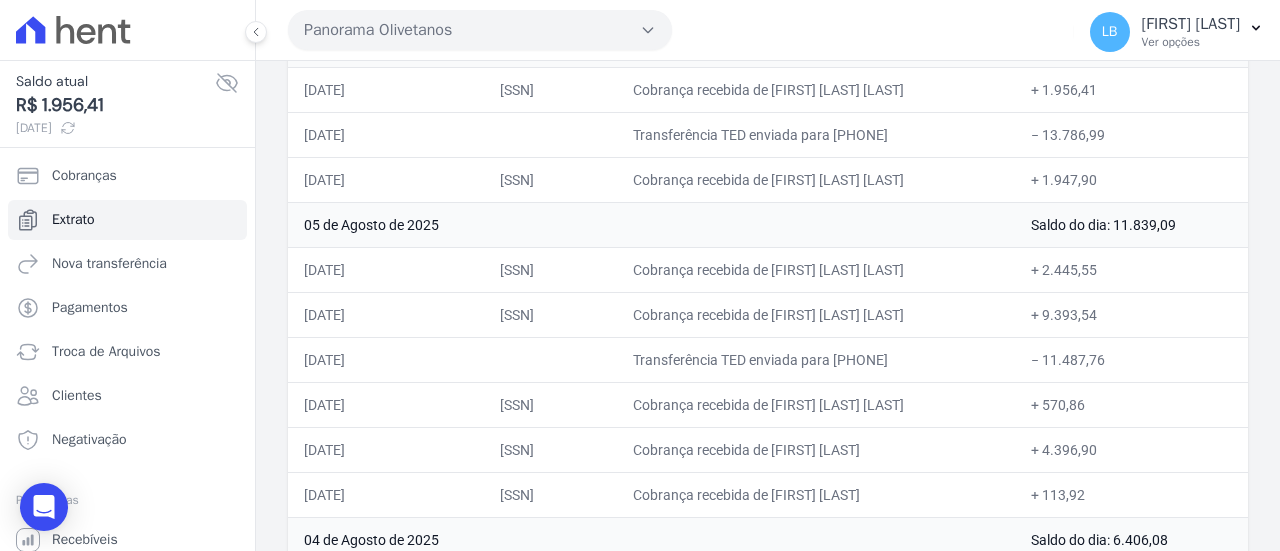 scroll, scrollTop: 300, scrollLeft: 0, axis: vertical 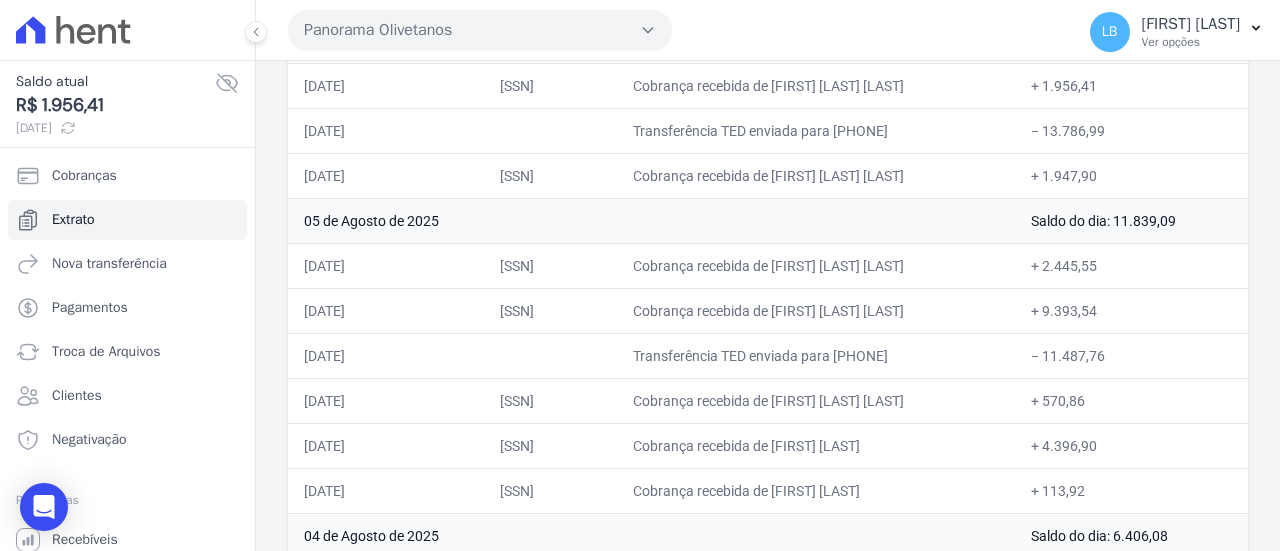 click on "Cobrança recebida de [FIRST] [MIDDLE] [LAST]" at bounding box center (816, 310) 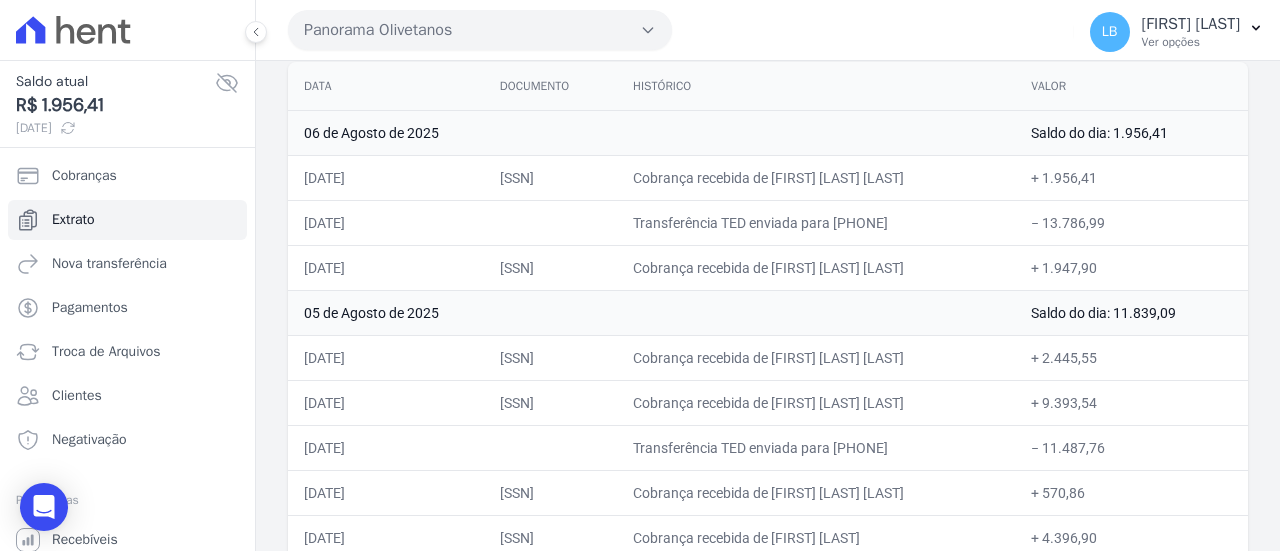 scroll, scrollTop: 0, scrollLeft: 0, axis: both 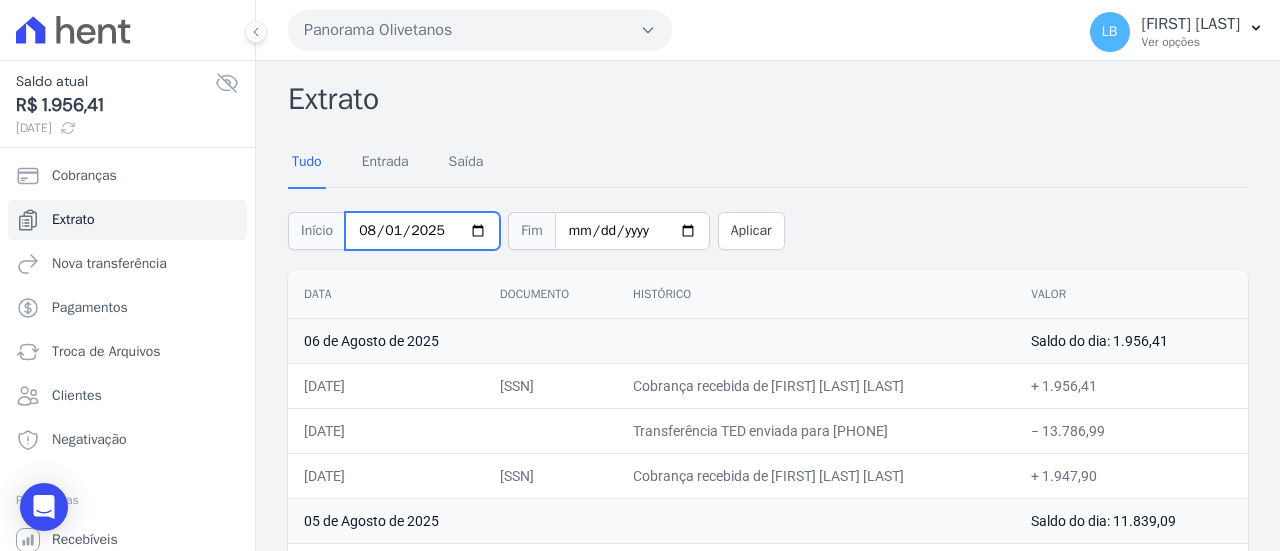 click on "2025-08-01" at bounding box center [422, 231] 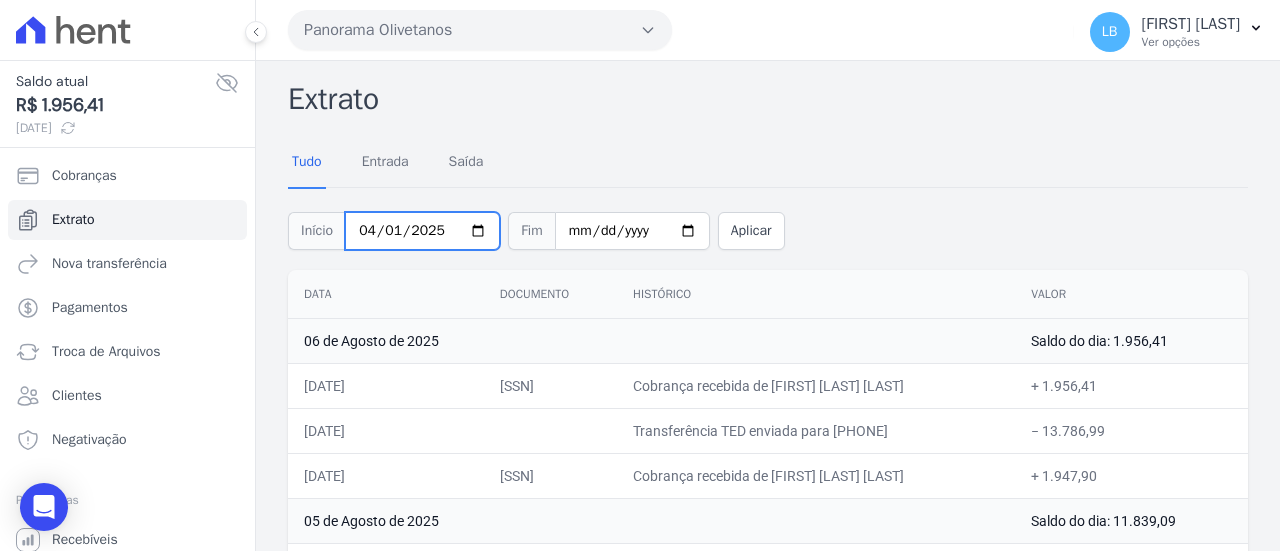 type on "2025-04-01" 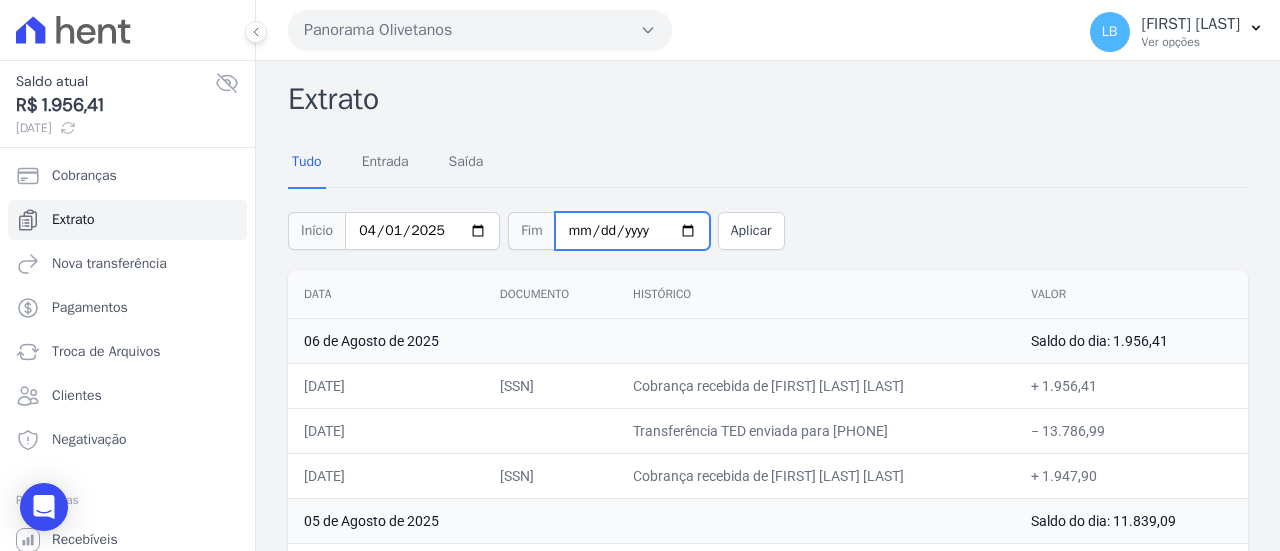 click on "[YEAR]-[MONTH]-[DAY]" at bounding box center (632, 231) 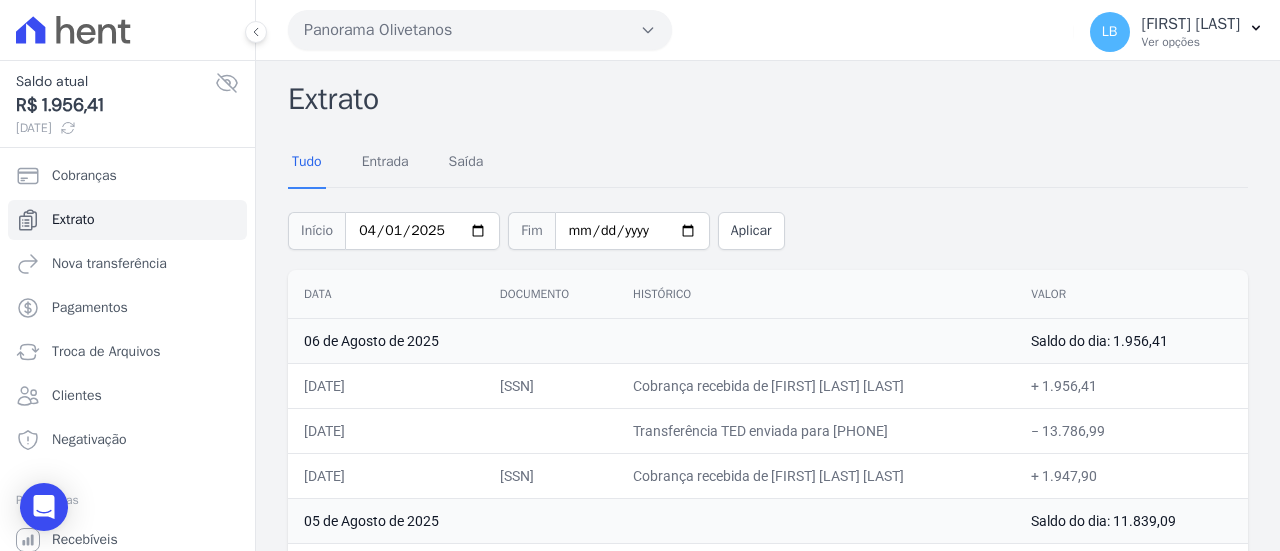 click on "Início
2025-04-01
Fim
2025-08-07
Aplicar" at bounding box center [768, 228] 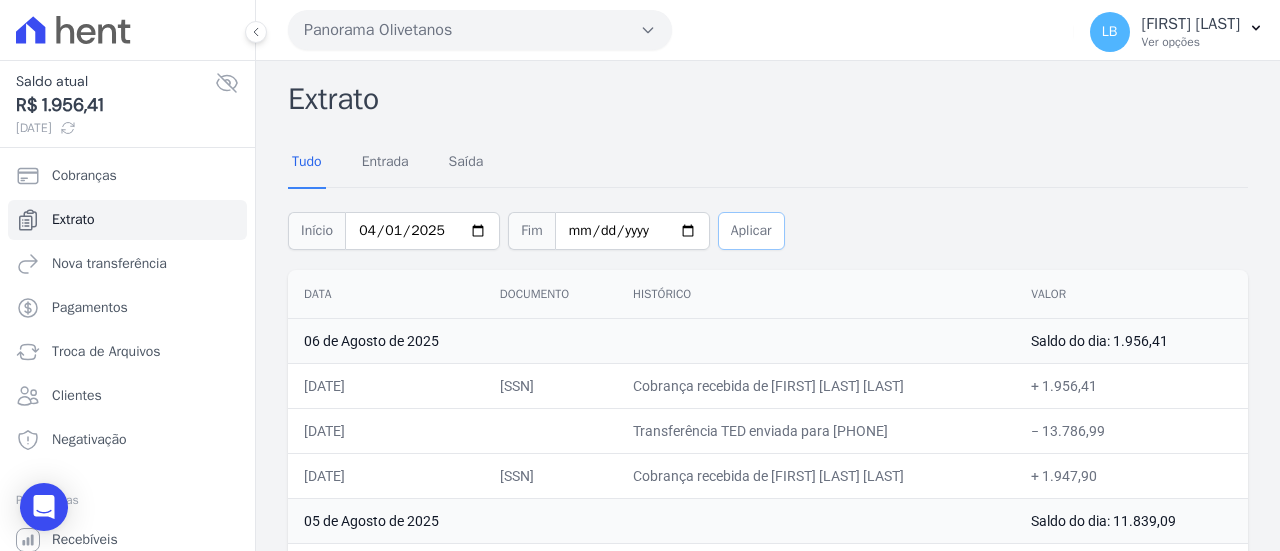 click on "Aplicar" at bounding box center (751, 231) 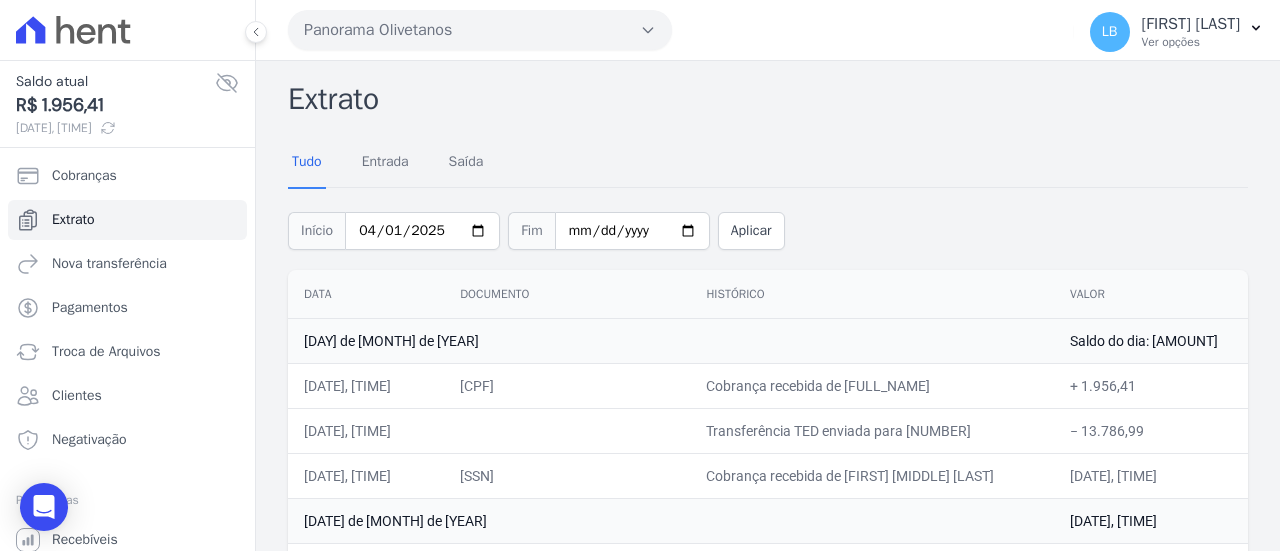 scroll, scrollTop: 0, scrollLeft: 0, axis: both 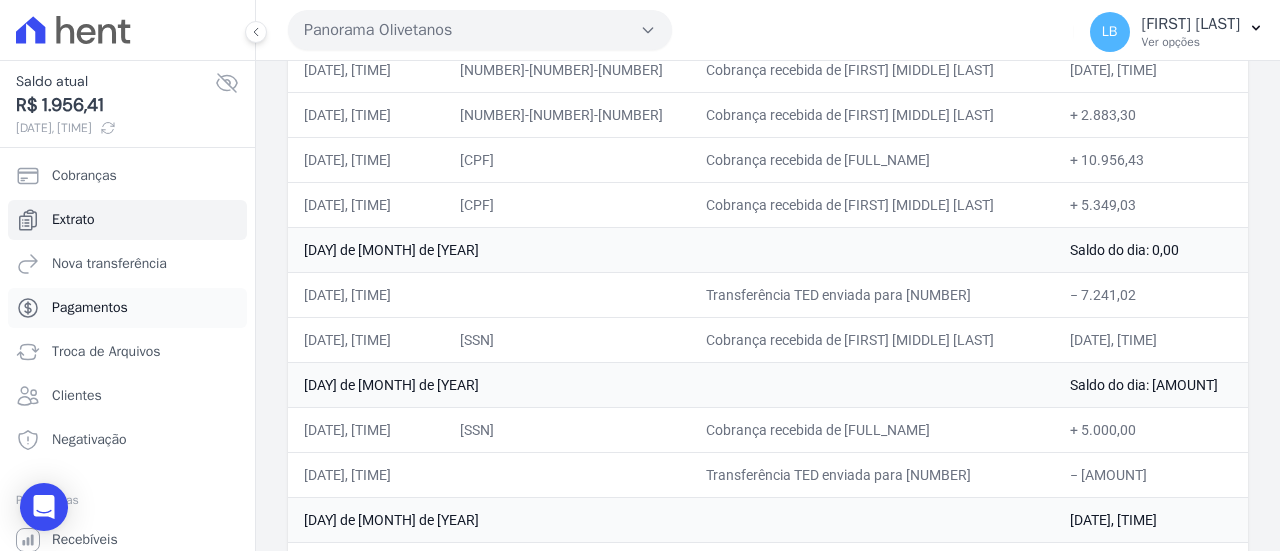click on "Pagamentos" at bounding box center [90, 308] 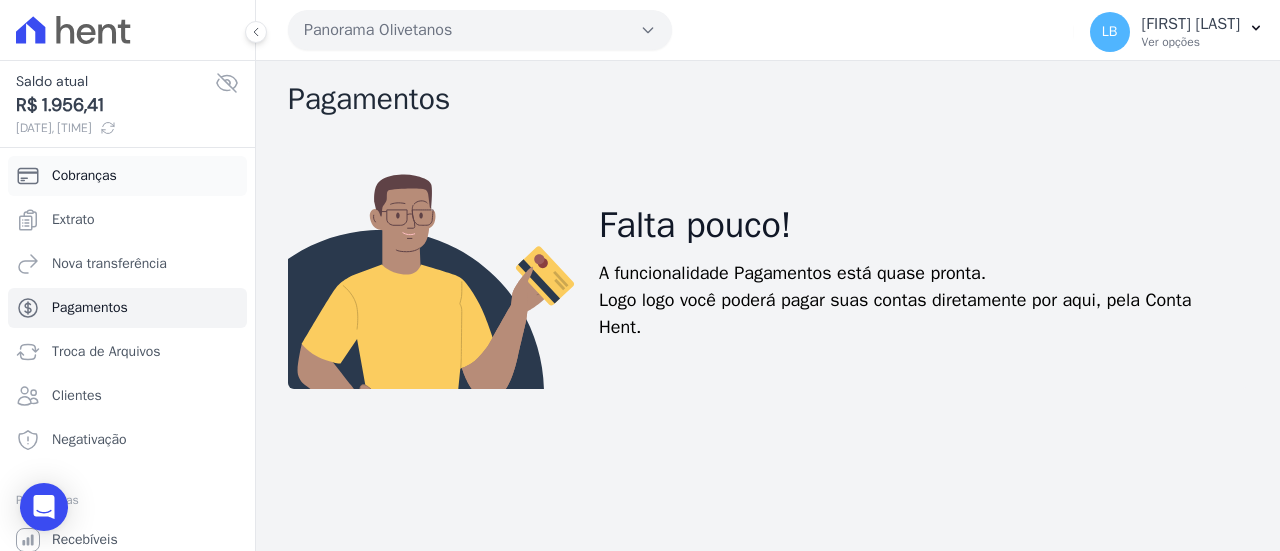 click on "Cobranças" at bounding box center [84, 176] 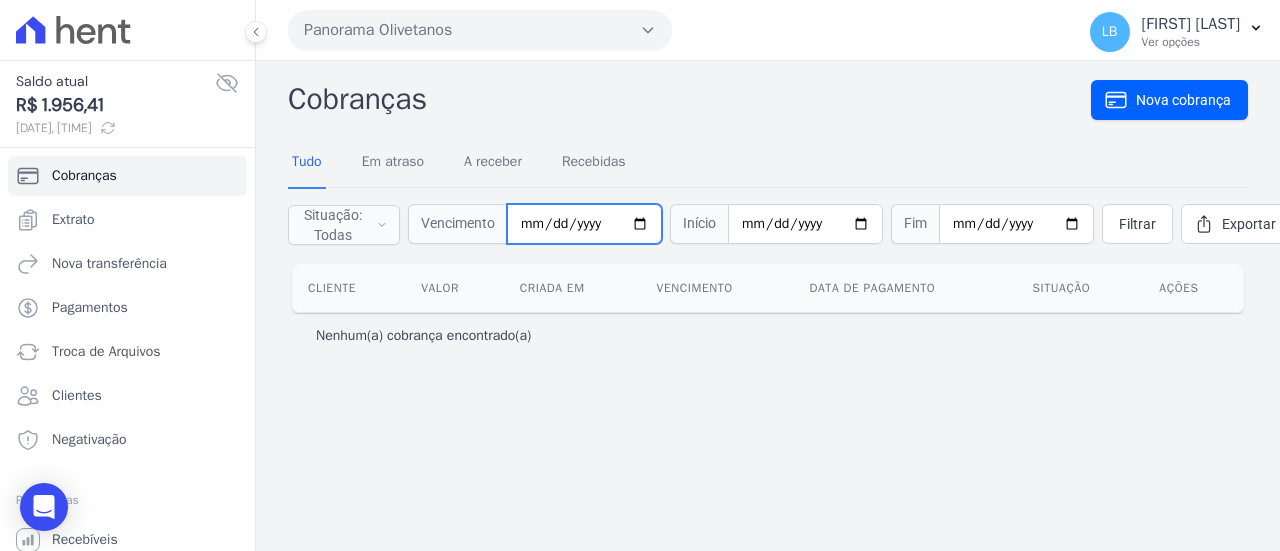 click at bounding box center [584, 224] 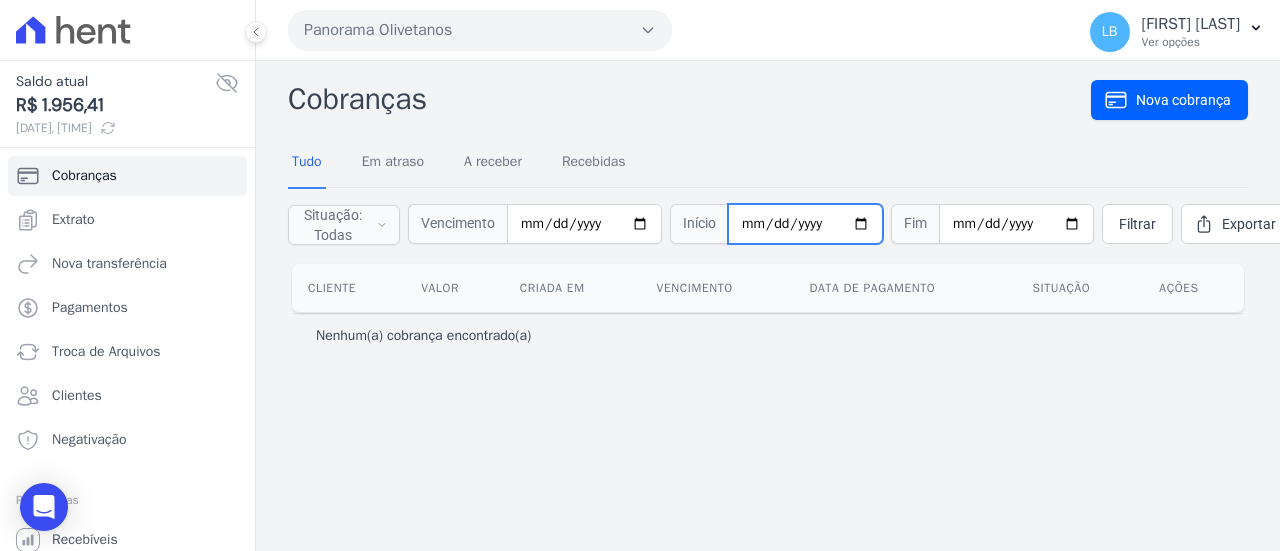 click at bounding box center (805, 224) 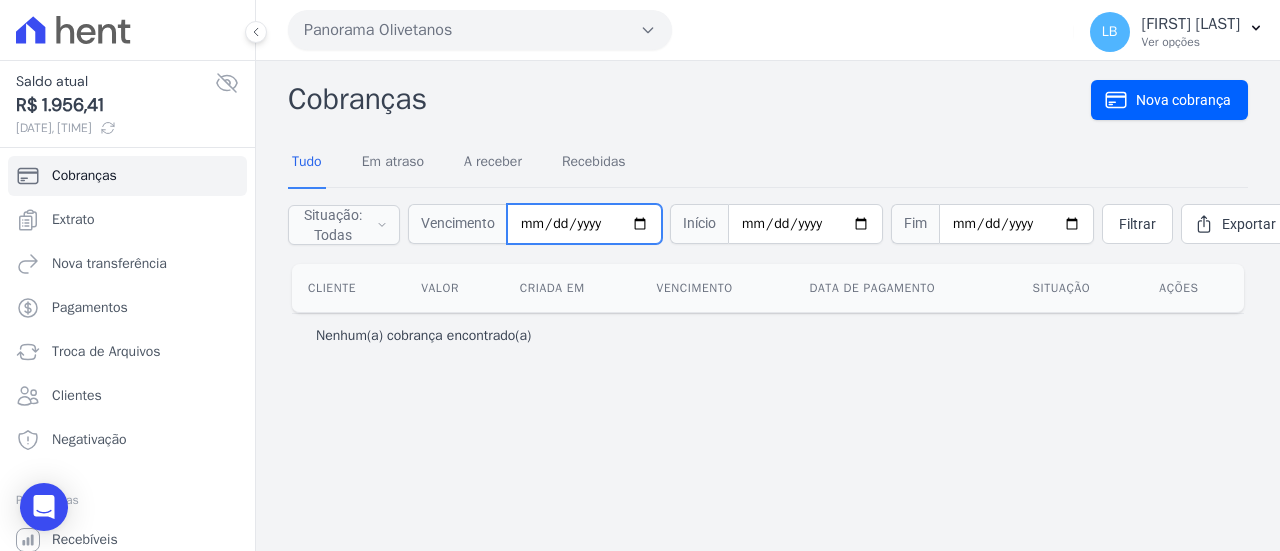 click on "[YEAR]-[MONTH]-[DATE]" at bounding box center (584, 224) 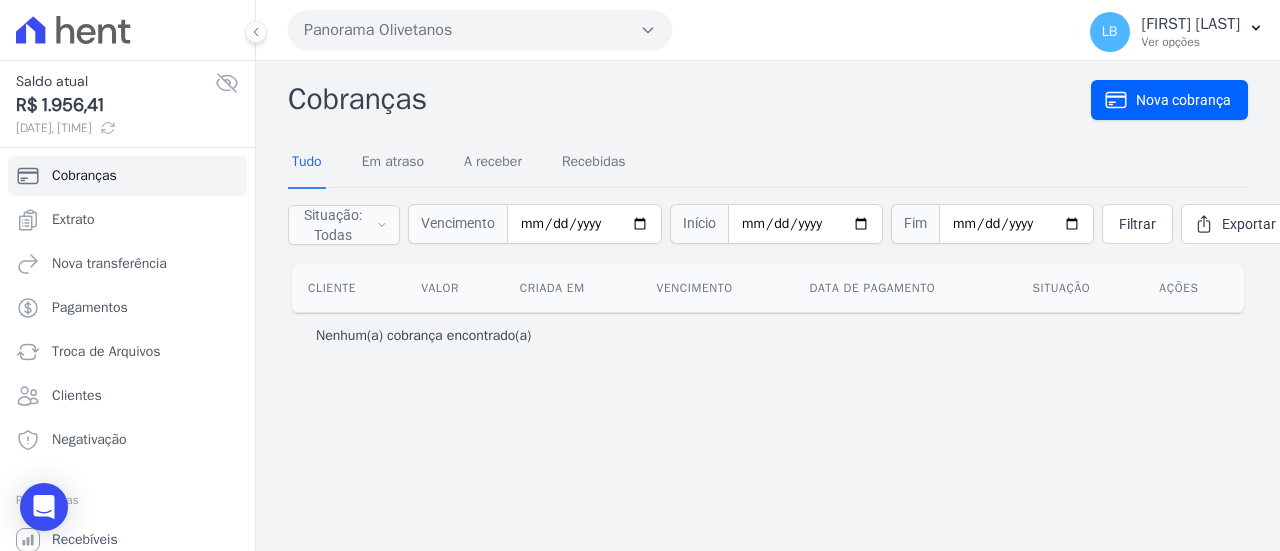 click on "Vencimento
[YEAR]-[MONTH]-[DAY]
Início
[YEAR]-[MONTH]-[DAY]
Fim
Filtrar" at bounding box center [768, 224] 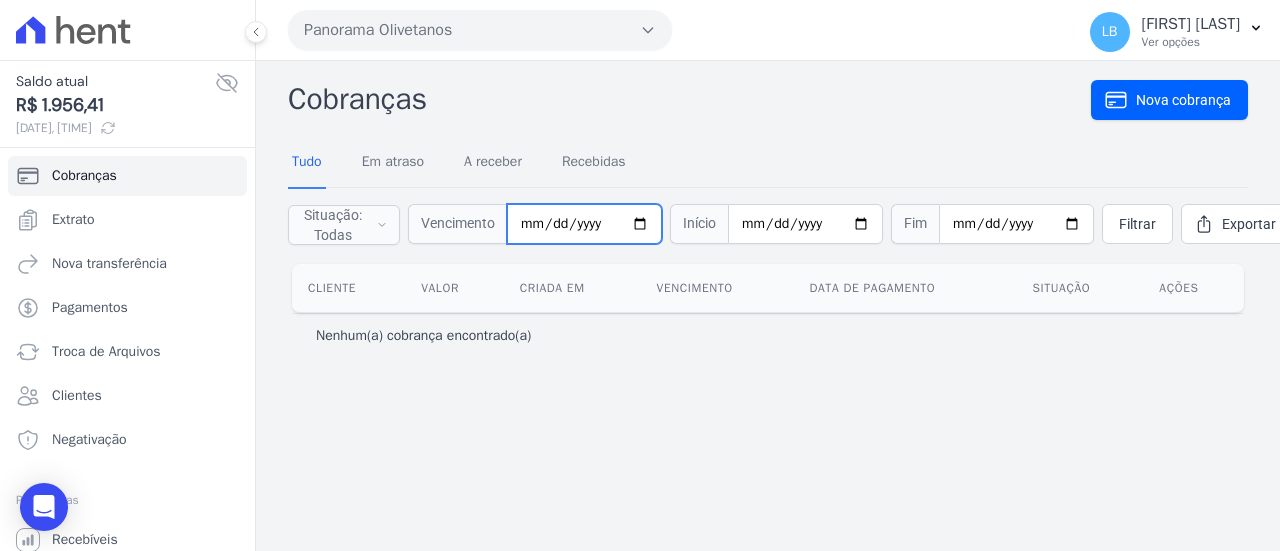 click on "2025-05-07" at bounding box center [584, 224] 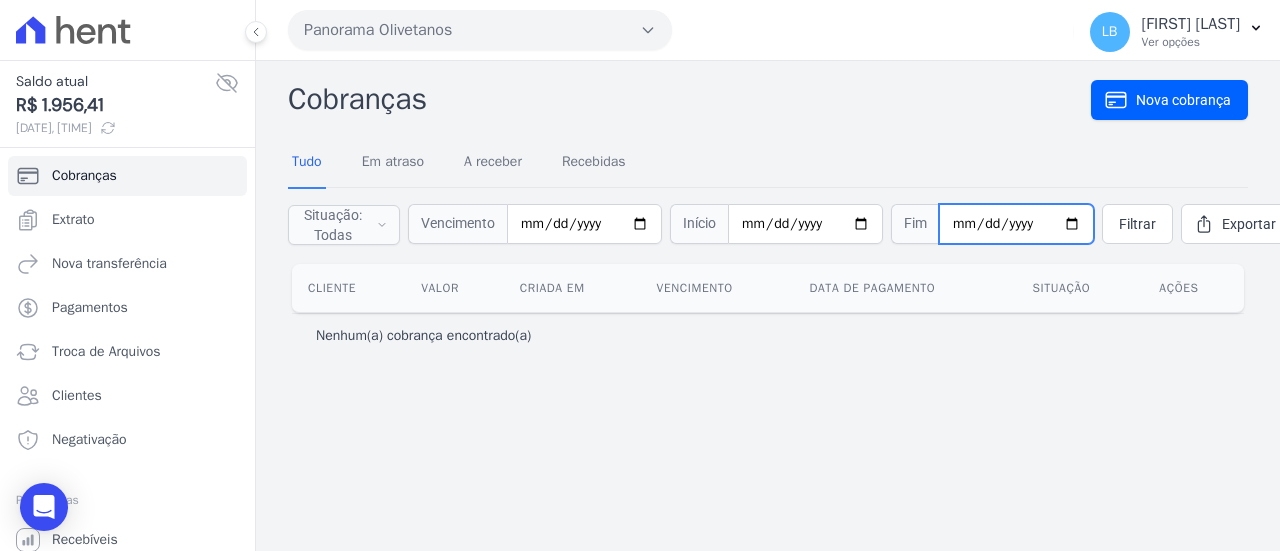 click at bounding box center (1016, 224) 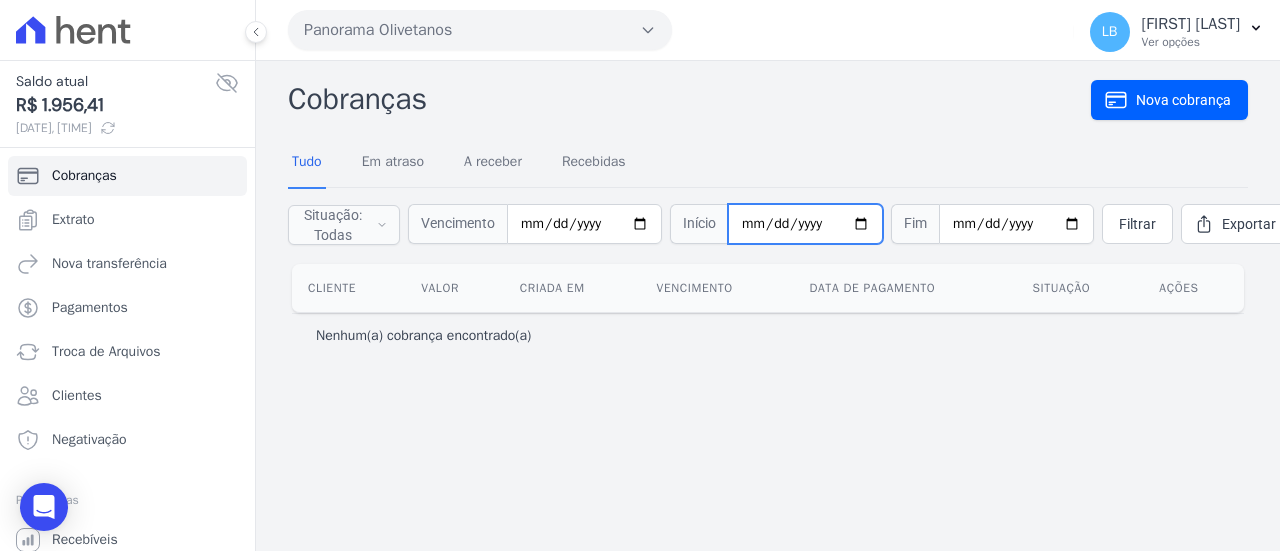 click on "[YEAR]-[MONTH]-[DAY]" at bounding box center [805, 224] 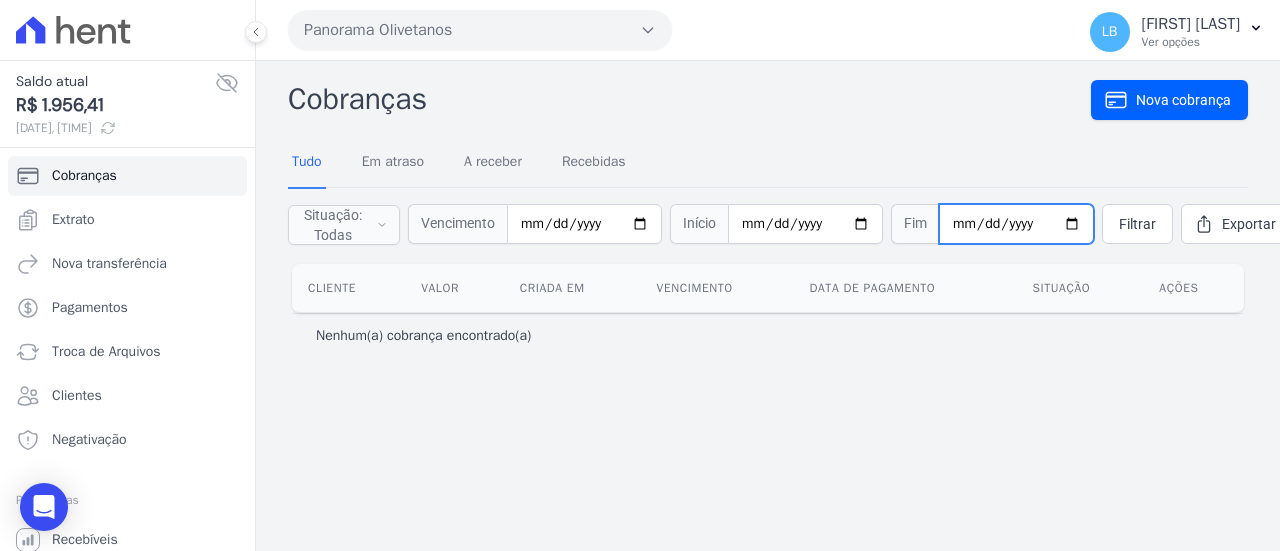 click at bounding box center [1016, 224] 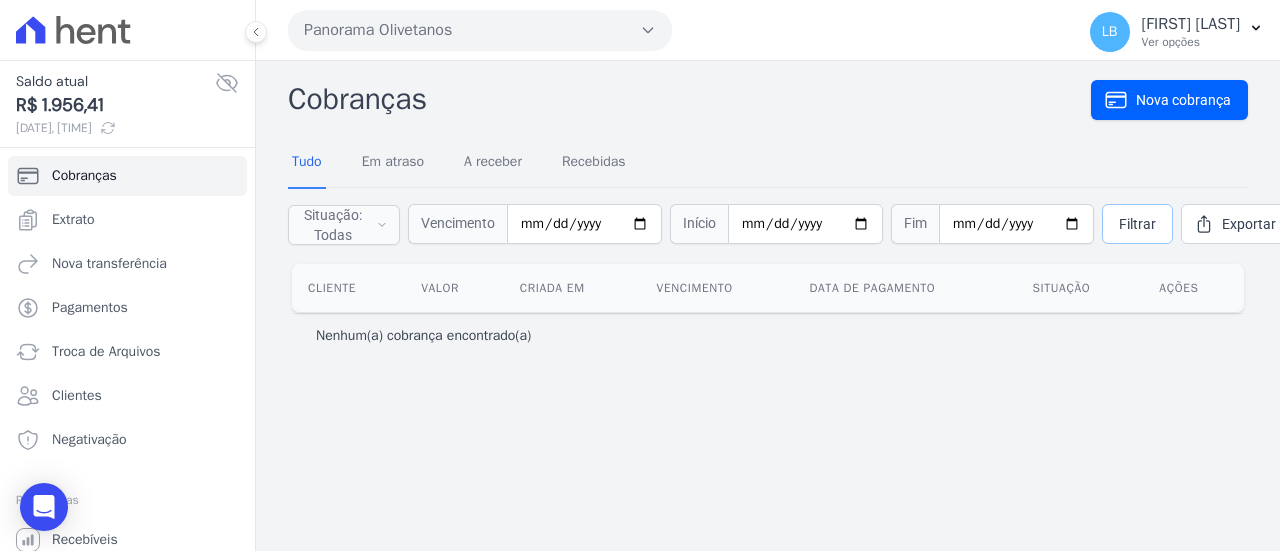 click on "Filtrar" at bounding box center (1137, 224) 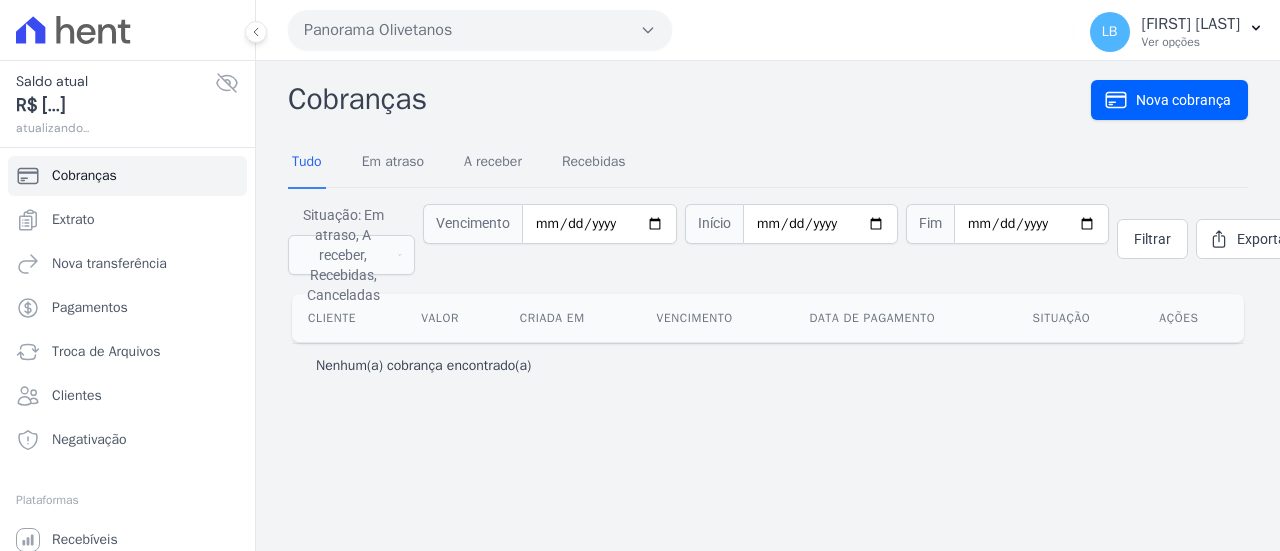scroll, scrollTop: 0, scrollLeft: 0, axis: both 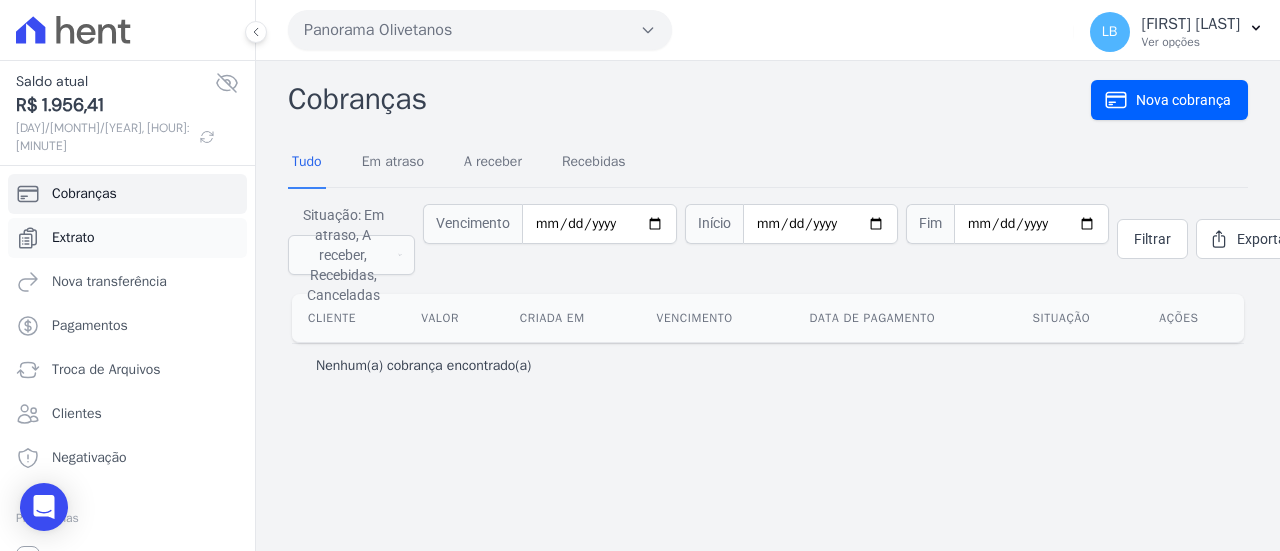 click on "Extrato" at bounding box center (127, 238) 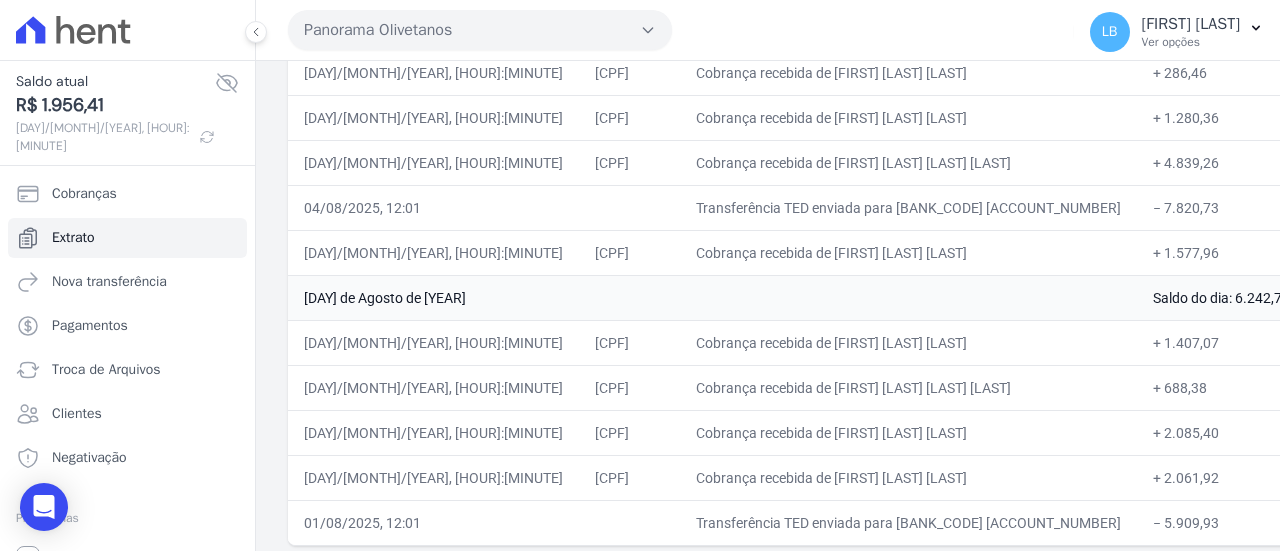 scroll, scrollTop: 0, scrollLeft: 0, axis: both 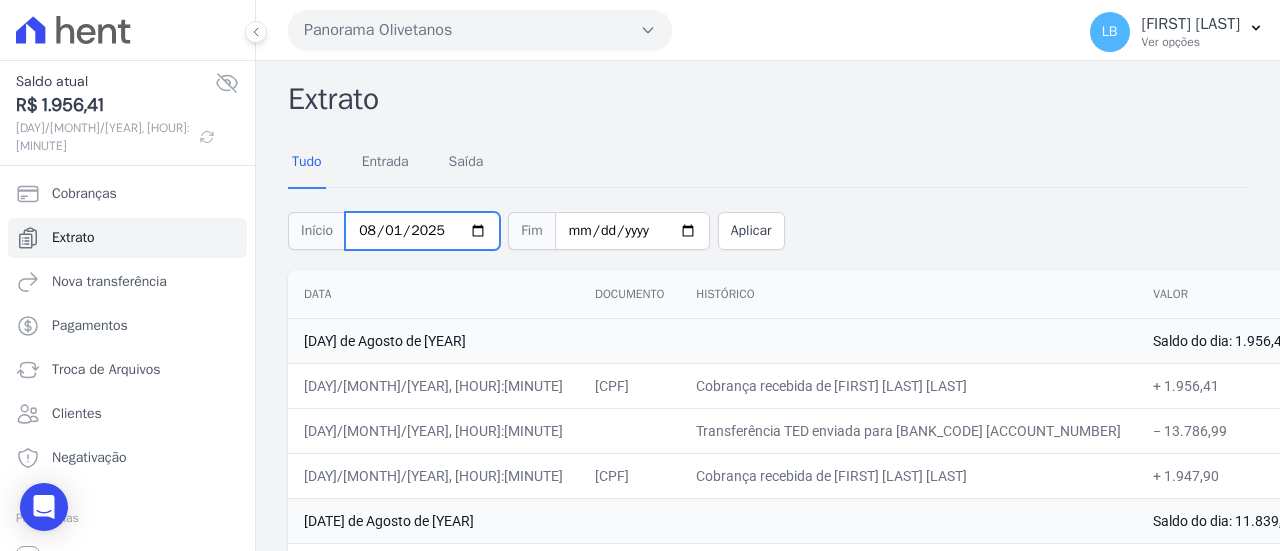click on "2025-08-01" at bounding box center [422, 231] 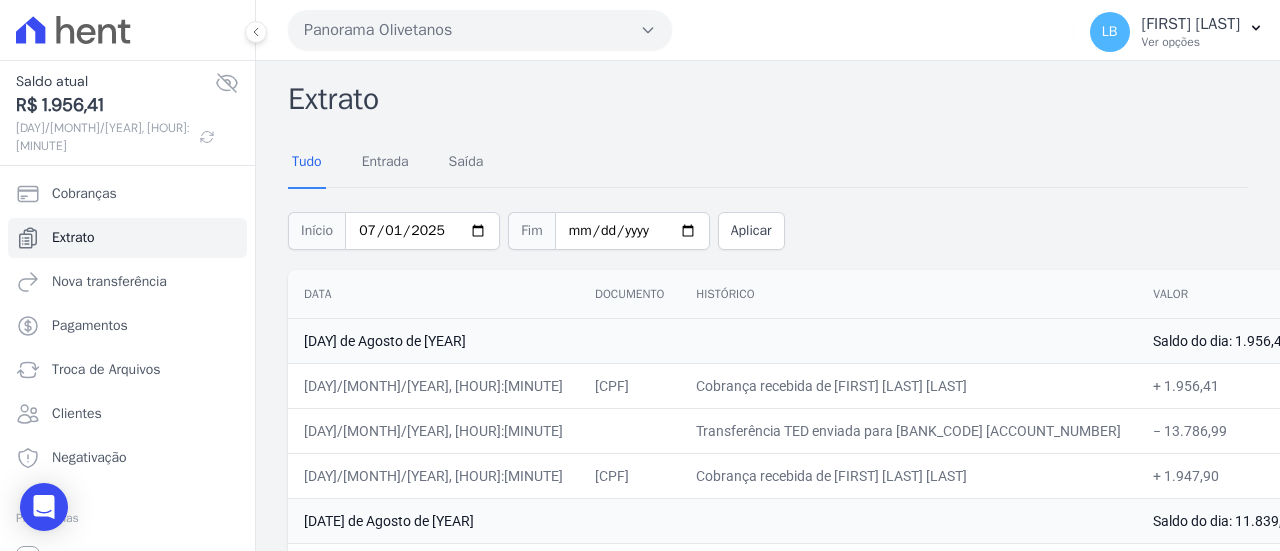 click on "Documento" at bounding box center [629, 294] 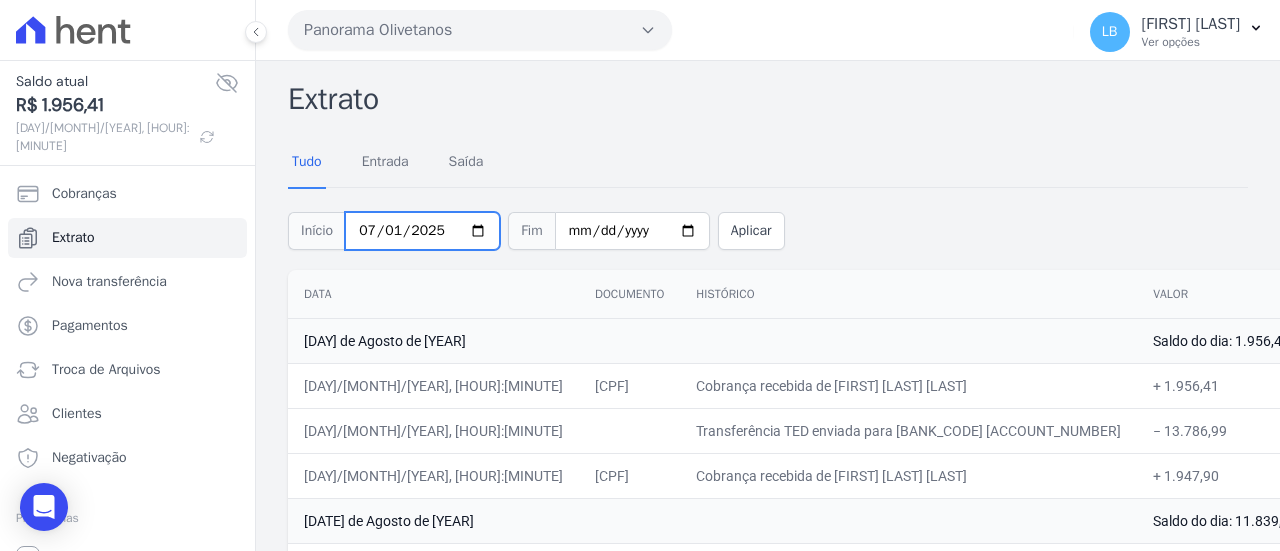 click on "2025-07-01" at bounding box center (422, 231) 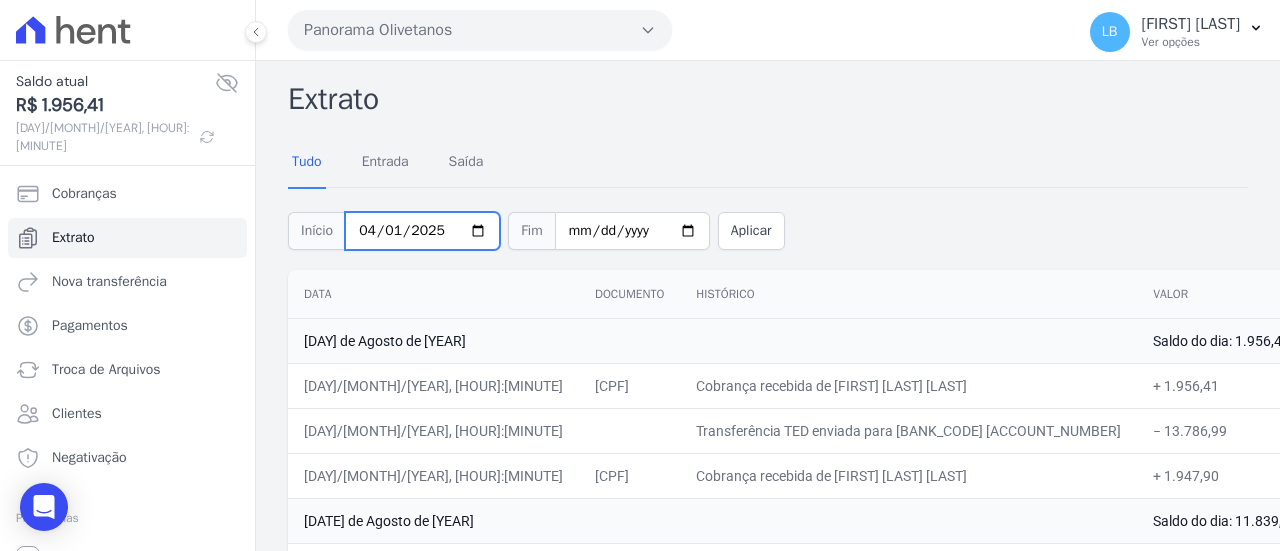 type on "2025-04-01" 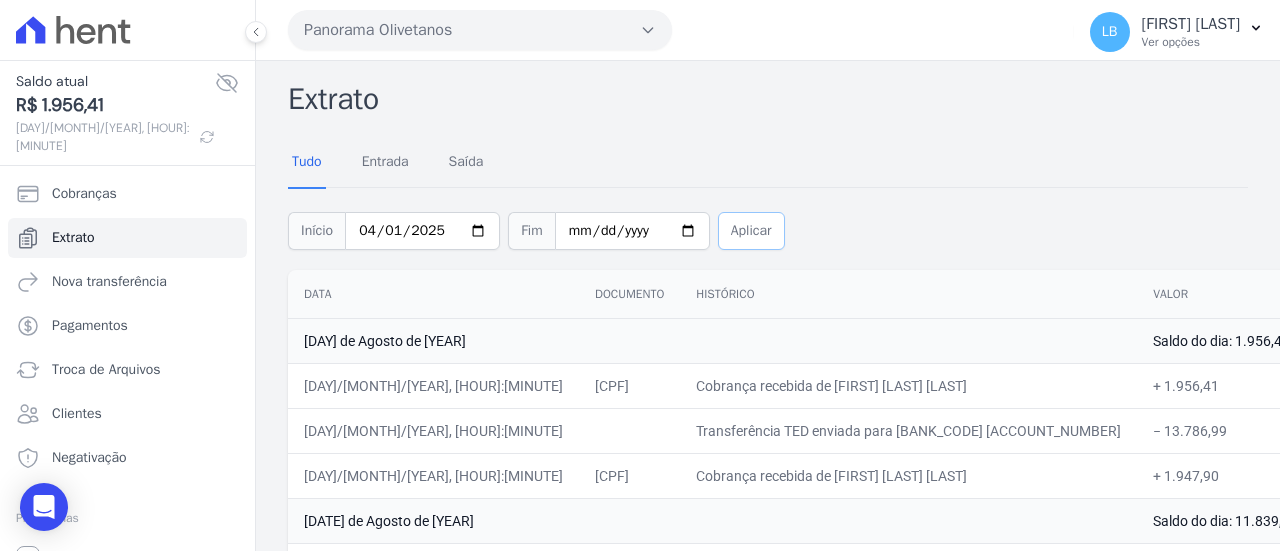 click on "Aplicar" at bounding box center [751, 231] 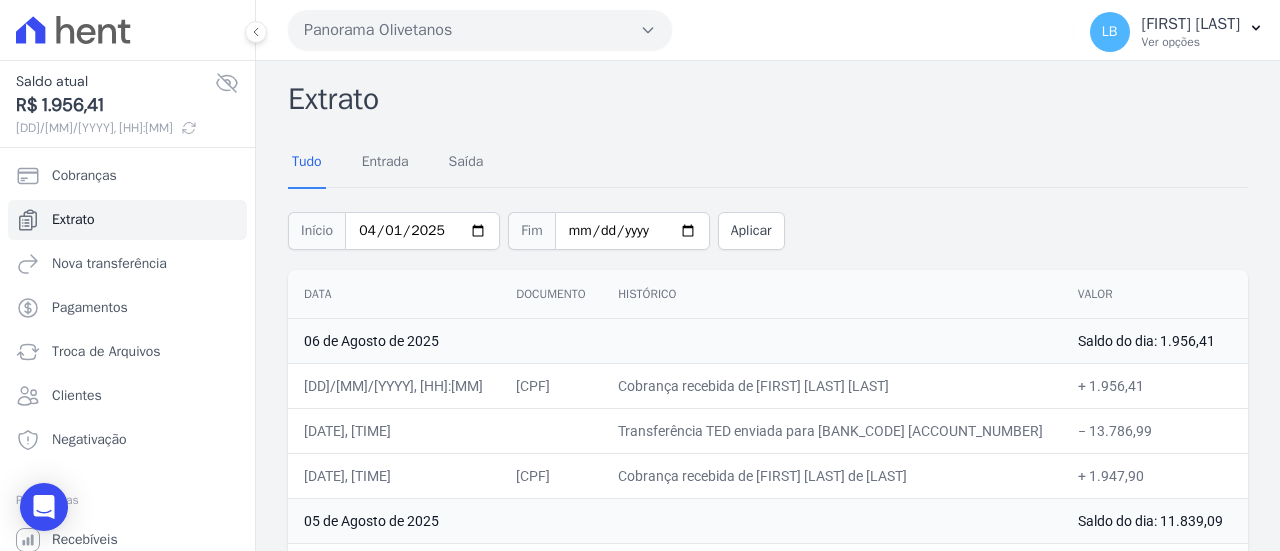 scroll, scrollTop: 0, scrollLeft: 0, axis: both 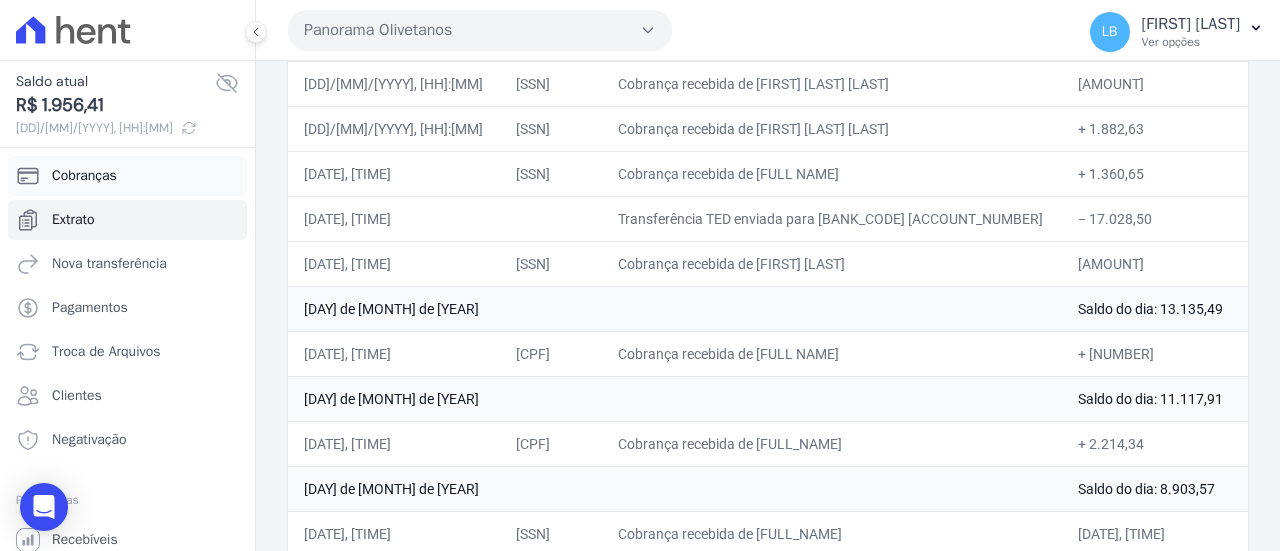 click on "Cobranças" at bounding box center [127, 176] 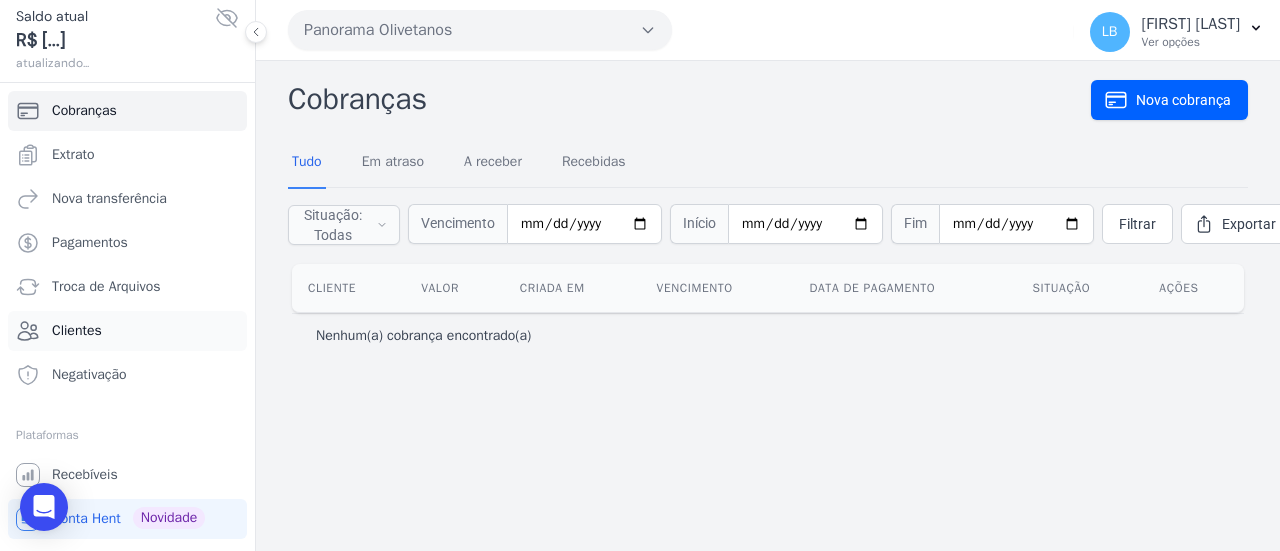 scroll, scrollTop: 96, scrollLeft: 0, axis: vertical 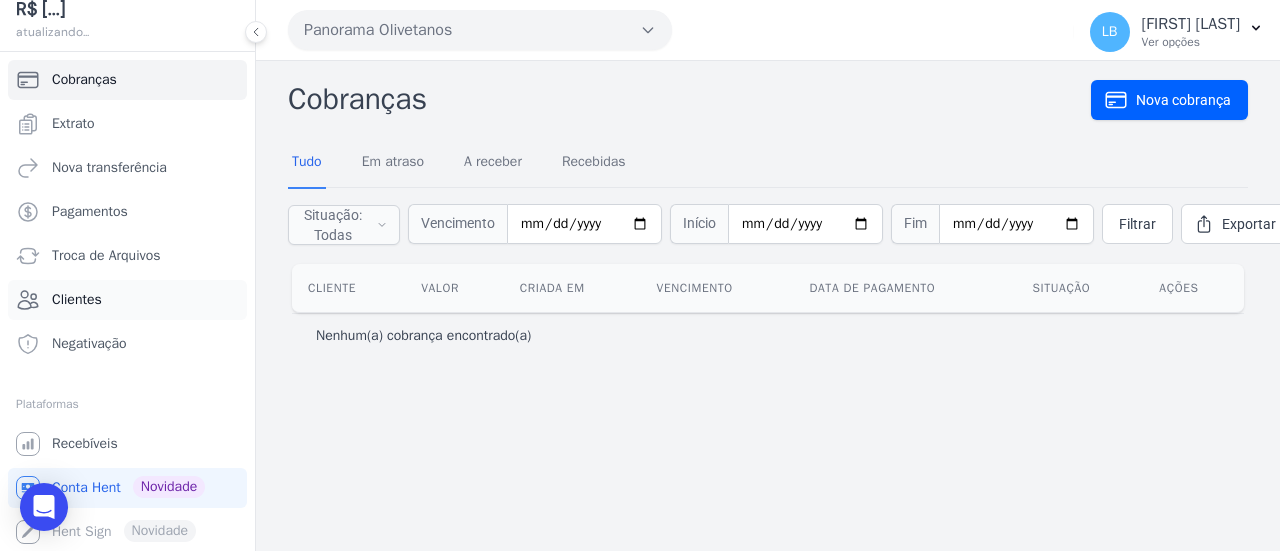 click on "Clientes" at bounding box center [127, 300] 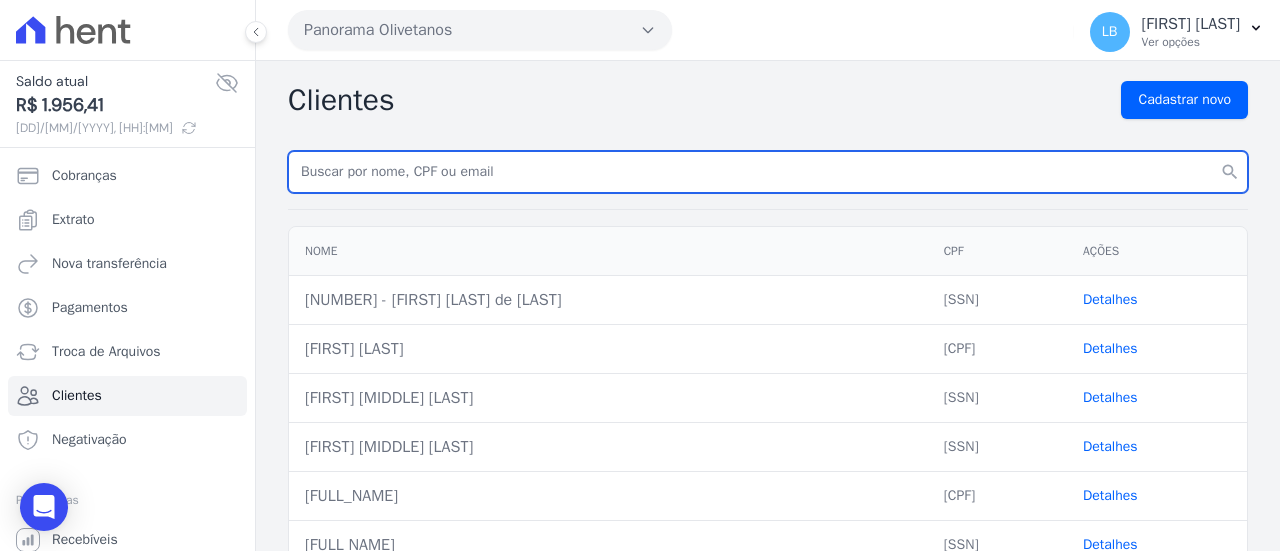 click at bounding box center (768, 172) 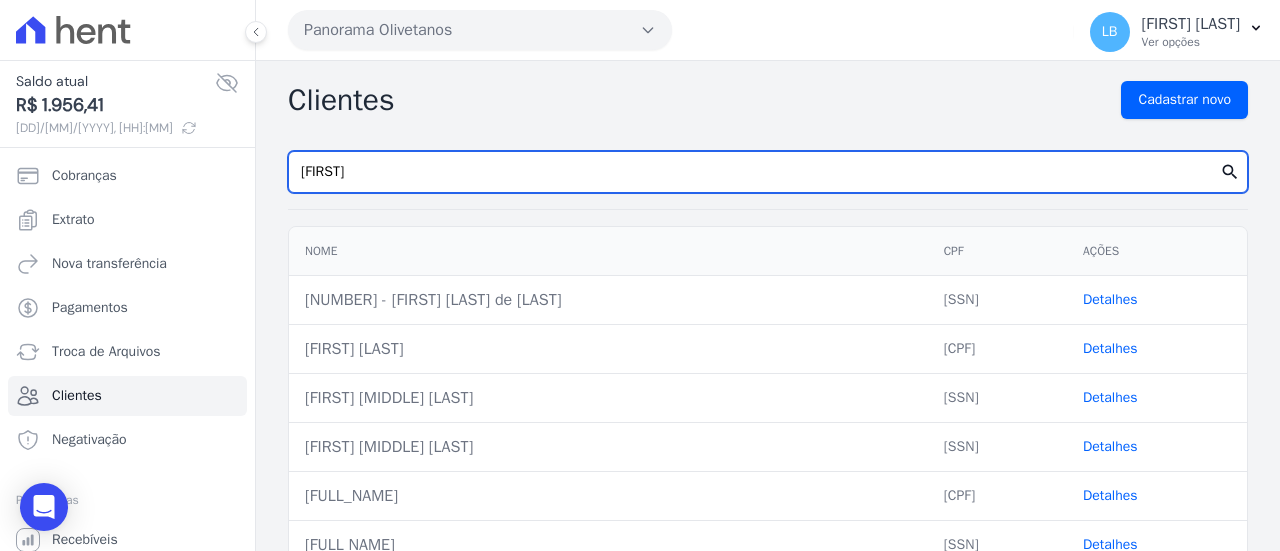 type on "[FIRST]" 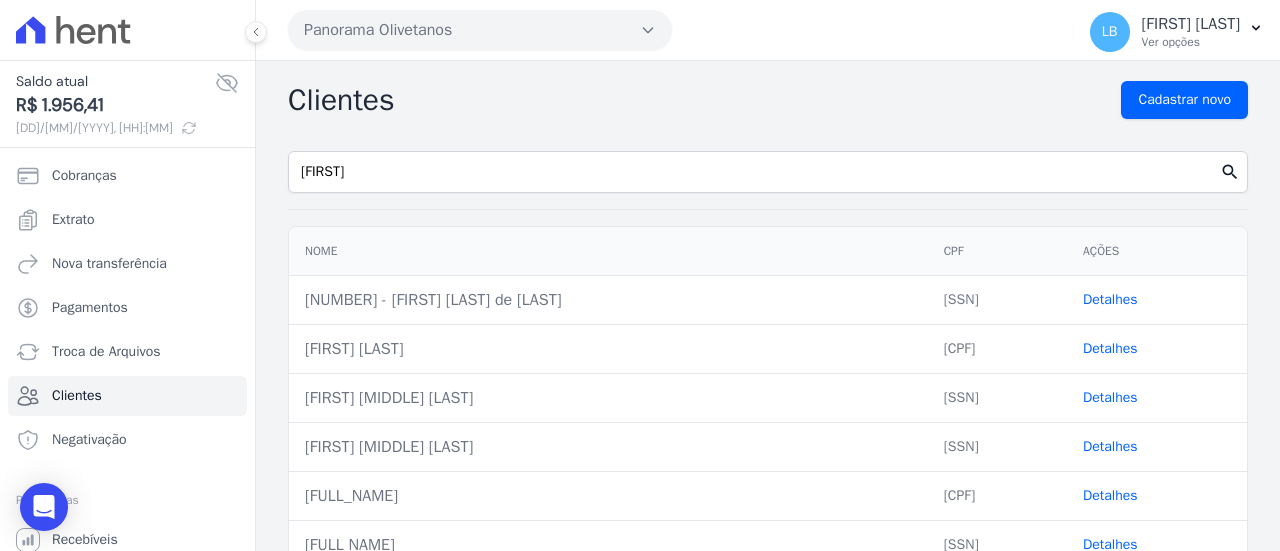 click on "search" at bounding box center (1230, 172) 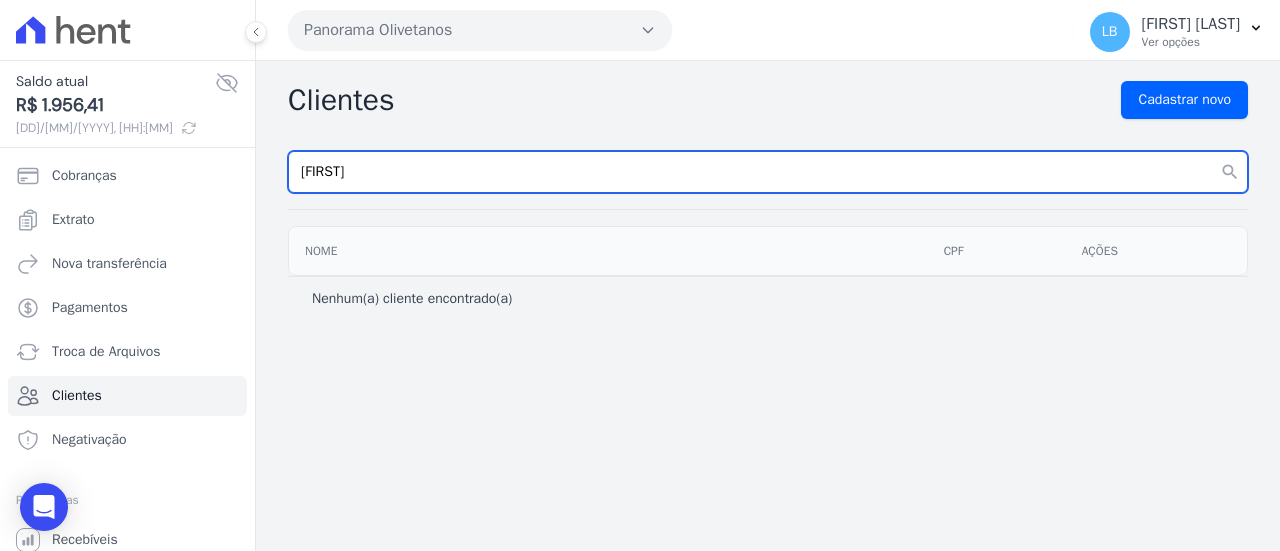 click on "[FIRST]" at bounding box center [768, 172] 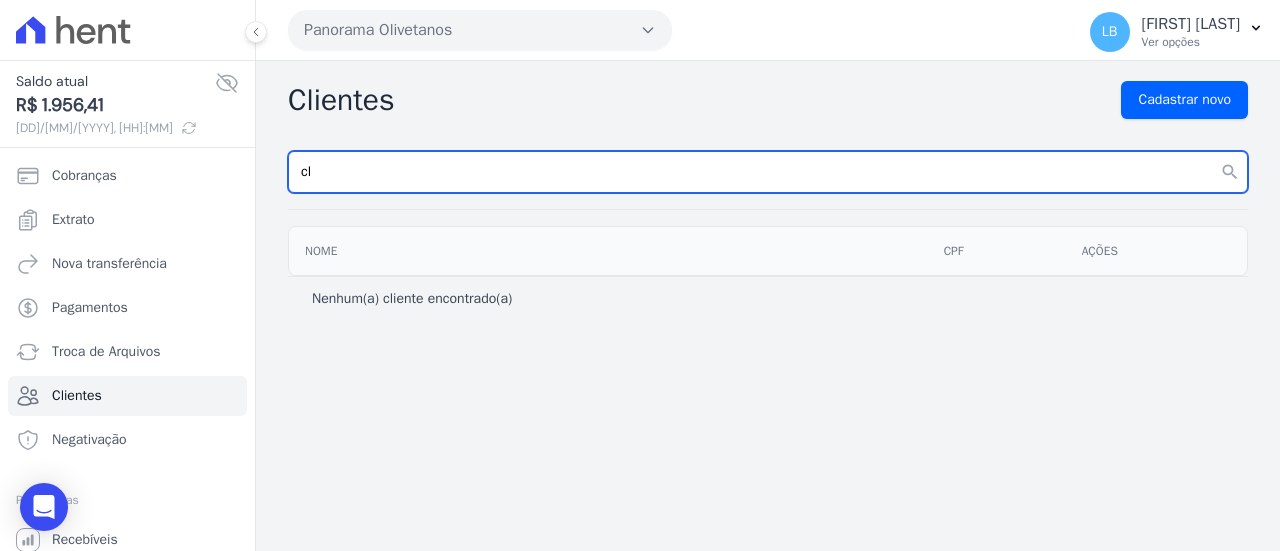 type on "c" 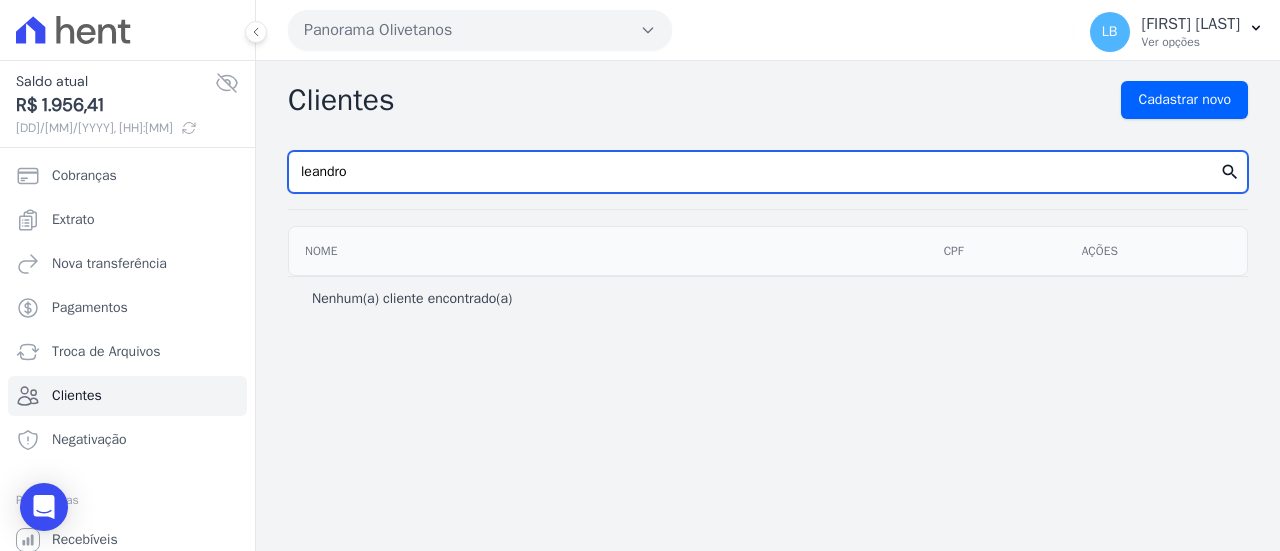 type on "leandro" 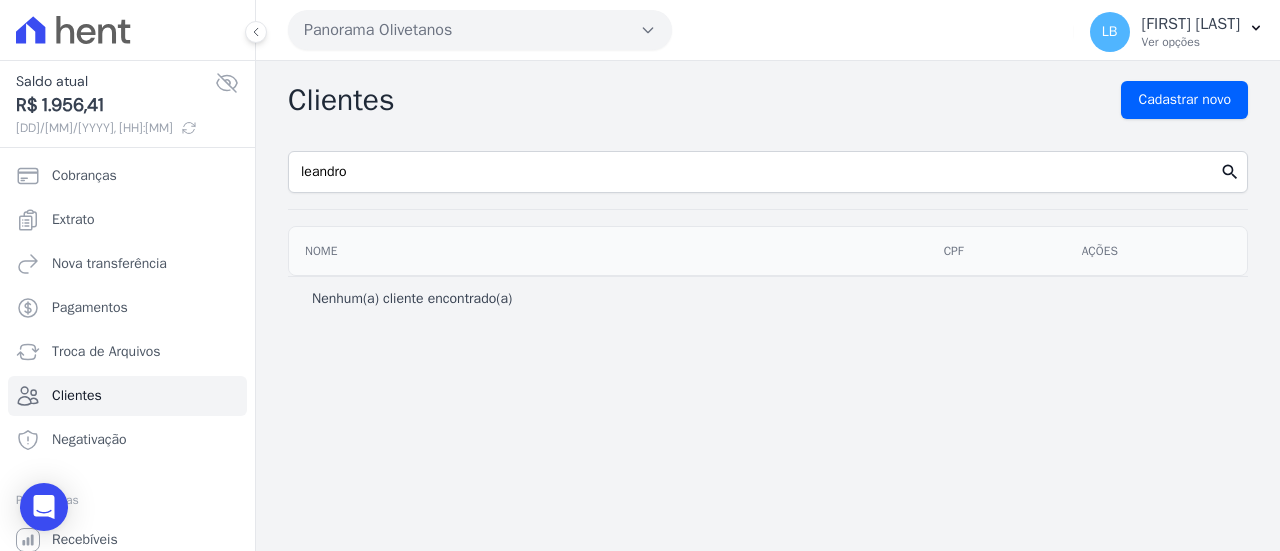 click on "search" at bounding box center (1230, 172) 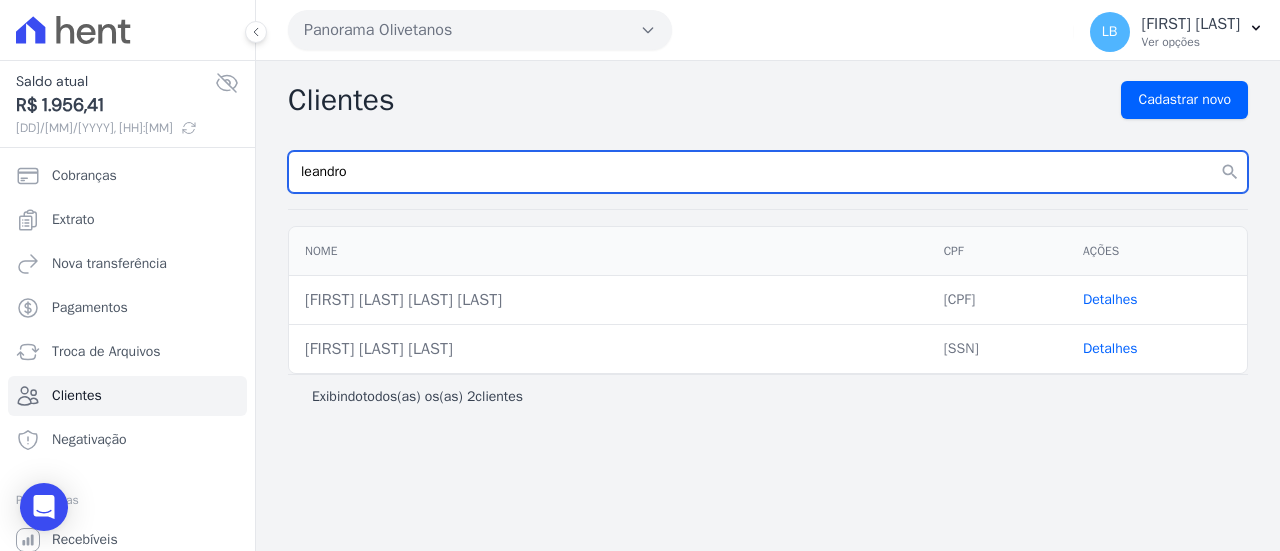click on "leandro" at bounding box center [768, 172] 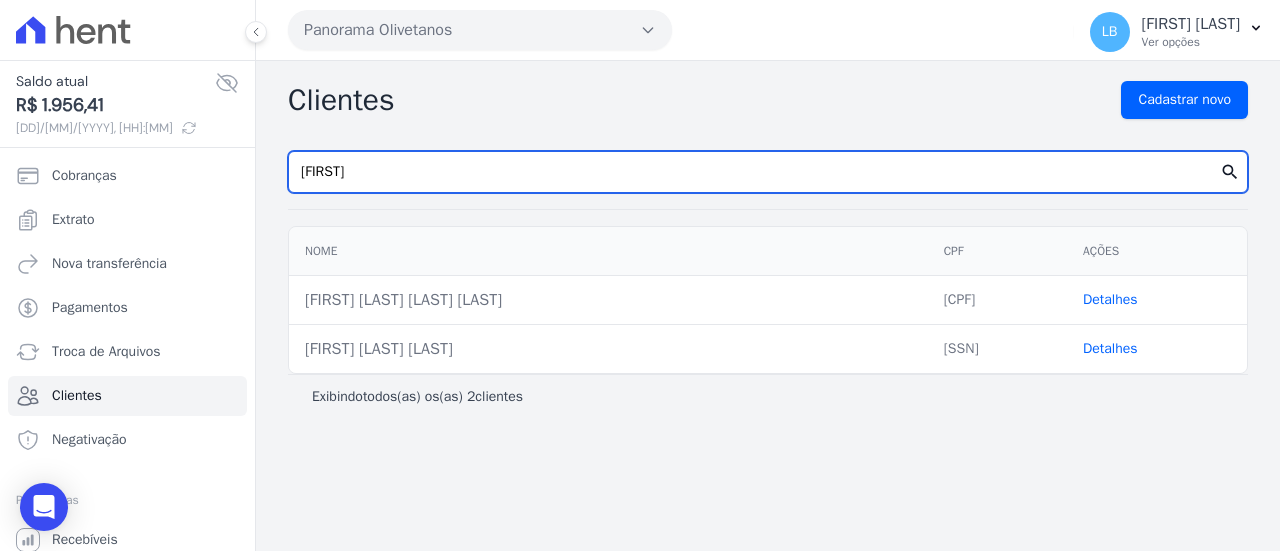 type on "[FIRST]" 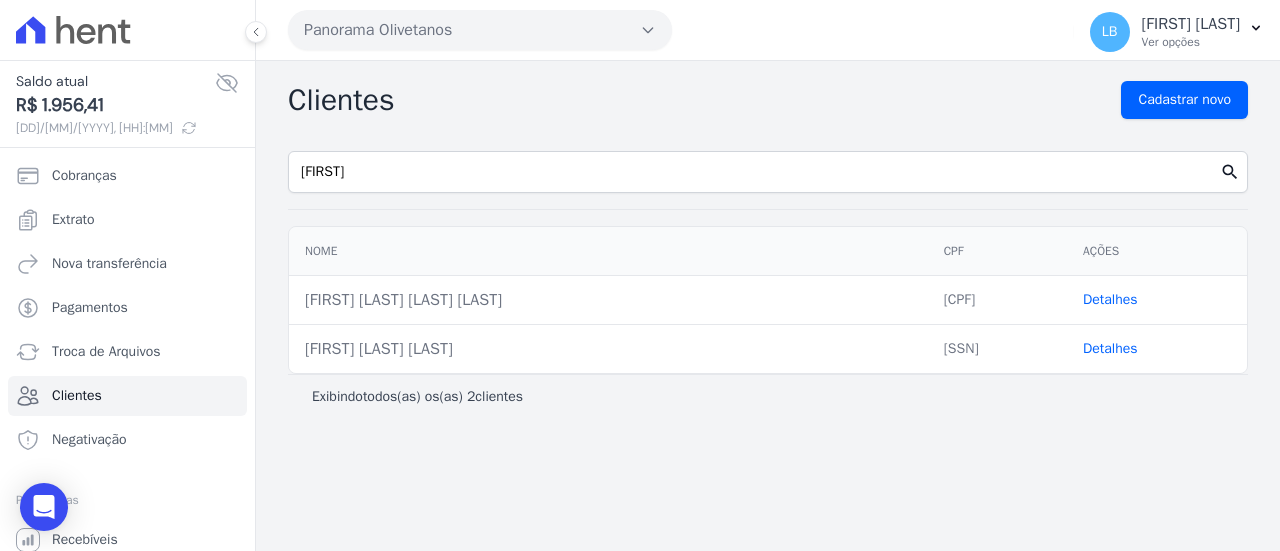 click on "search" at bounding box center [1230, 172] 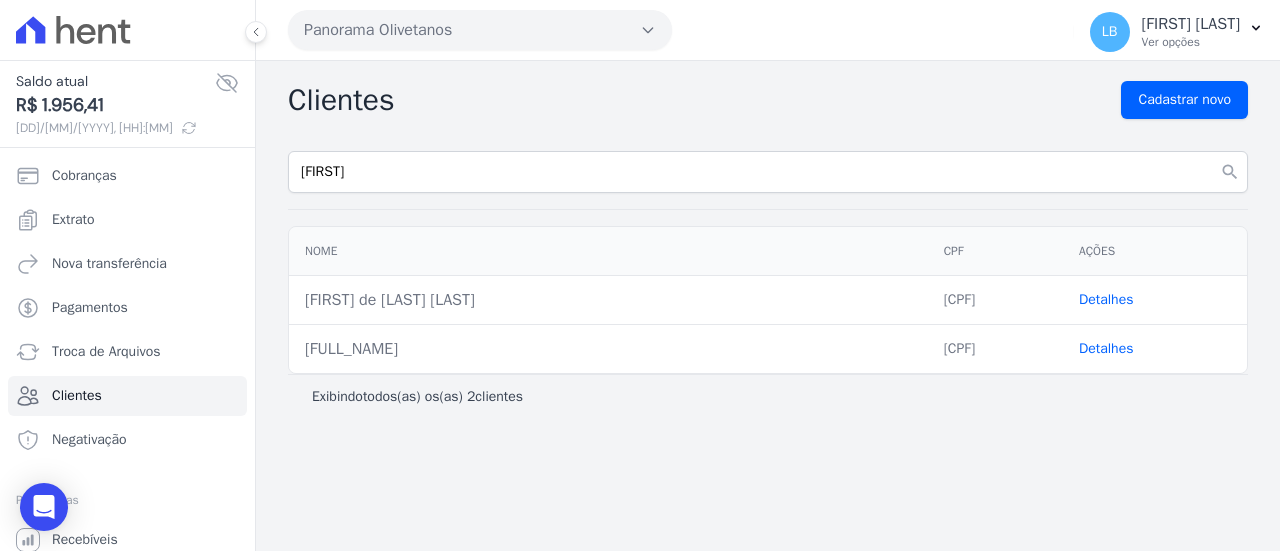 click on "Detalhes" at bounding box center (1106, 299) 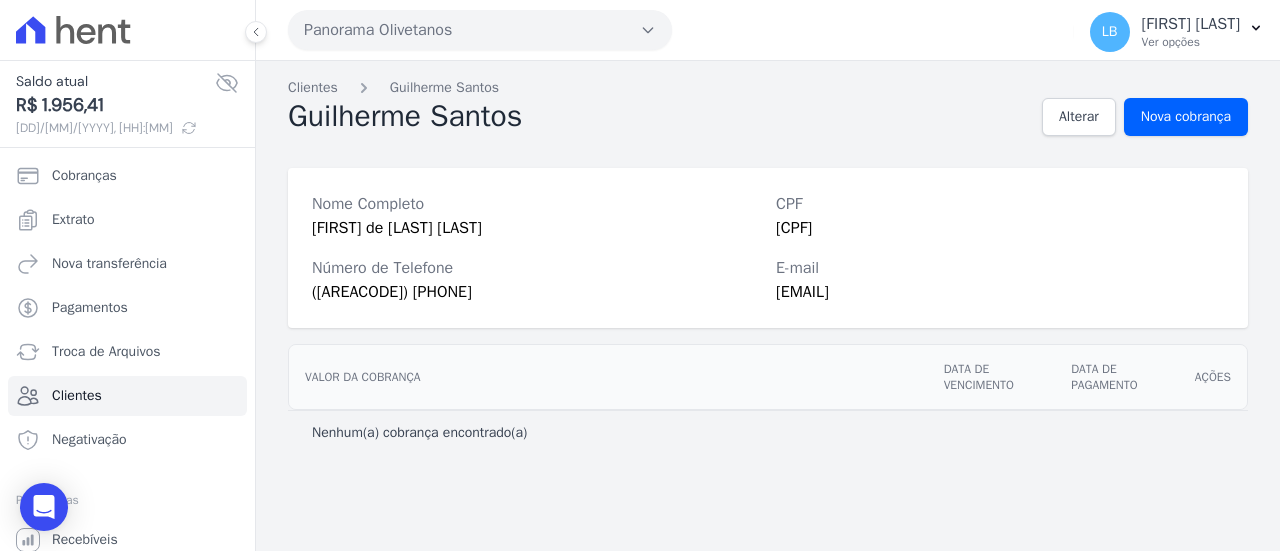 drag, startPoint x: 361, startPoint y: 429, endPoint x: 608, endPoint y: 423, distance: 247.07286 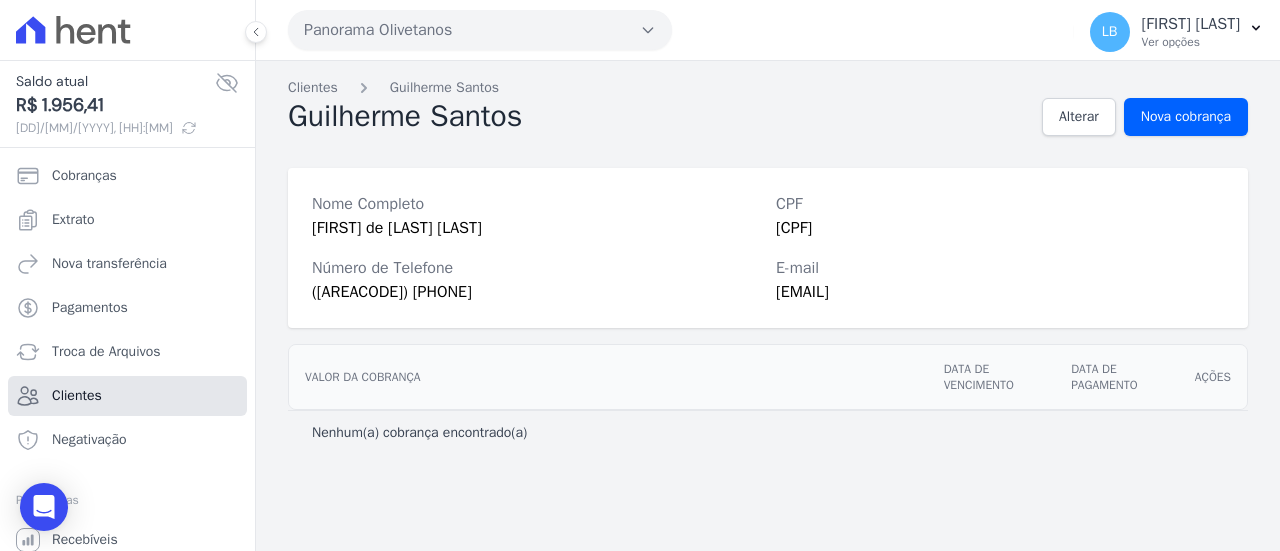 click on "Clientes" at bounding box center [127, 396] 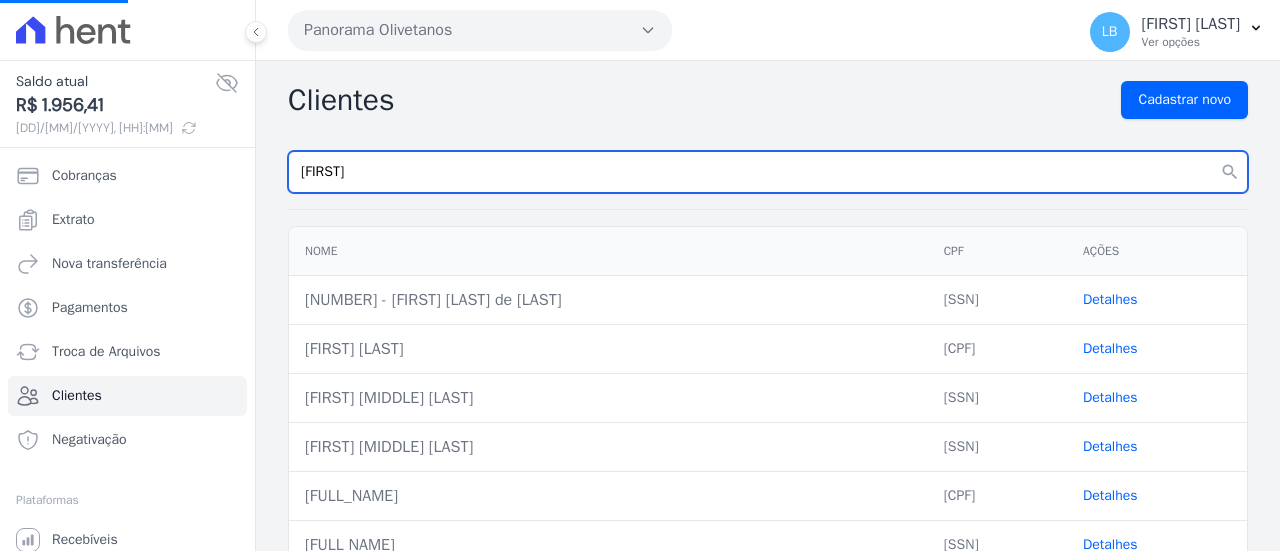 click on "[FIRST]" at bounding box center (768, 172) 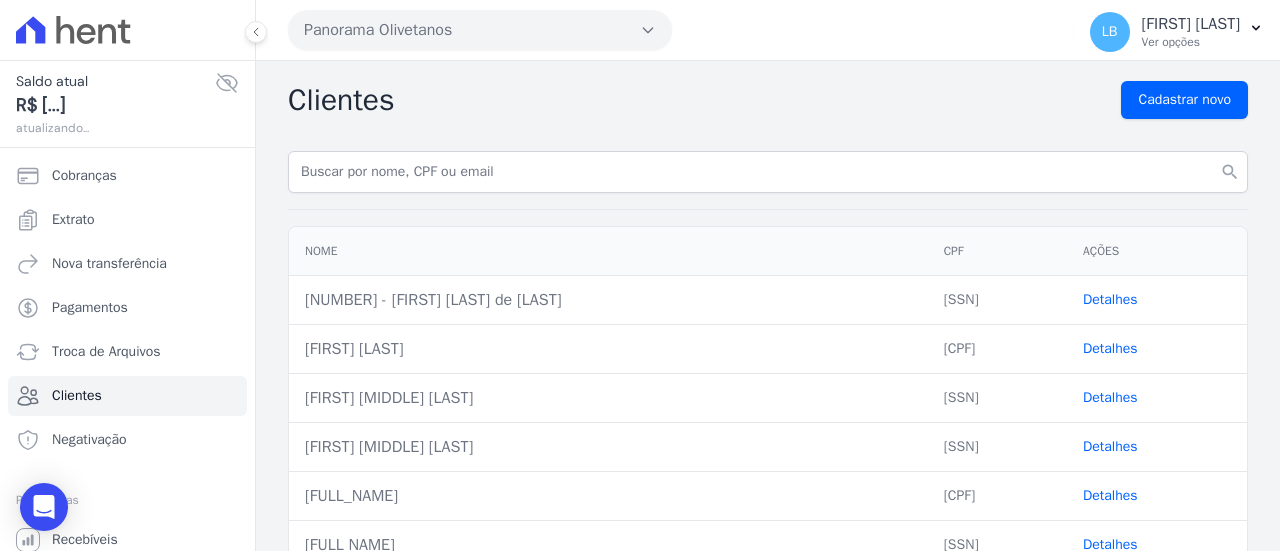 click on "Clientes
Cadastrar novo
search
Nome
CPF
Ações
065R - [FULL NAME]
[CPF]
Detalhes
[FULL NAME]
[CPF]
Detalhes" at bounding box center (768, 824) 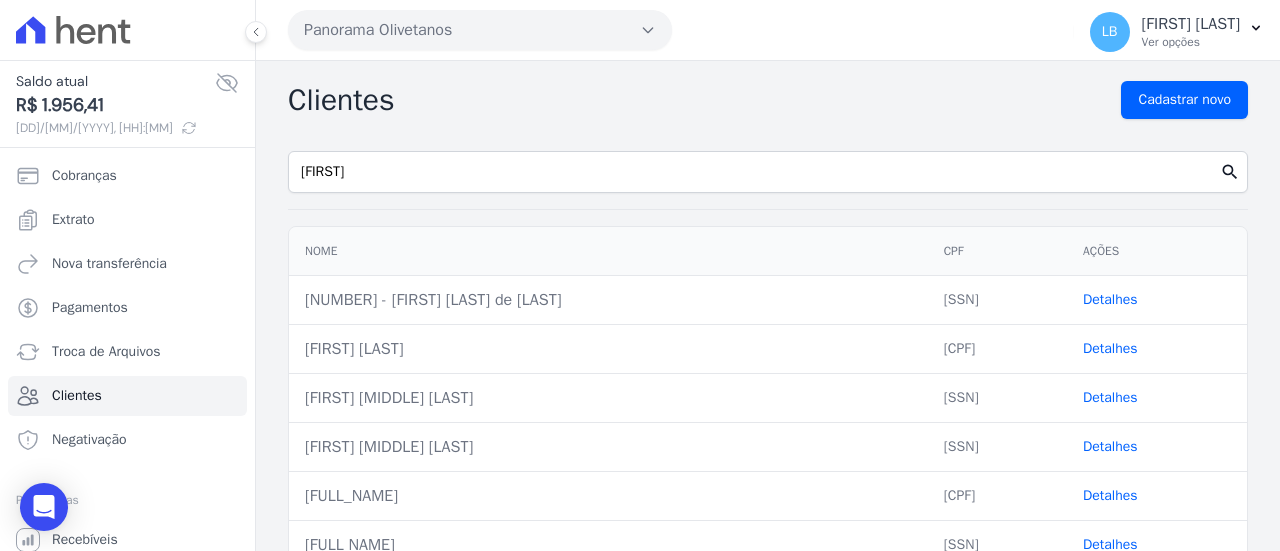 type on "[FIRST]" 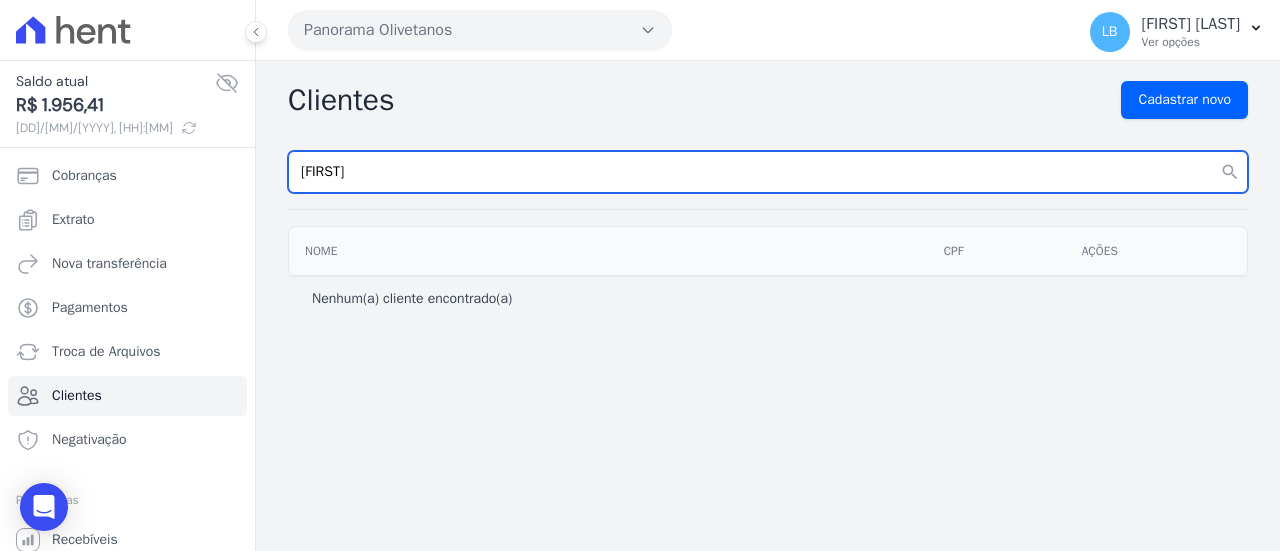drag, startPoint x: 576, startPoint y: 164, endPoint x: 567, endPoint y: 169, distance: 10.29563 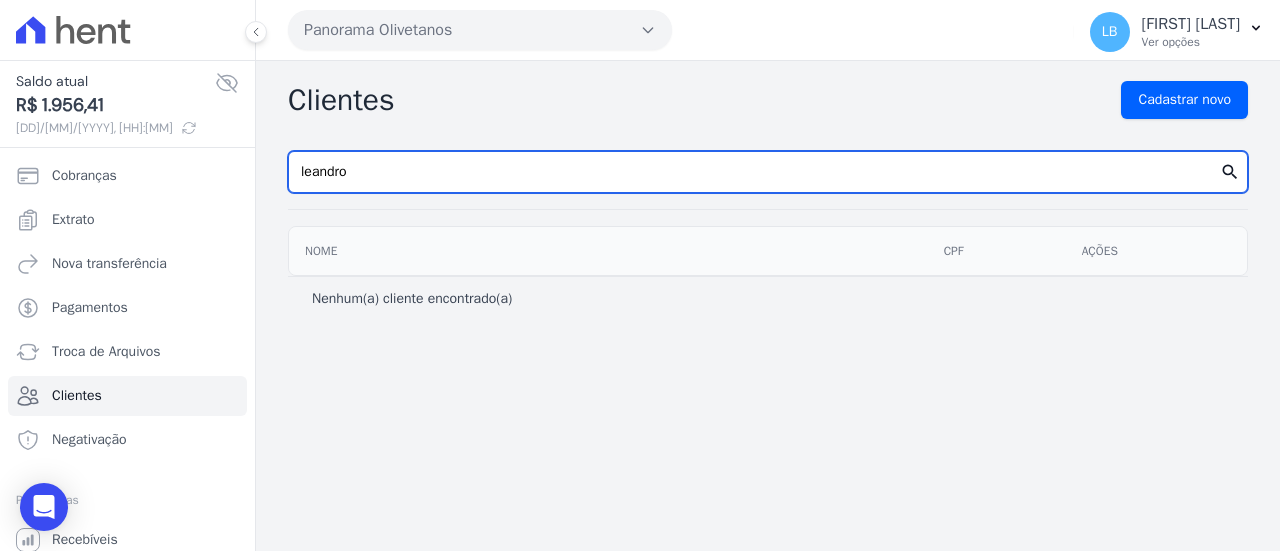 type on "leandro" 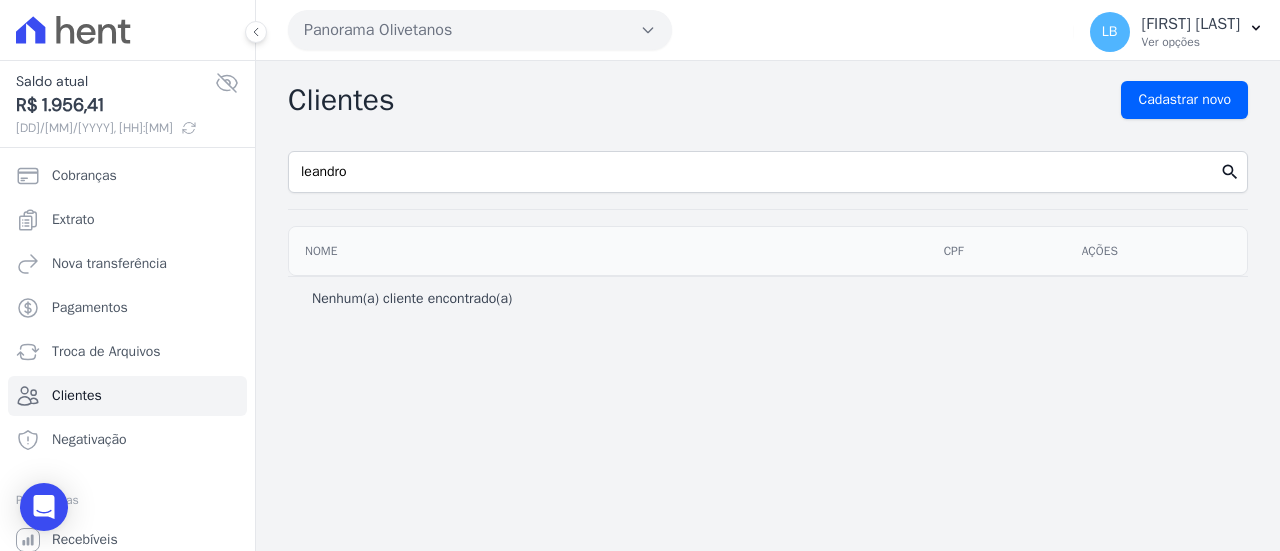 click on "search" at bounding box center (1230, 172) 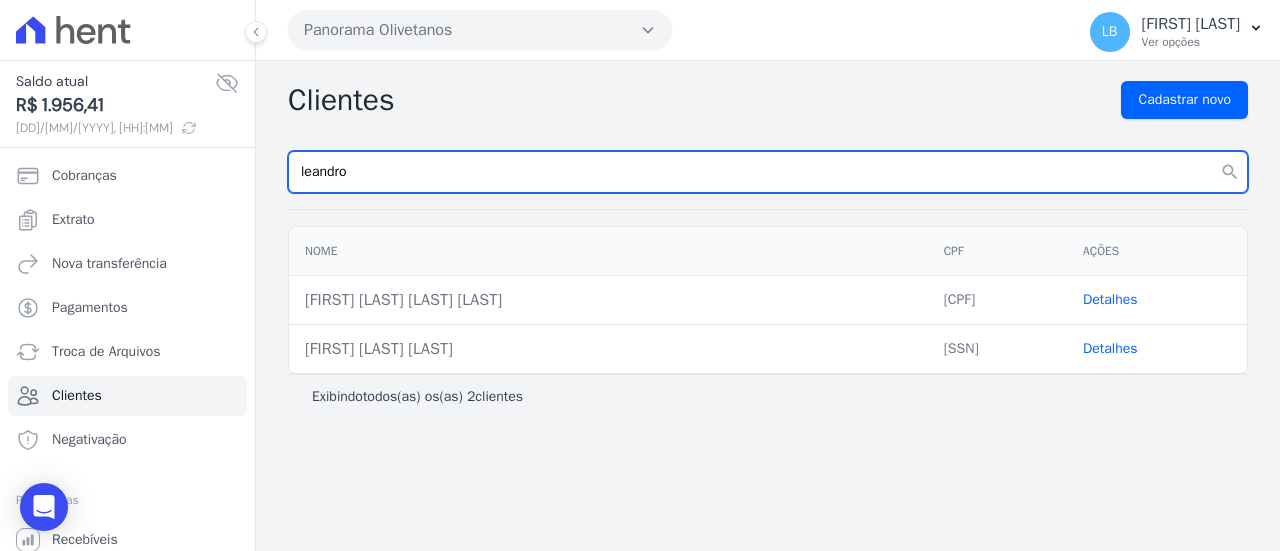 click on "leandro" at bounding box center (768, 172) 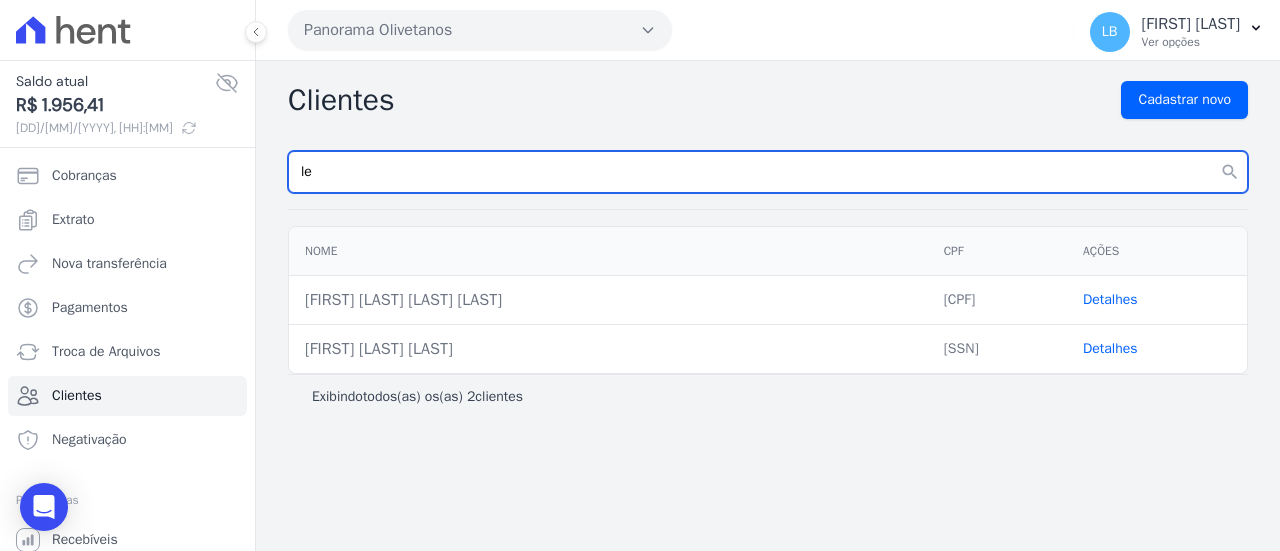 type on "l" 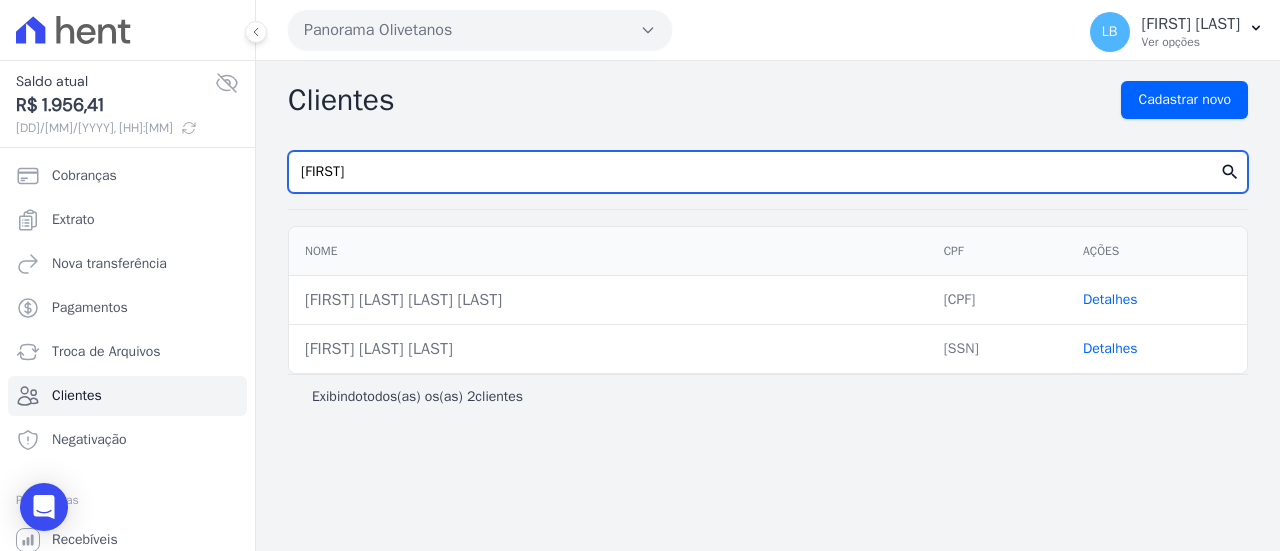 type on "[FIRST]" 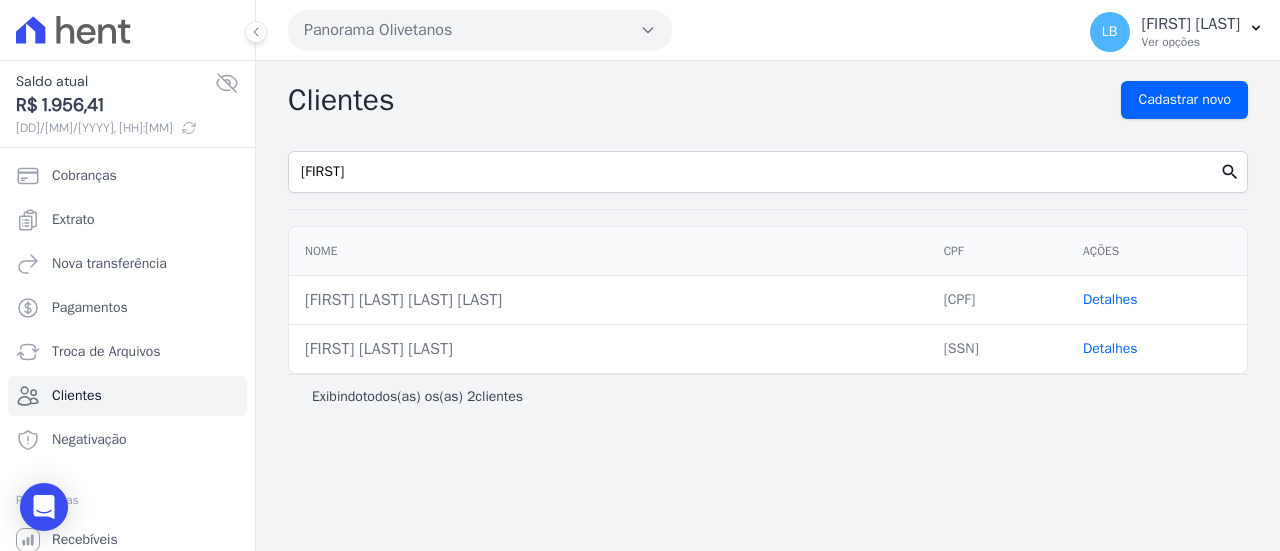 click on "search" at bounding box center (1230, 172) 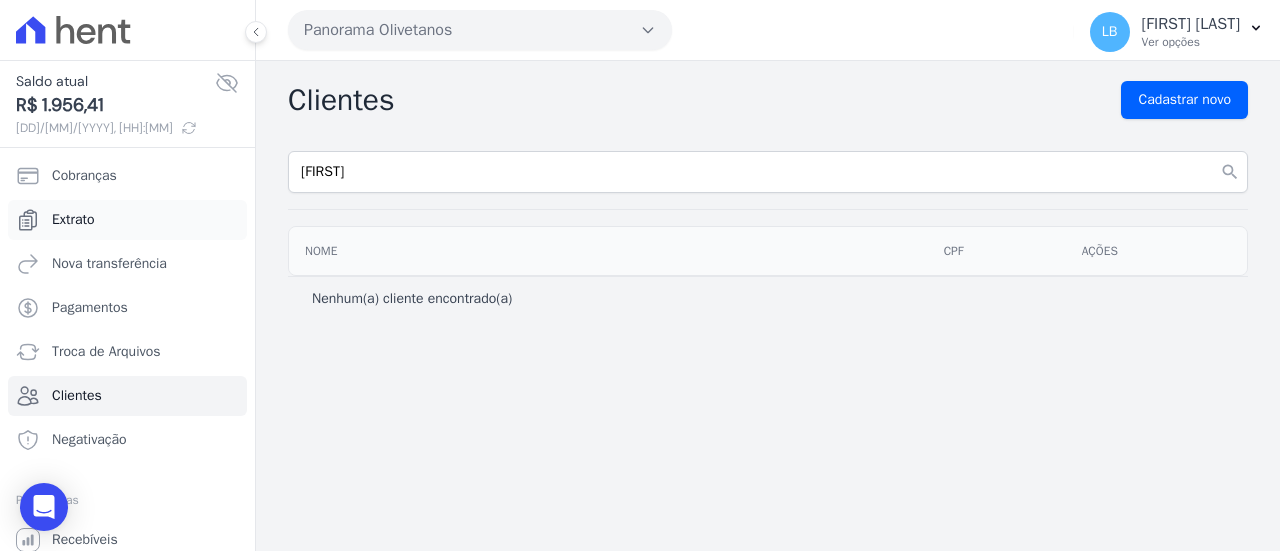 click on "Extrato" at bounding box center (127, 220) 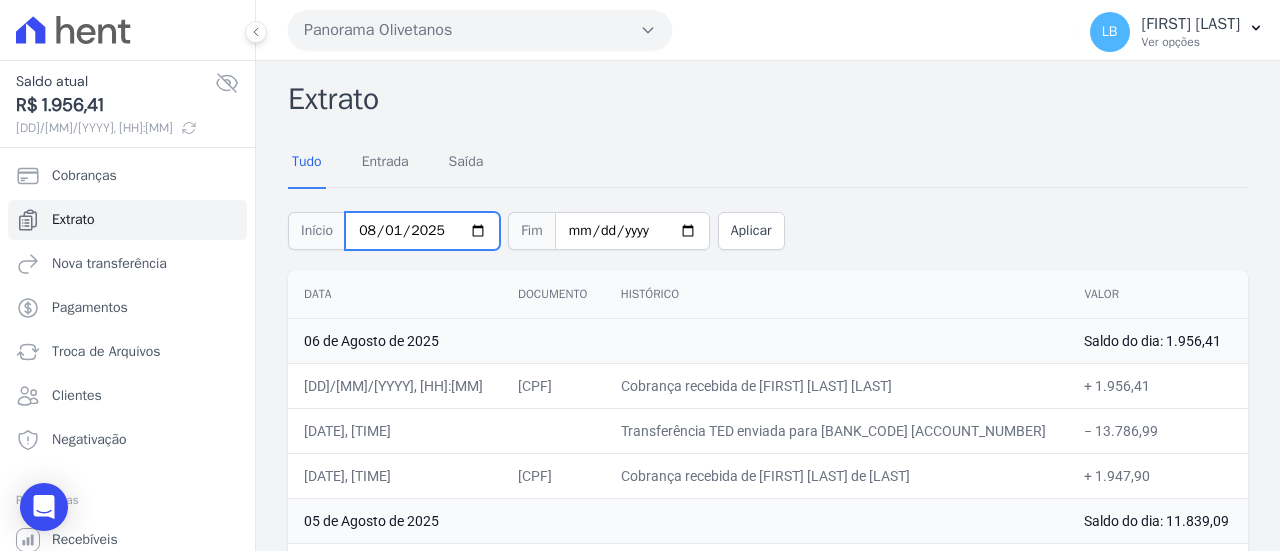 click on "2025-08-01" at bounding box center [422, 231] 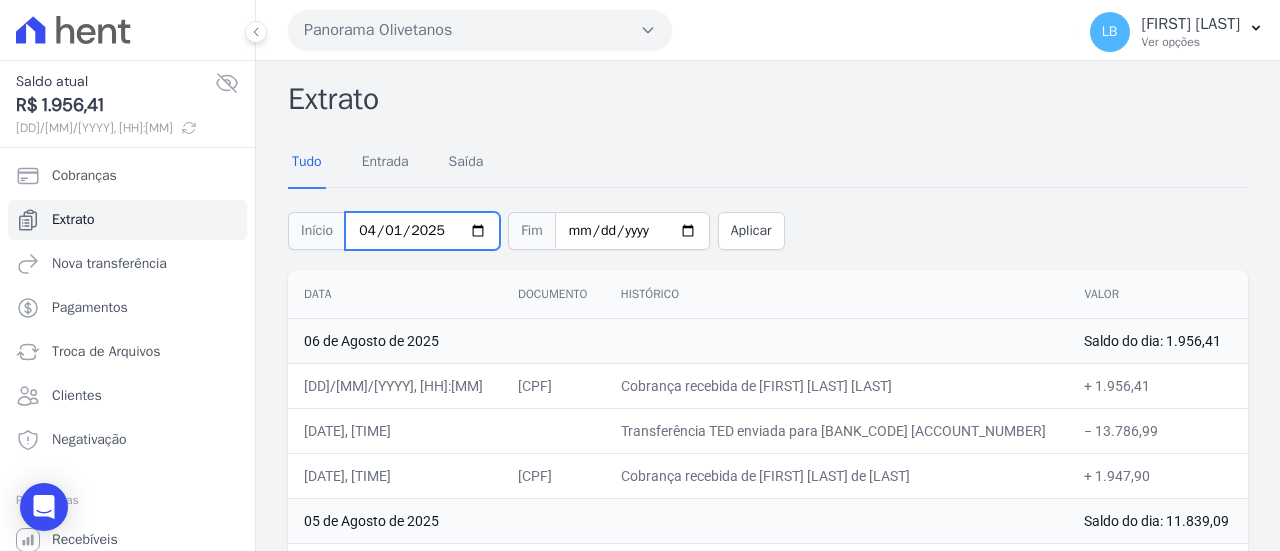 type on "2025-04-01" 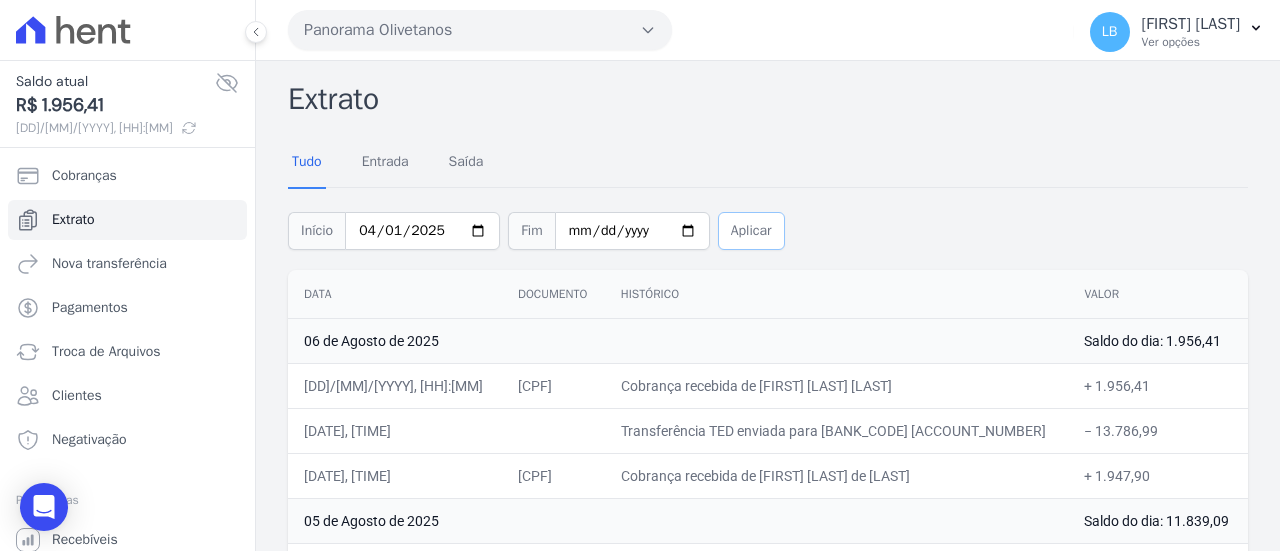 click on "Aplicar" at bounding box center (751, 231) 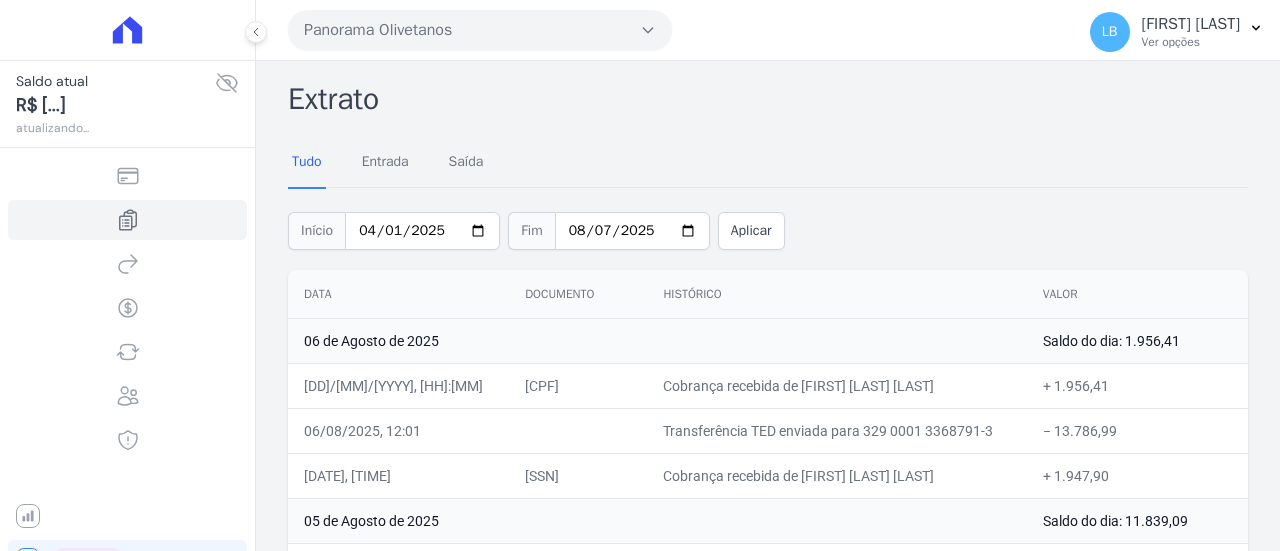 scroll, scrollTop: 0, scrollLeft: 0, axis: both 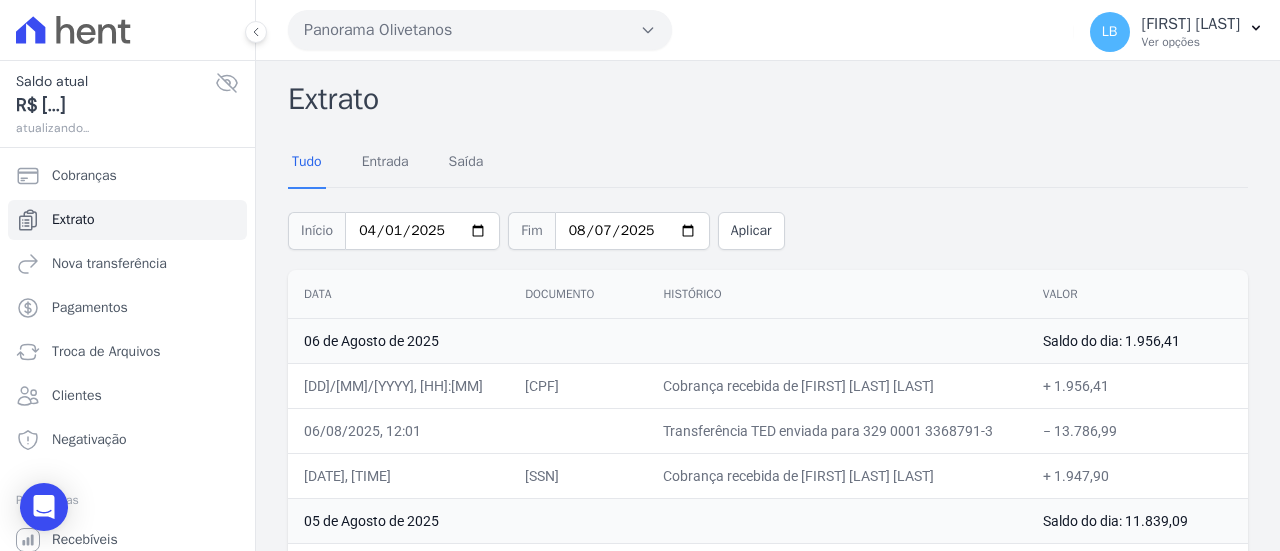 click on "Extrato" at bounding box center (768, 99) 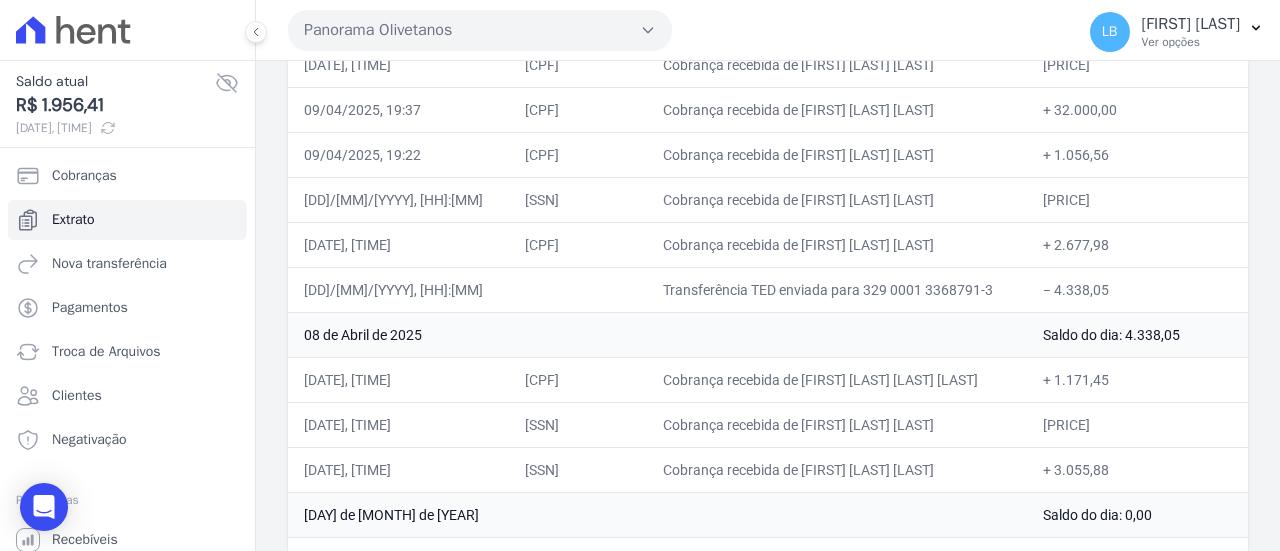 scroll, scrollTop: 22961, scrollLeft: 0, axis: vertical 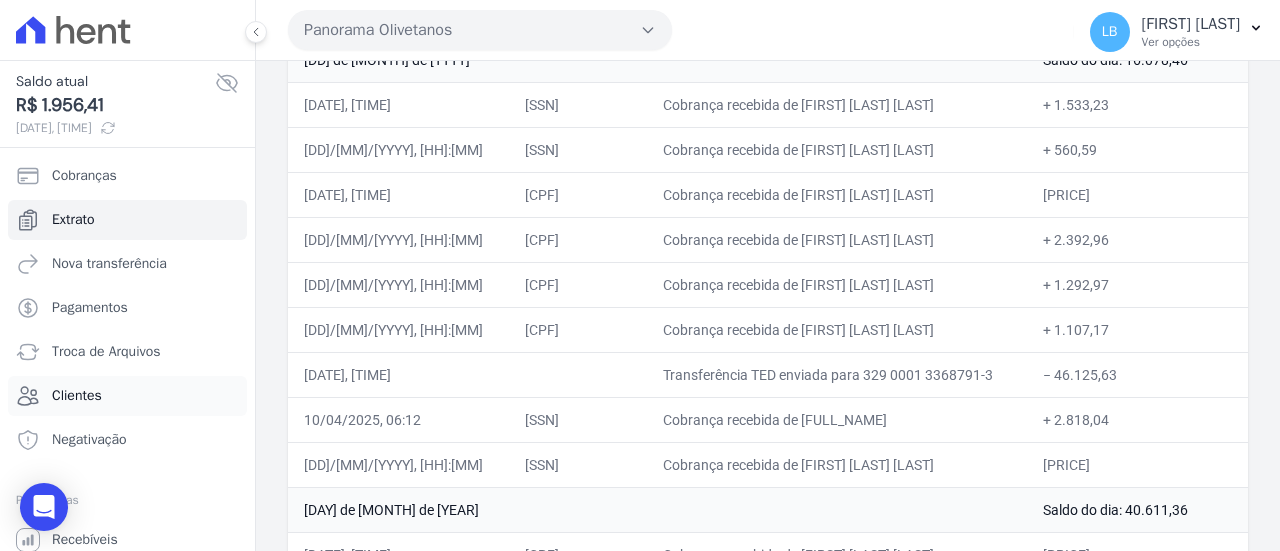 click on "Clientes" at bounding box center (127, 396) 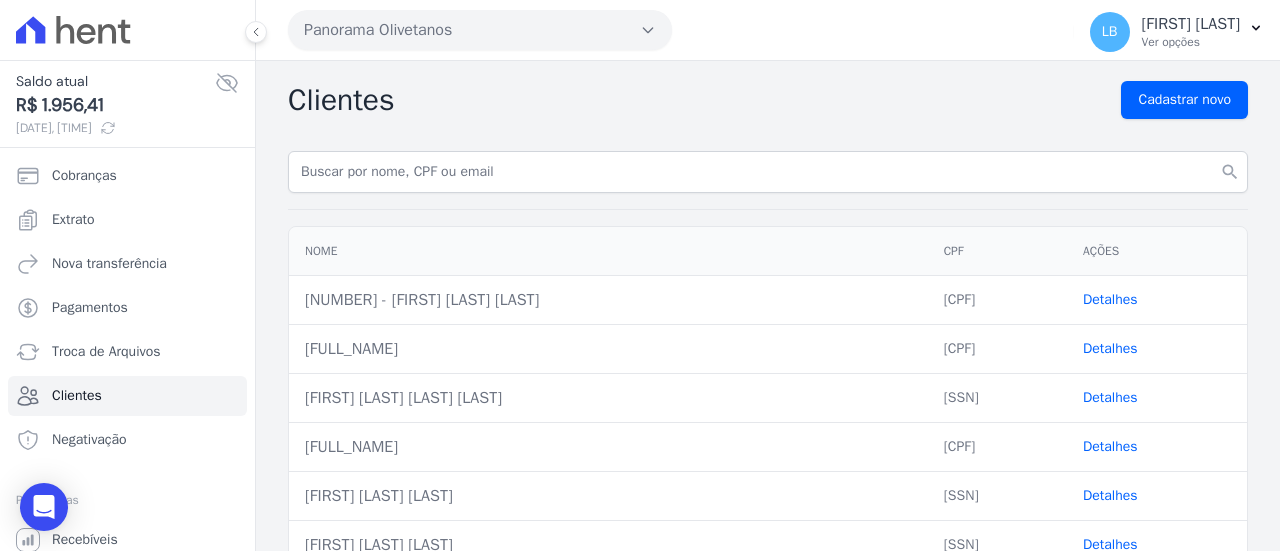 click on "Detalhes" at bounding box center (1110, 348) 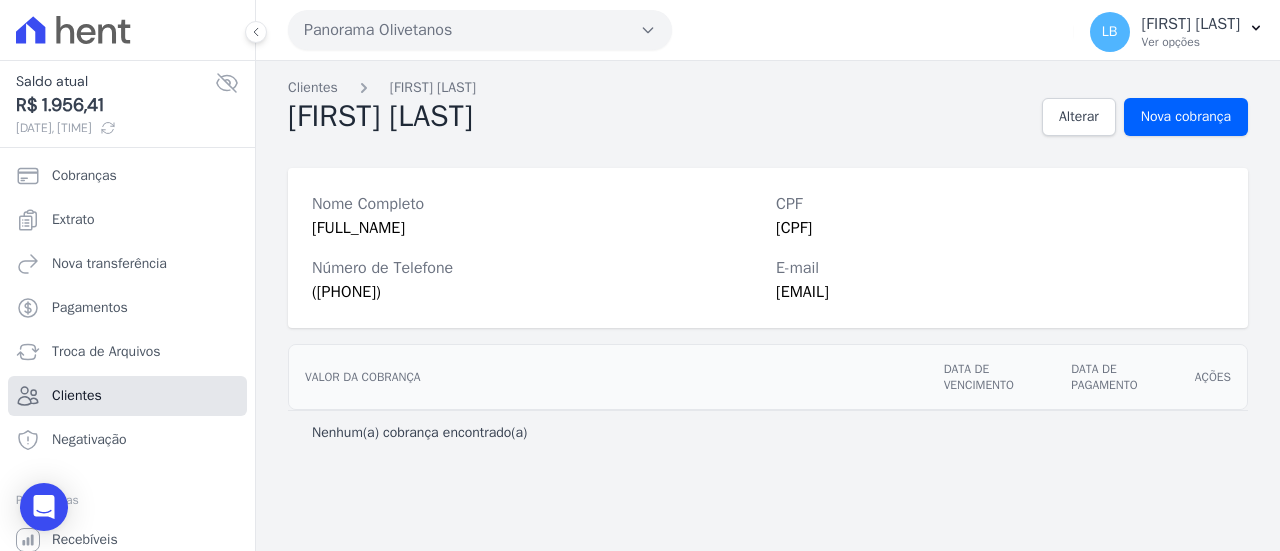click on "Clientes" at bounding box center [127, 396] 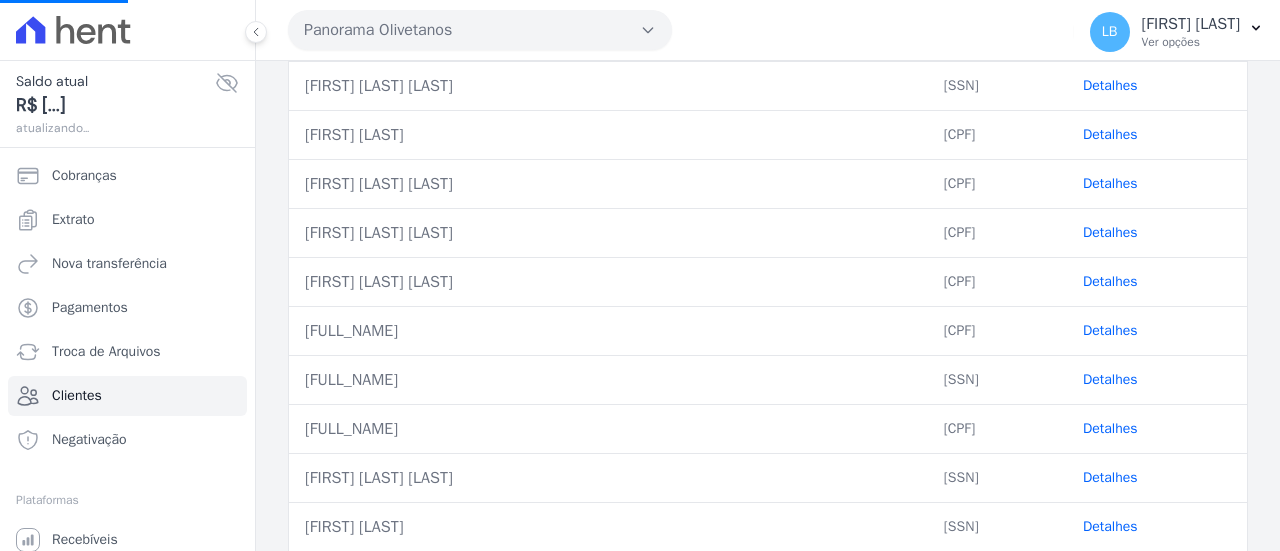 scroll, scrollTop: 0, scrollLeft: 0, axis: both 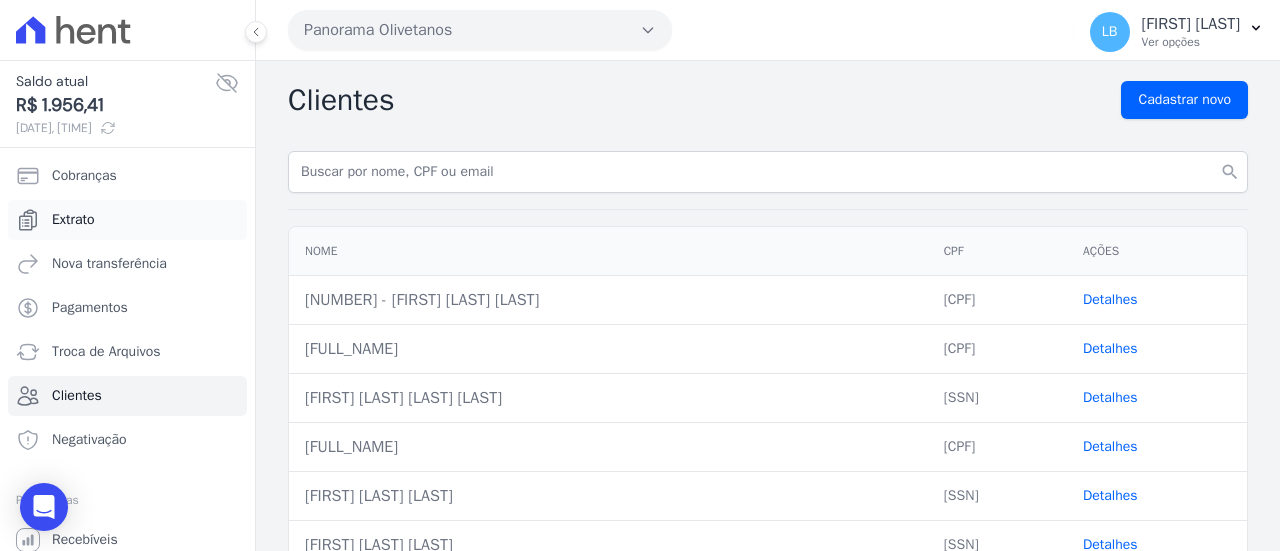click on "Extrato" at bounding box center (127, 220) 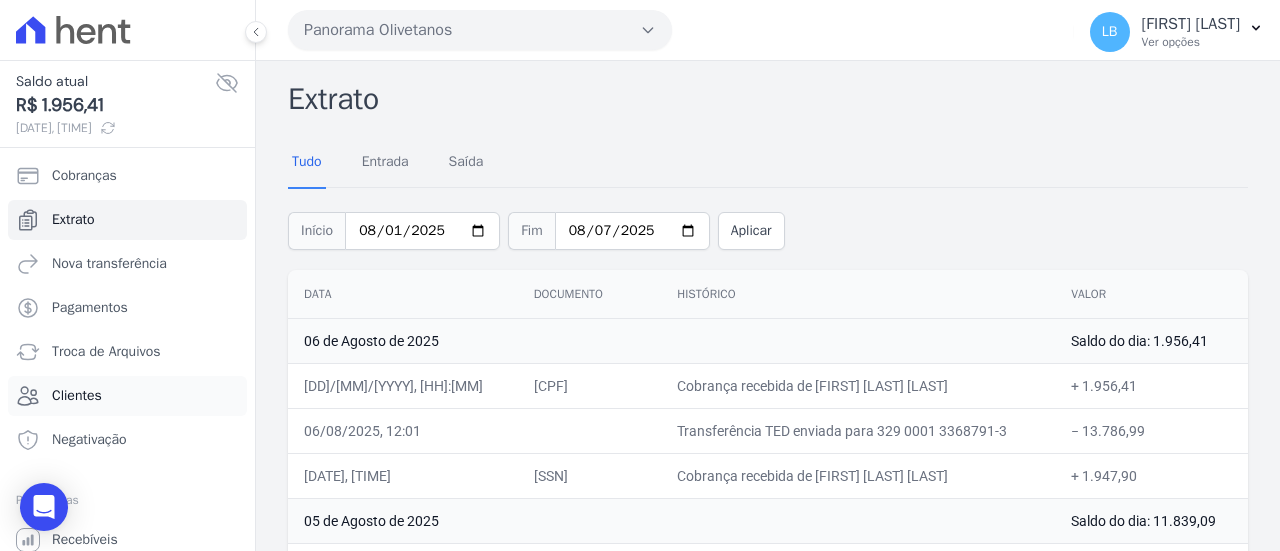 click on "Clientes" at bounding box center [127, 396] 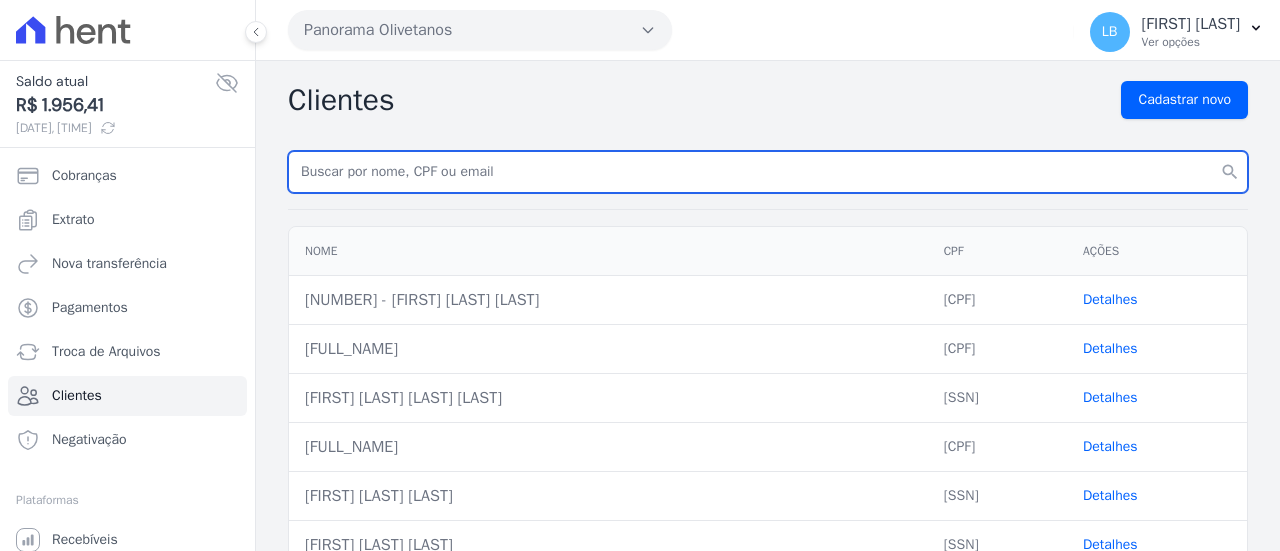 click at bounding box center (768, 172) 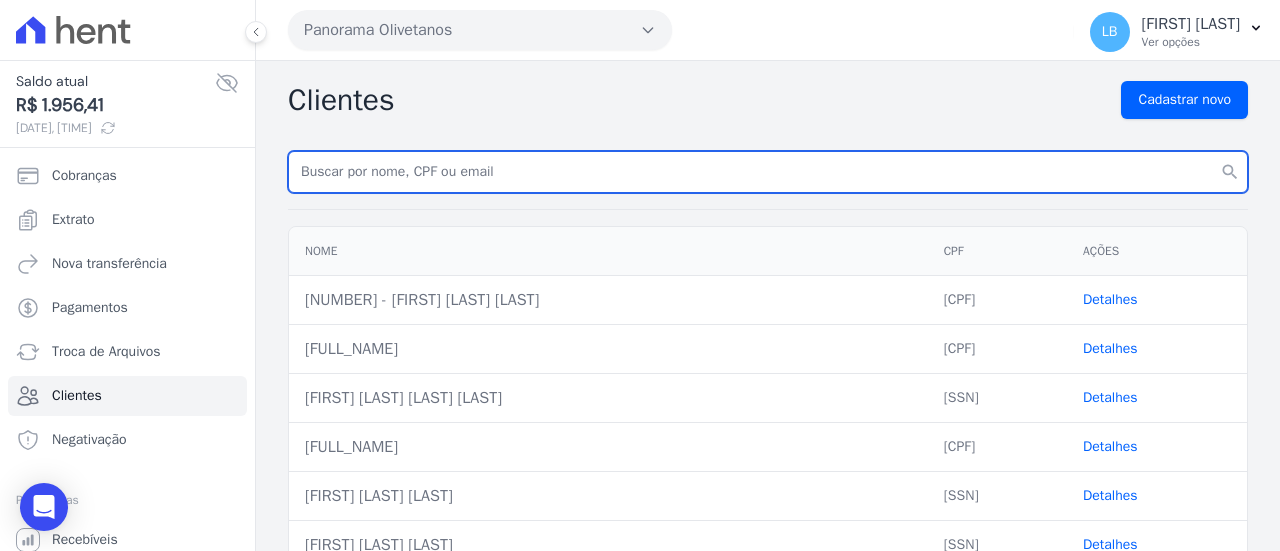 click at bounding box center (768, 172) 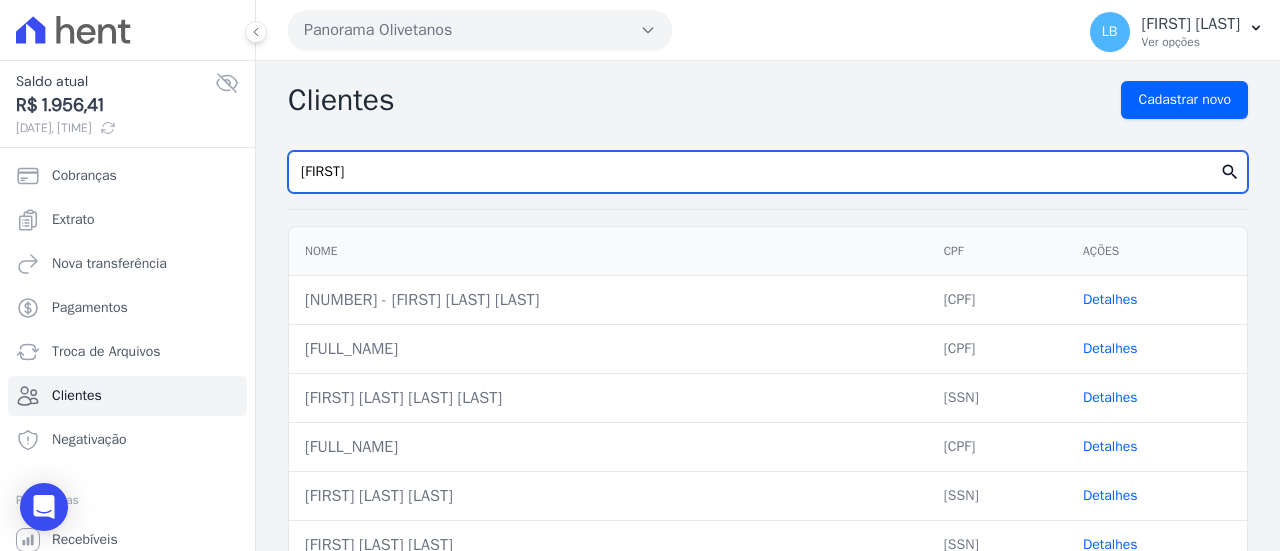 type on "jona" 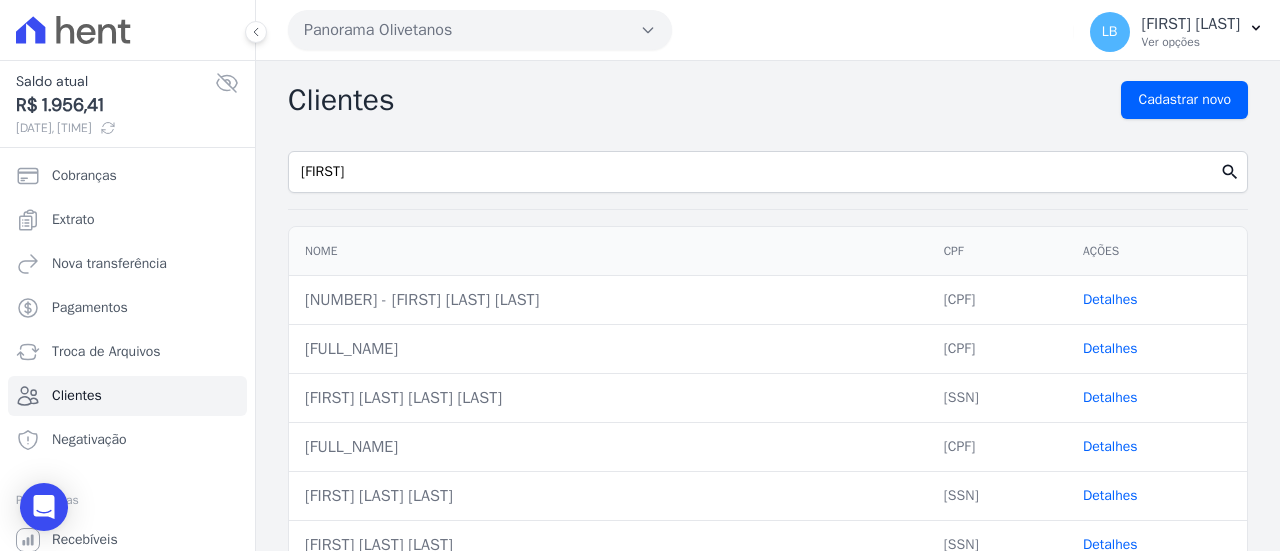 click on "search" at bounding box center (1230, 172) 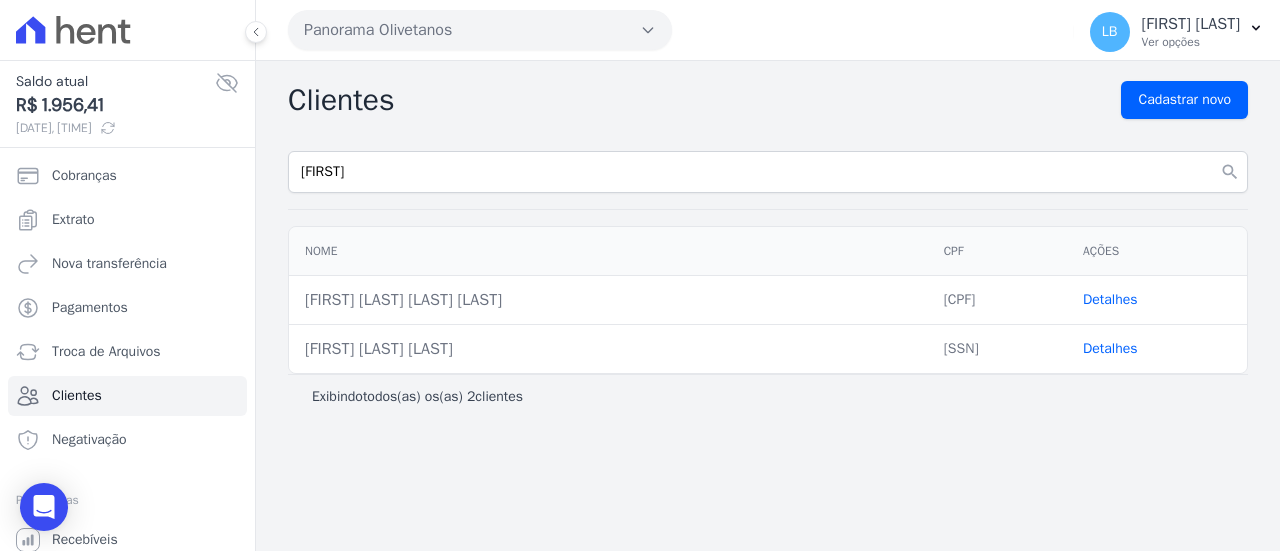 click on "Detalhes" at bounding box center (1110, 299) 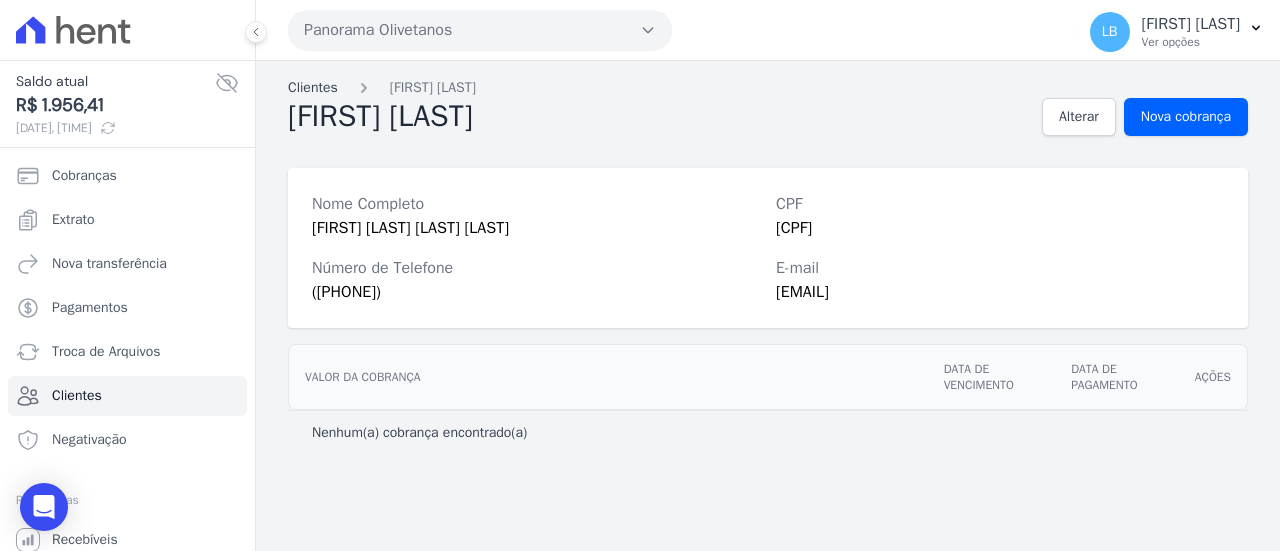 click on "Clientes" at bounding box center (313, 87) 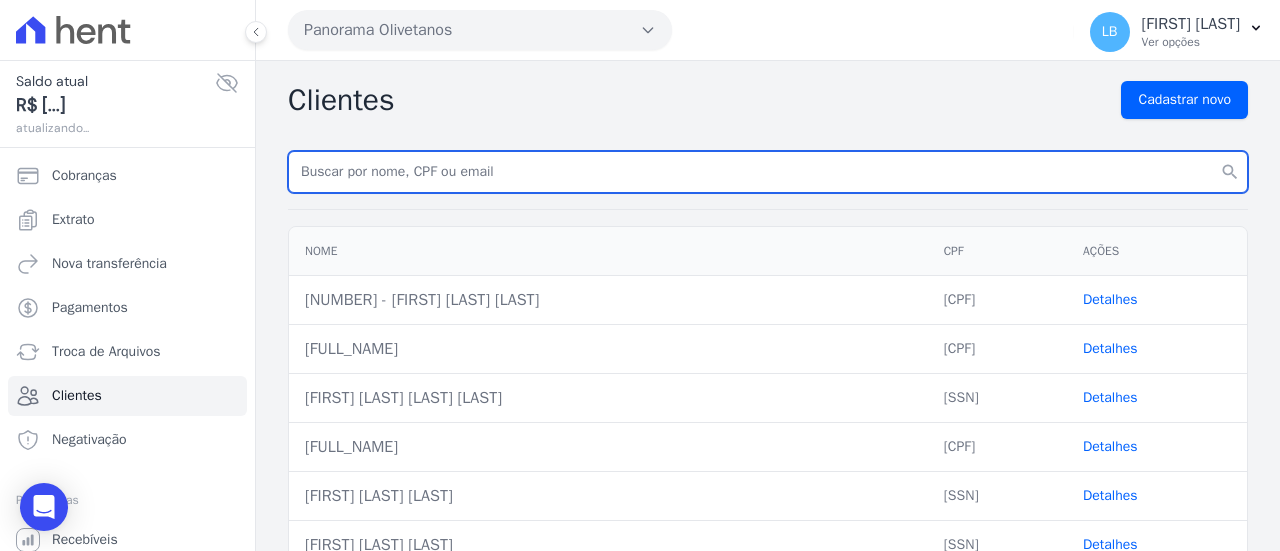 drag, startPoint x: 968, startPoint y: 169, endPoint x: 1022, endPoint y: 165, distance: 54.147945 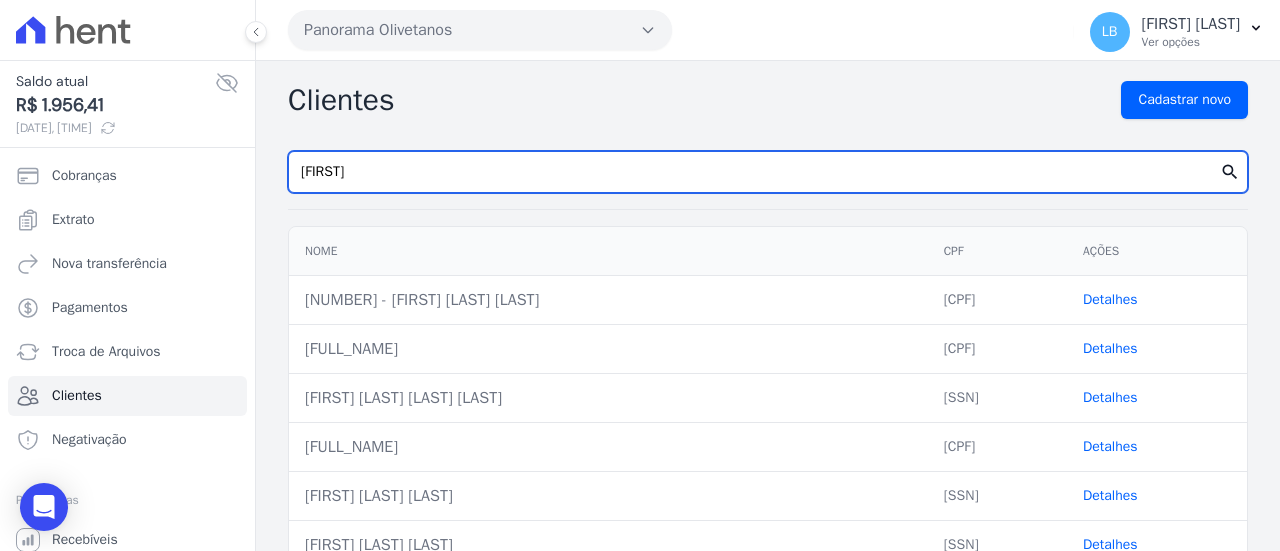 type on "jona" 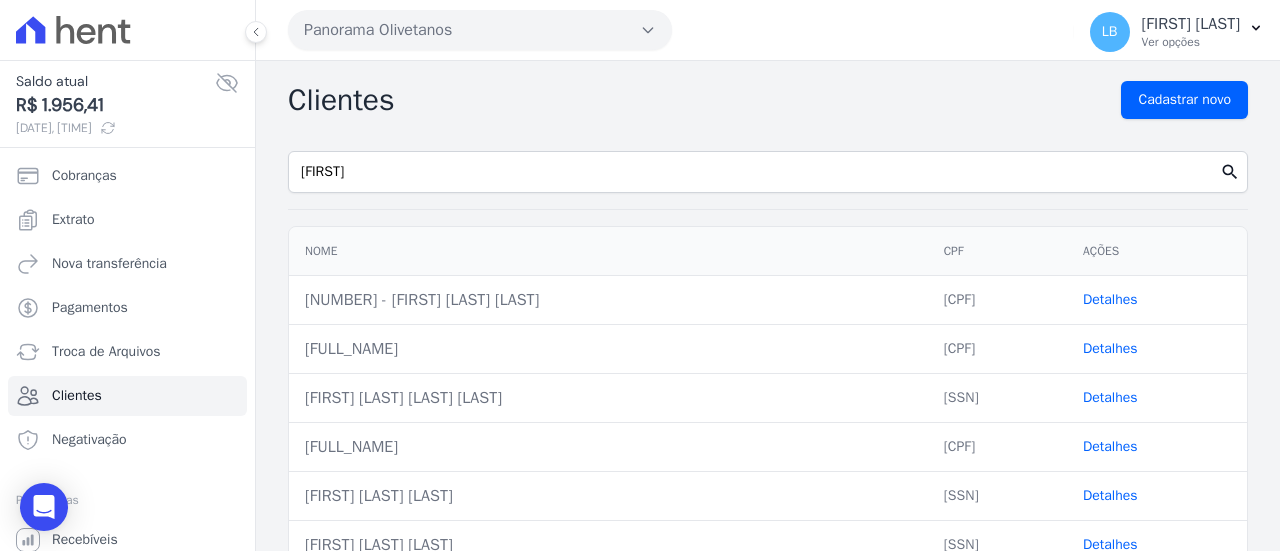 click on "search" at bounding box center [1230, 172] 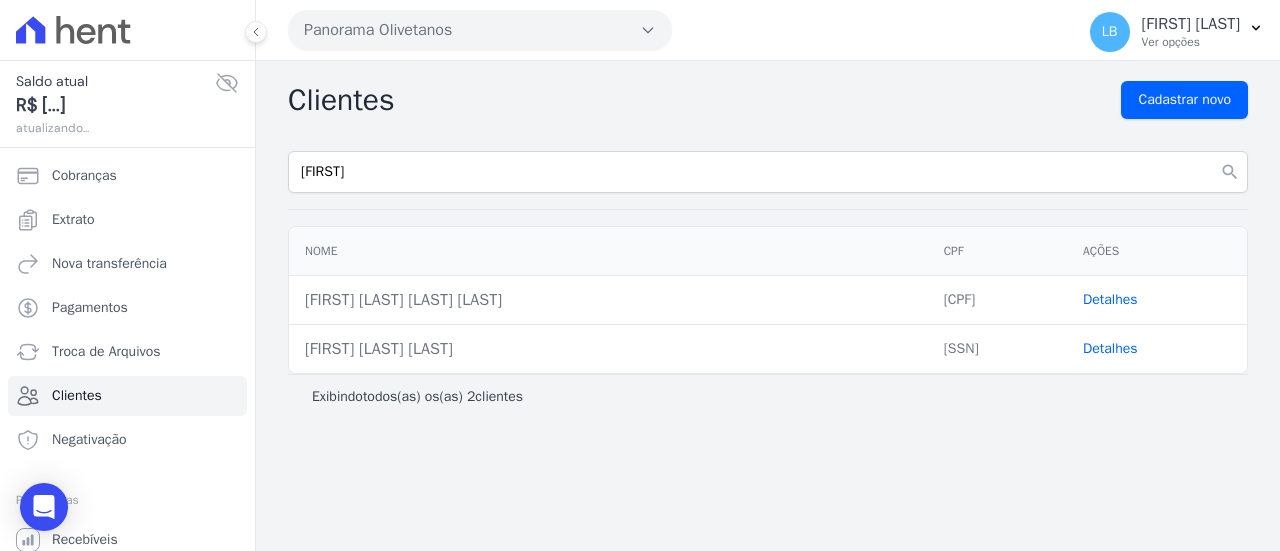 click on "Detalhes" at bounding box center (1157, 349) 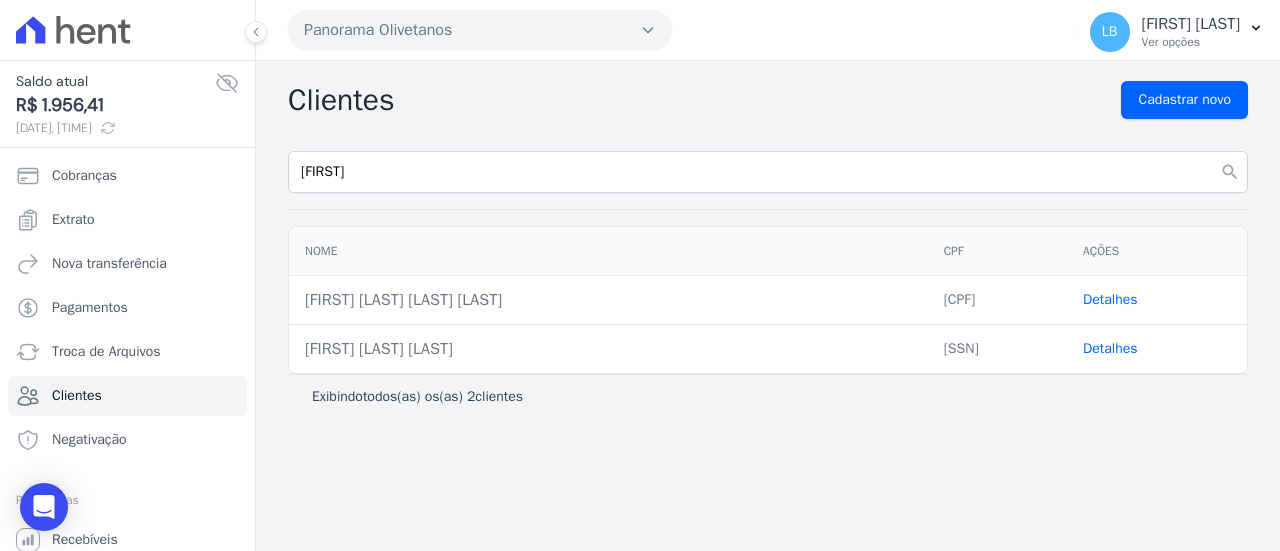 click on "Detalhes" at bounding box center [1110, 348] 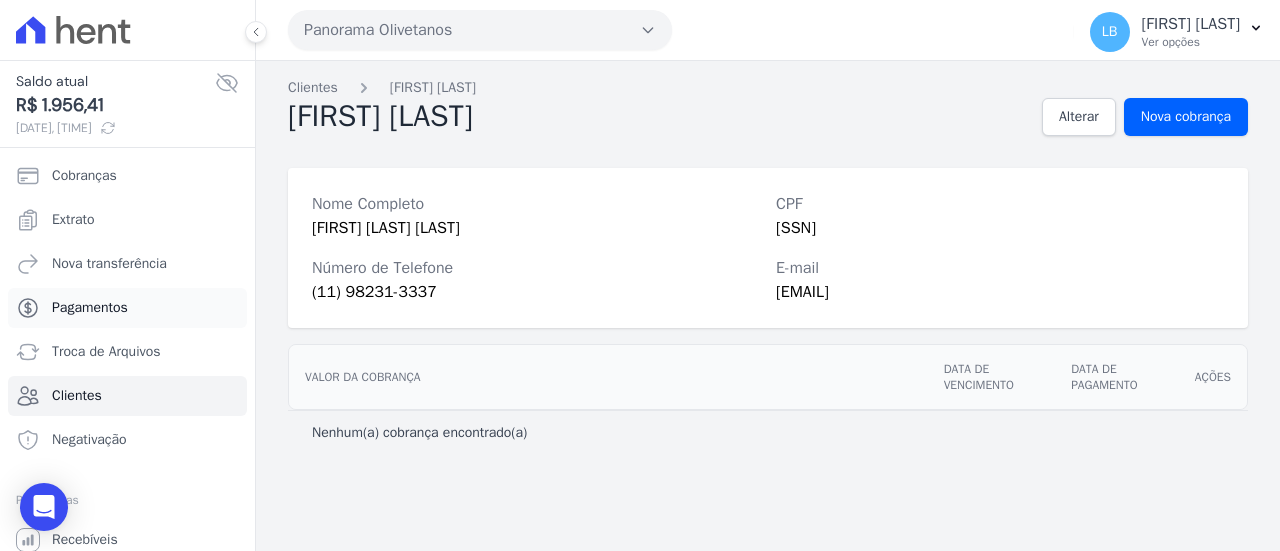 click on "Pagamentos" at bounding box center (127, 308) 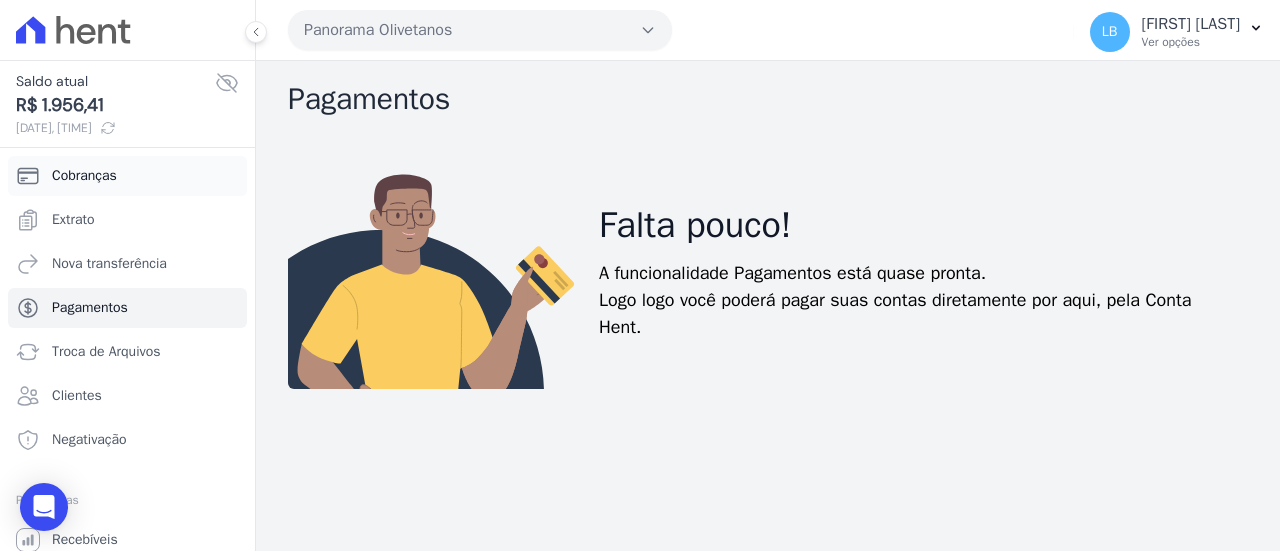 click on "Cobranças" at bounding box center [127, 176] 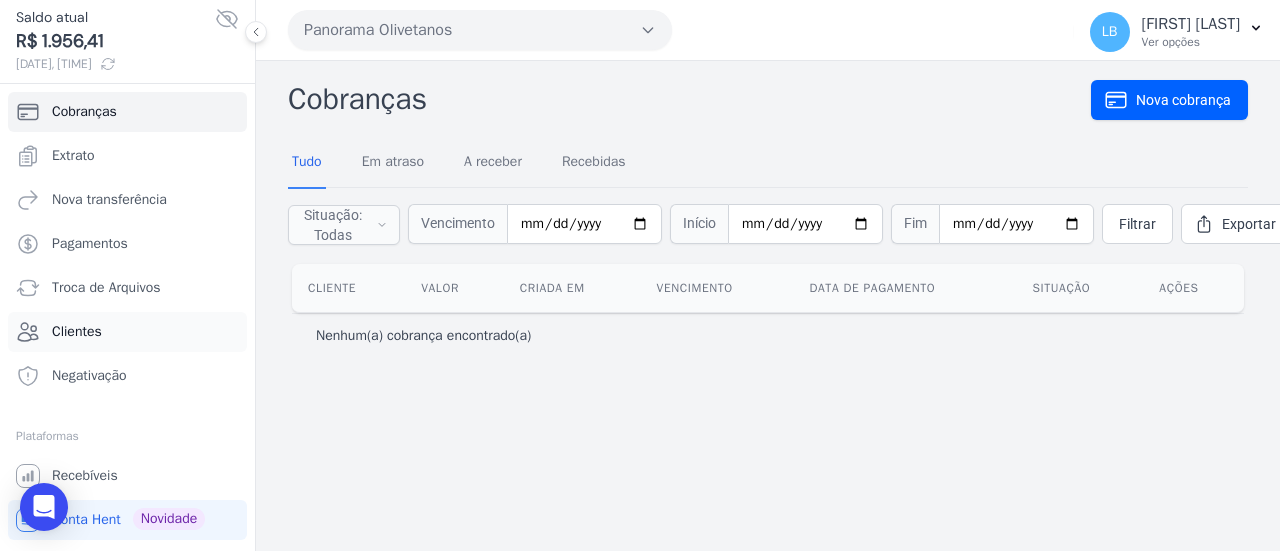 scroll, scrollTop: 96, scrollLeft: 0, axis: vertical 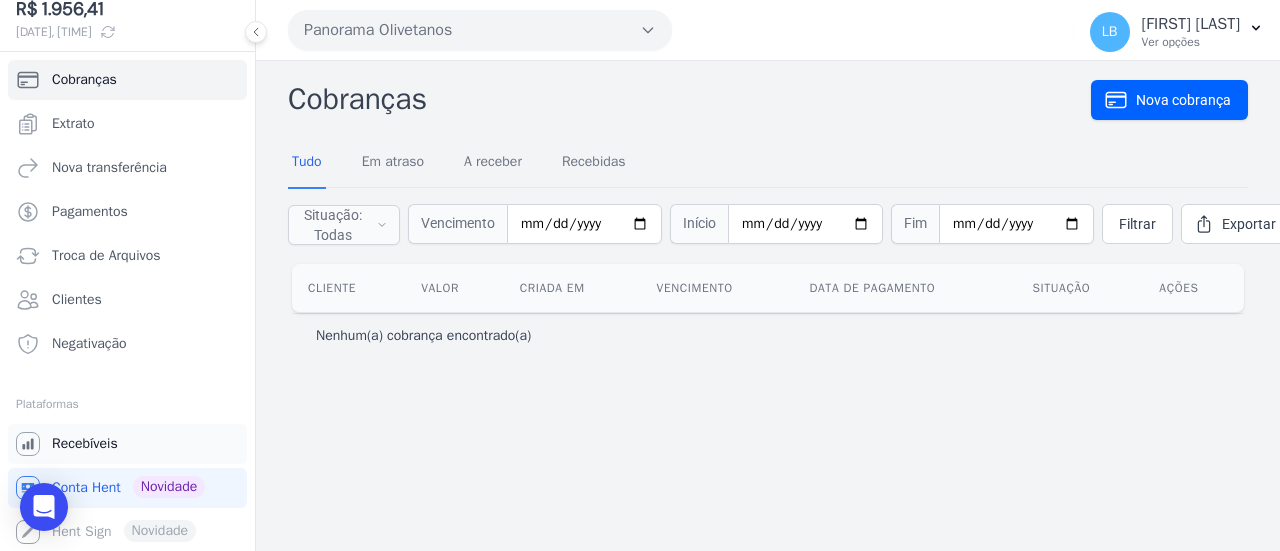 click on "Recebíveis" at bounding box center (127, 444) 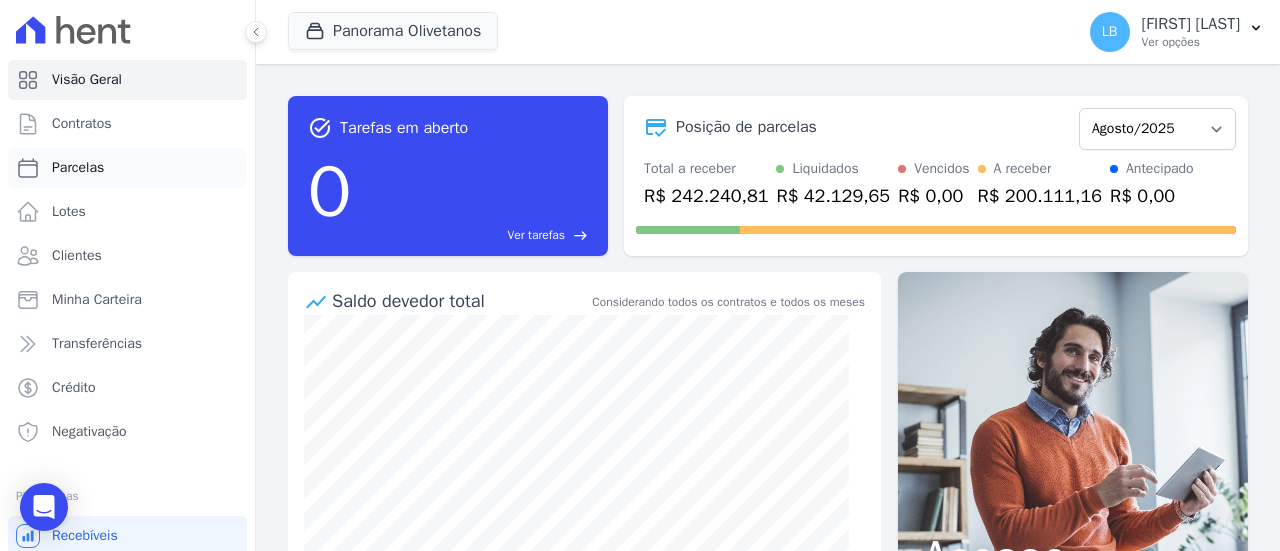 click on "Parcelas" at bounding box center (78, 168) 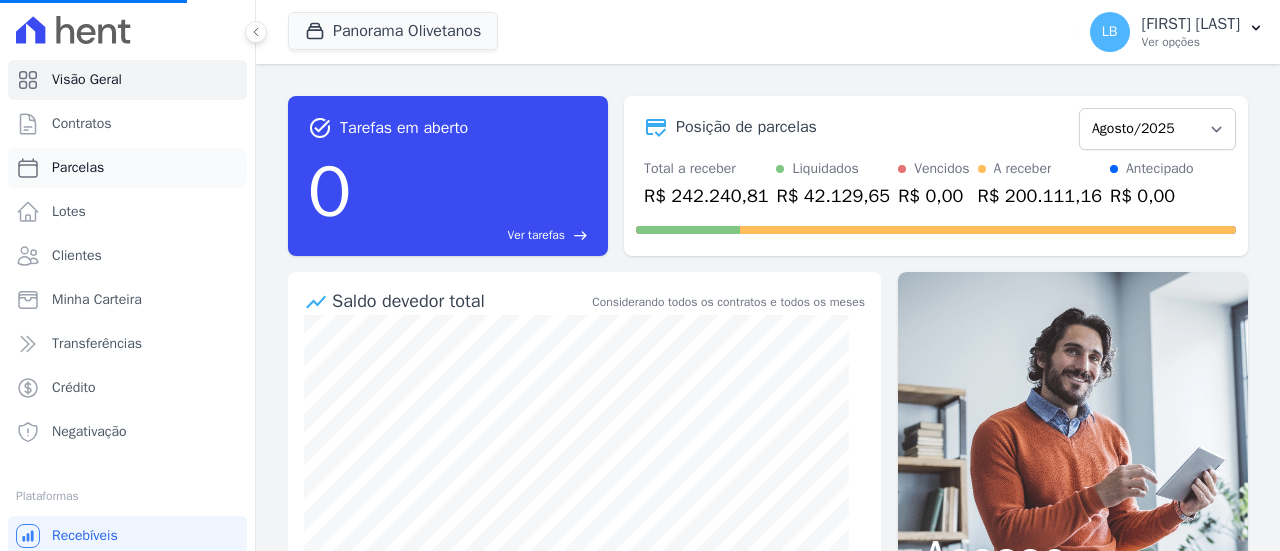select 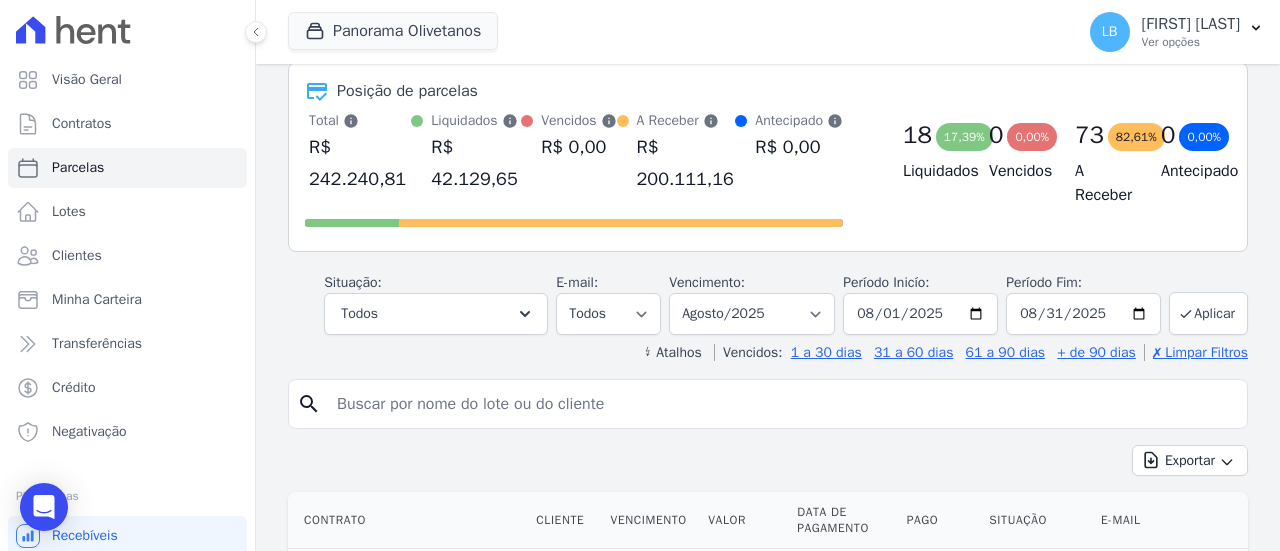 scroll, scrollTop: 200, scrollLeft: 0, axis: vertical 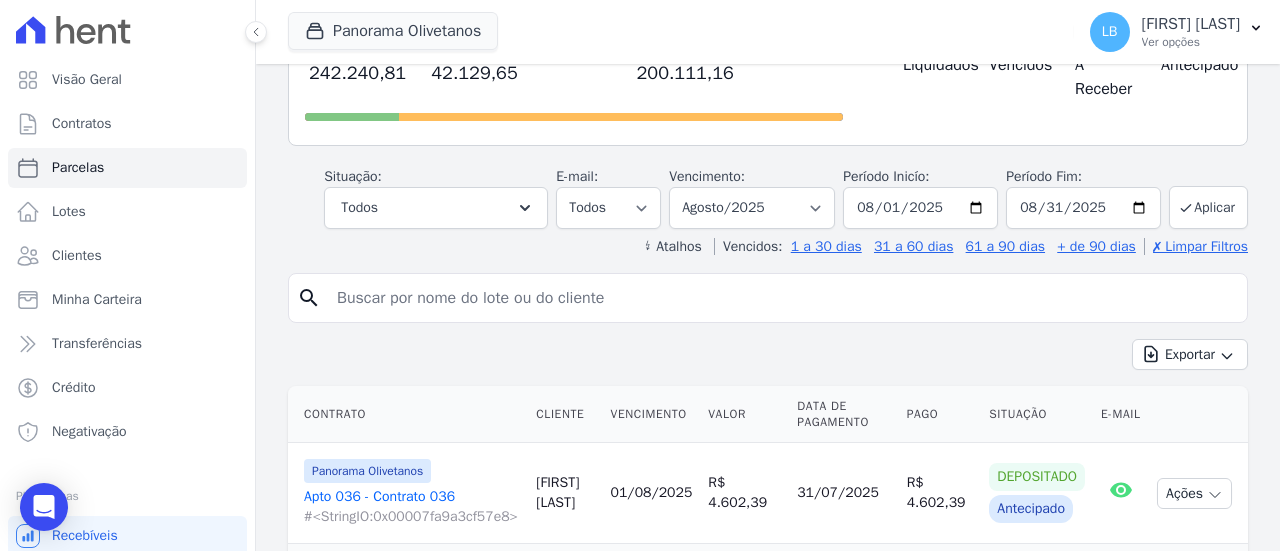click at bounding box center [782, 298] 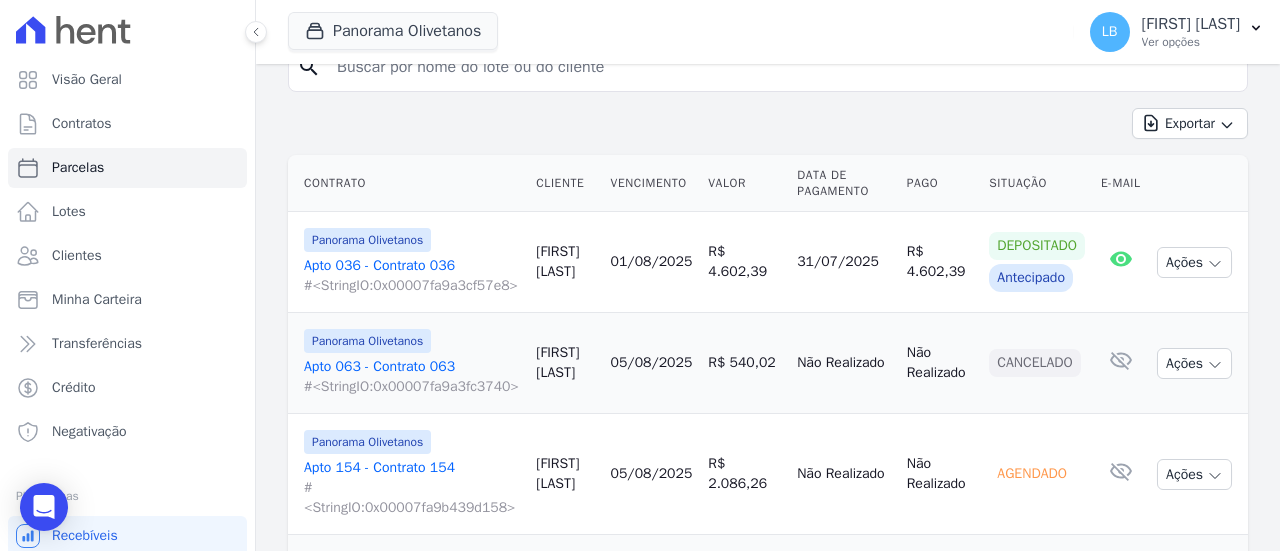 scroll, scrollTop: 449, scrollLeft: 0, axis: vertical 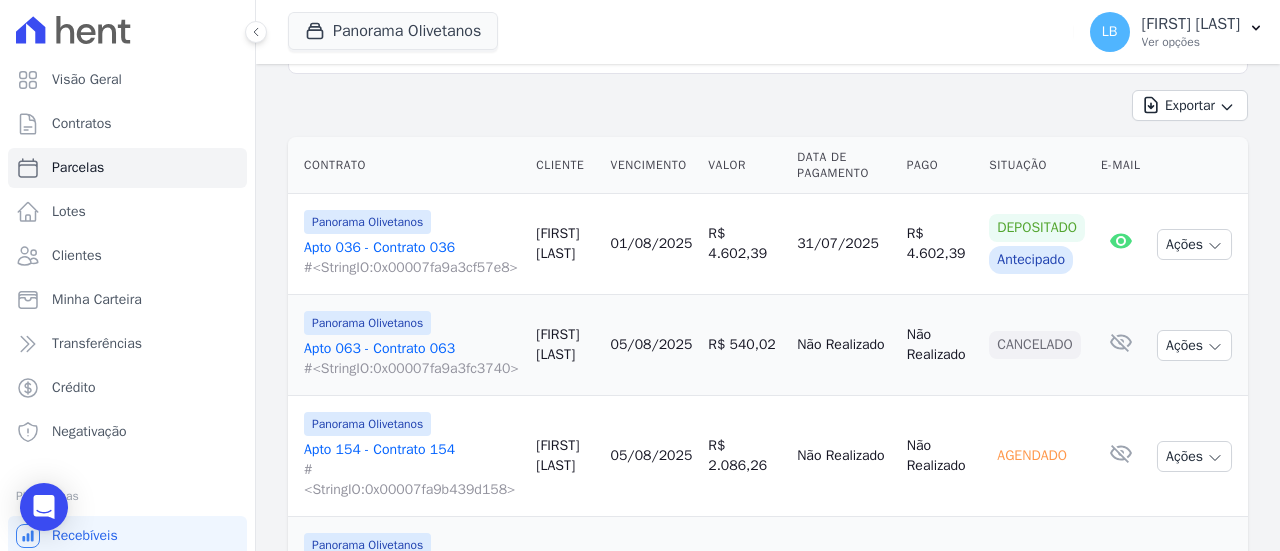 click on "Apto 036 - Contrato 036
#<StringIO:0x00007fa9a3cf57e8>" at bounding box center (412, 258) 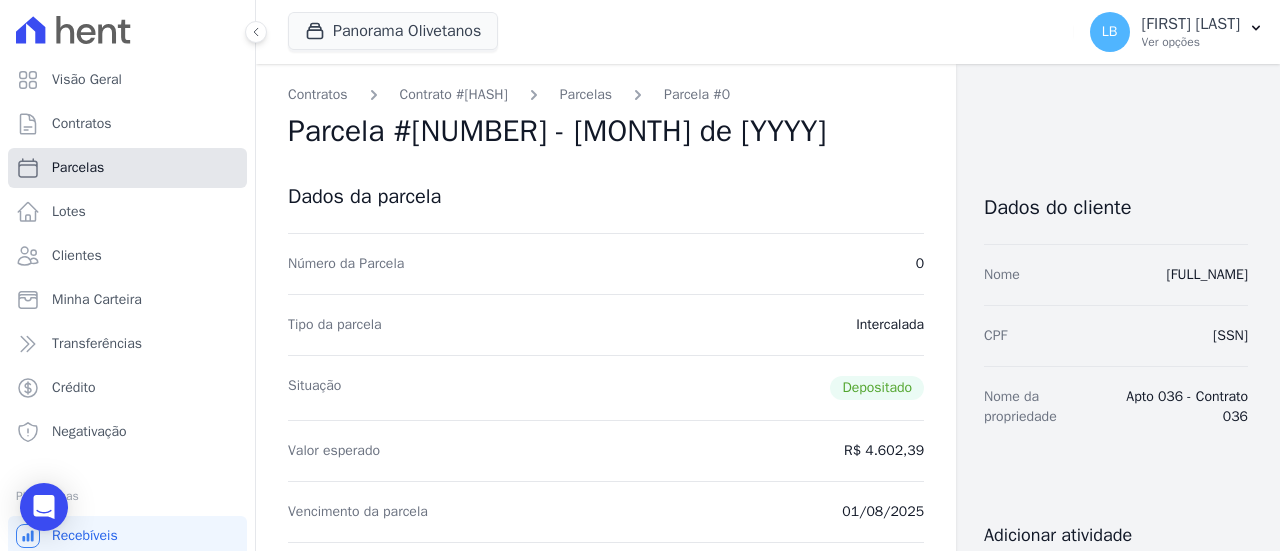 click on "Parcelas" at bounding box center (127, 168) 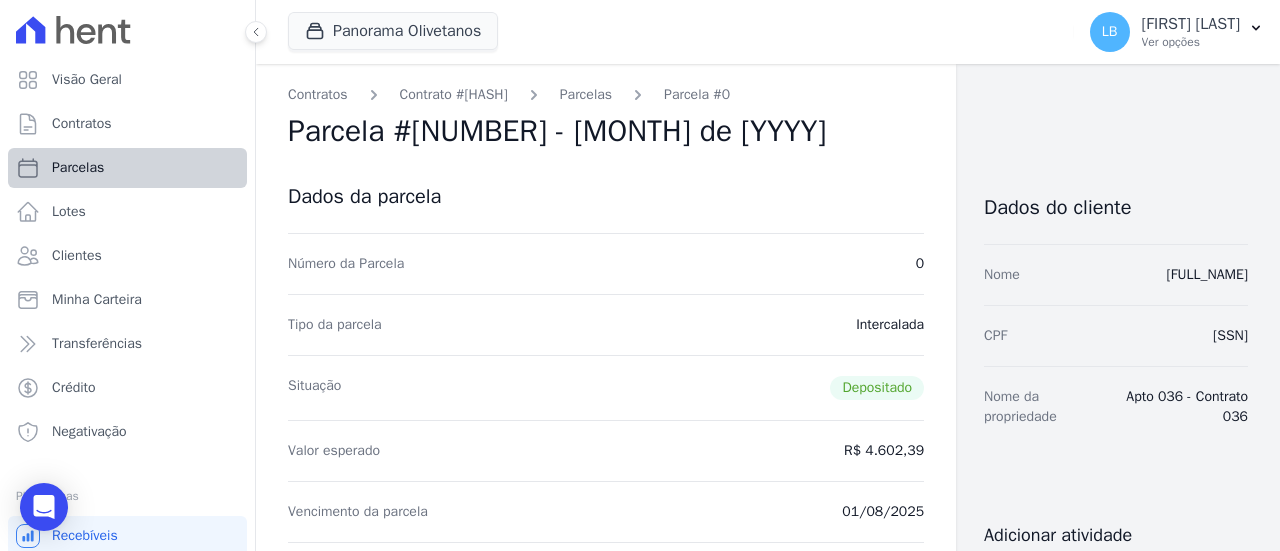select 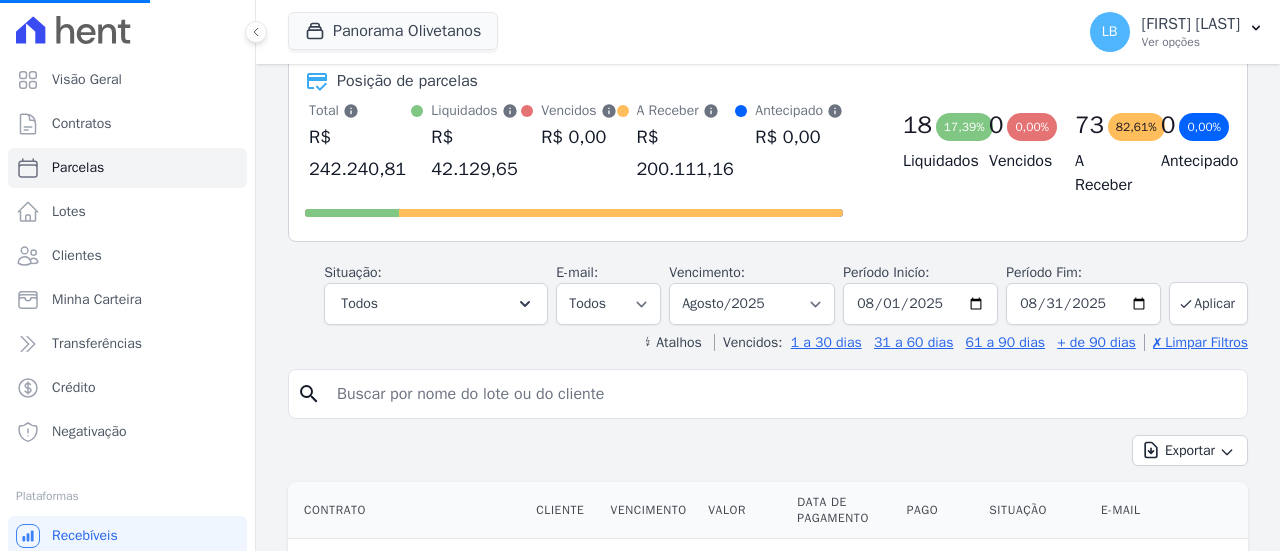 scroll, scrollTop: 300, scrollLeft: 0, axis: vertical 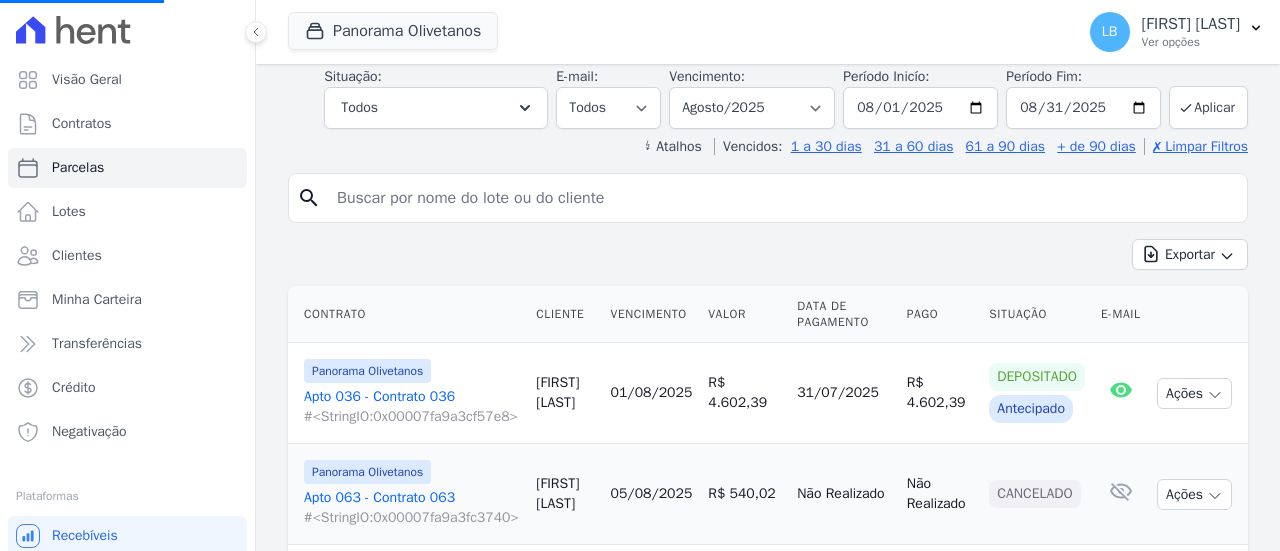 click at bounding box center [782, 198] 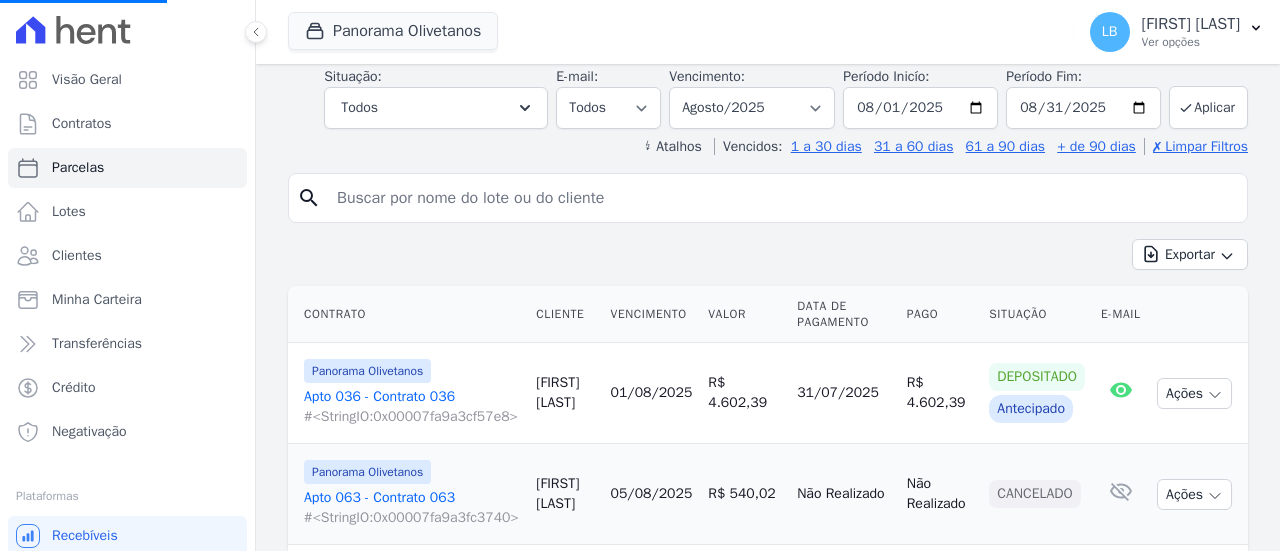 select 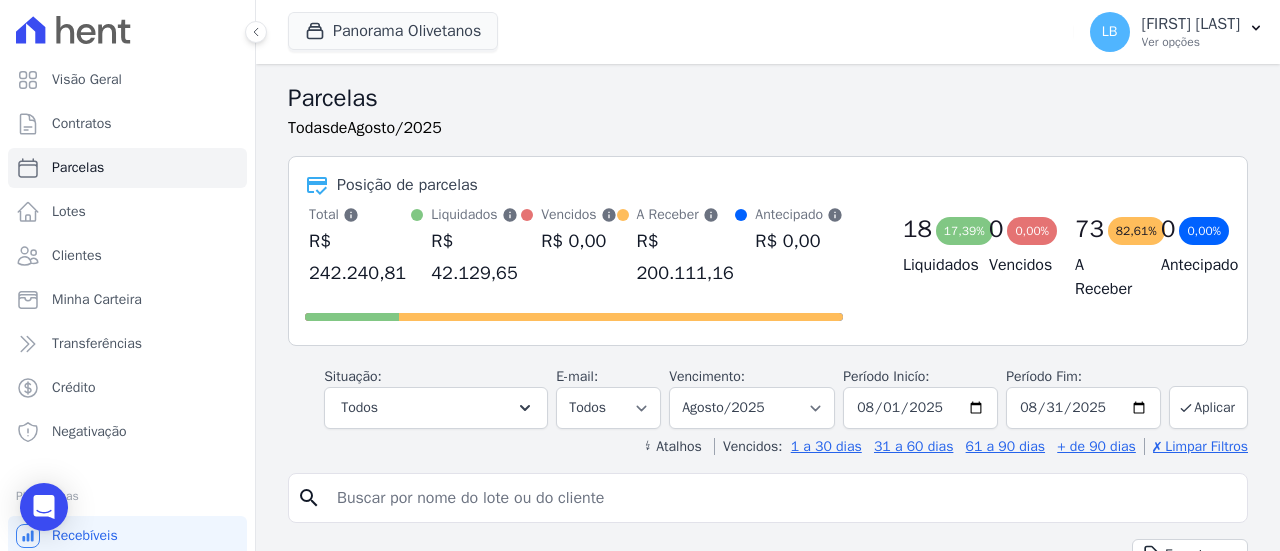 click at bounding box center [782, 498] 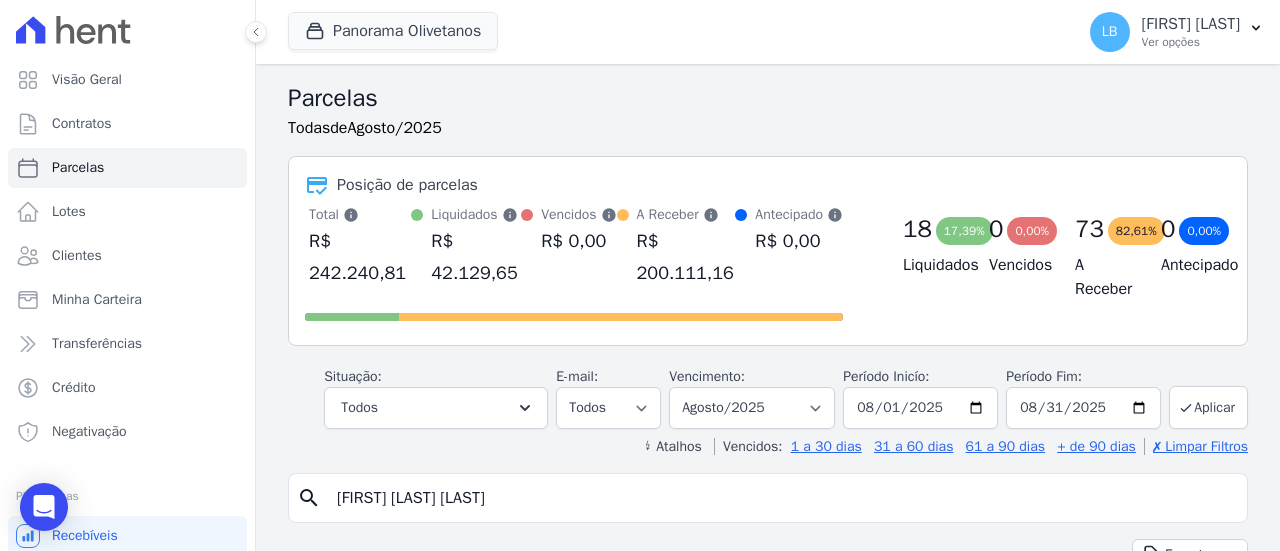 type on "[FIRST] de [LAST] [LAST]" 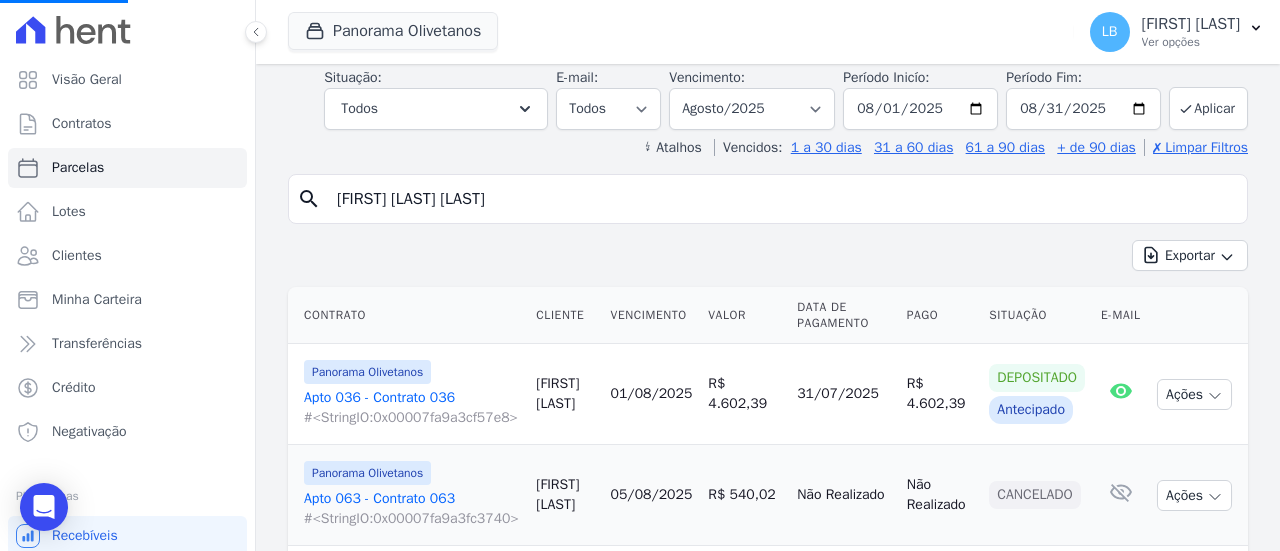 scroll, scrollTop: 300, scrollLeft: 0, axis: vertical 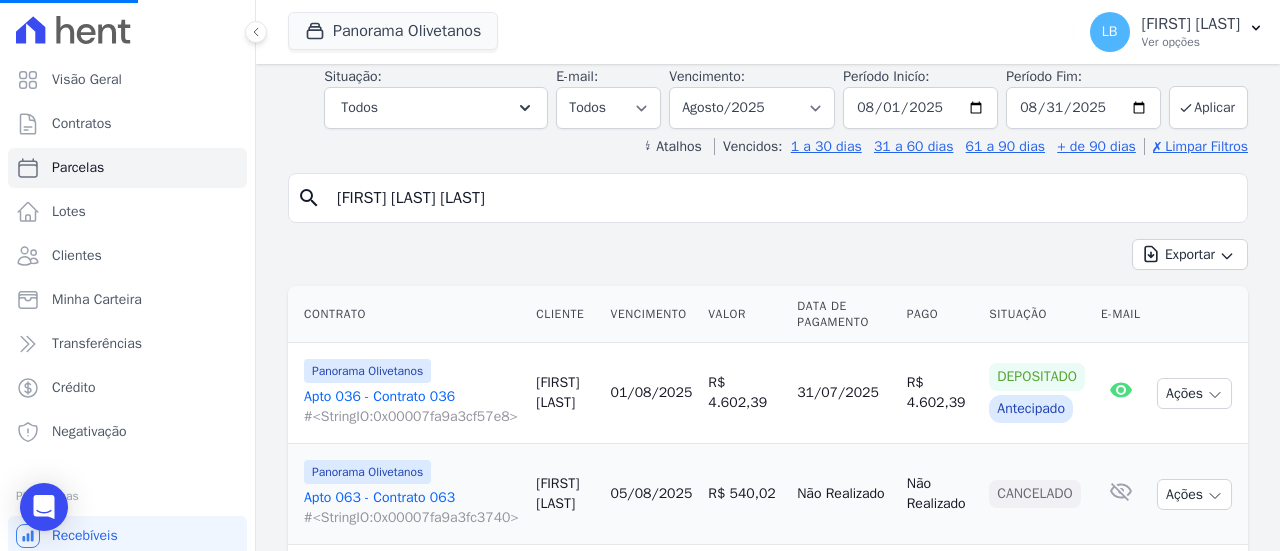 select 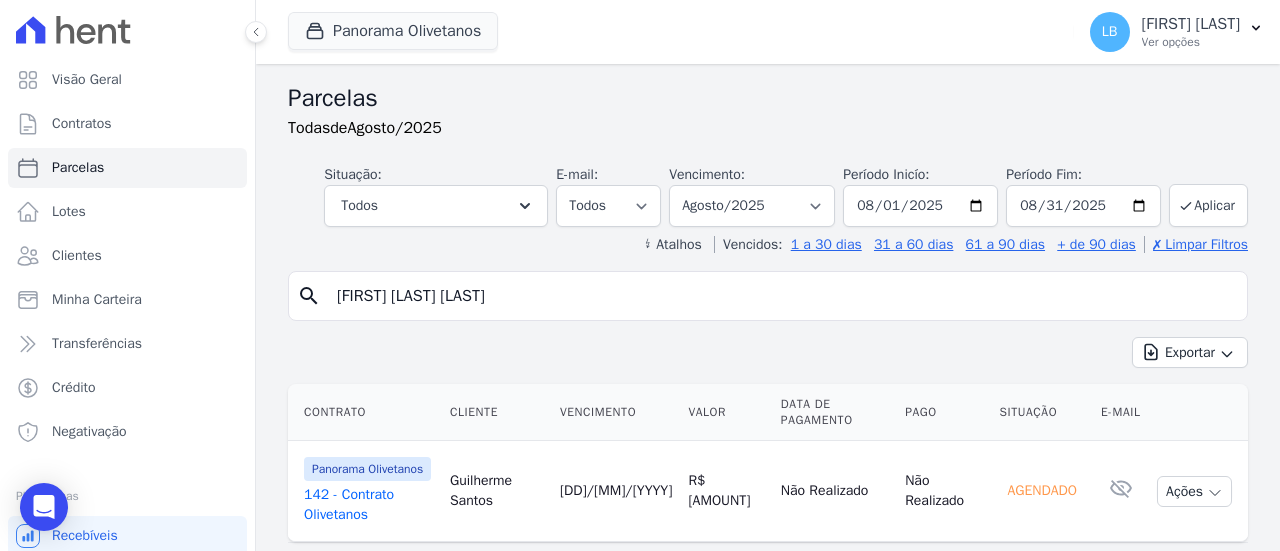 scroll, scrollTop: 48, scrollLeft: 0, axis: vertical 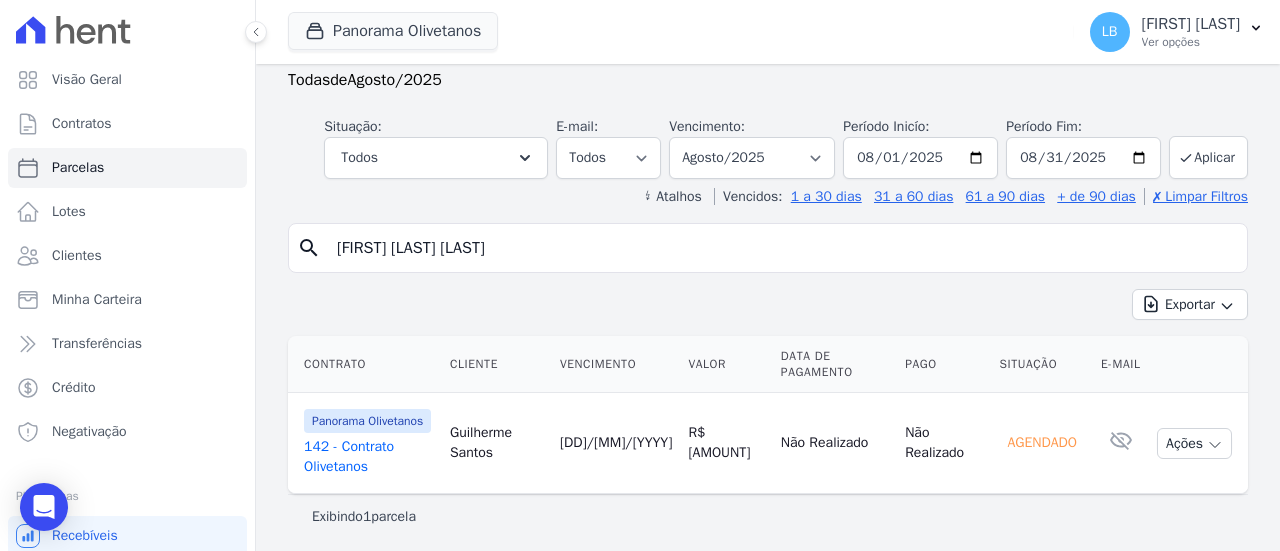 click on "142 - Contrato Olivetanos" at bounding box center [369, 457] 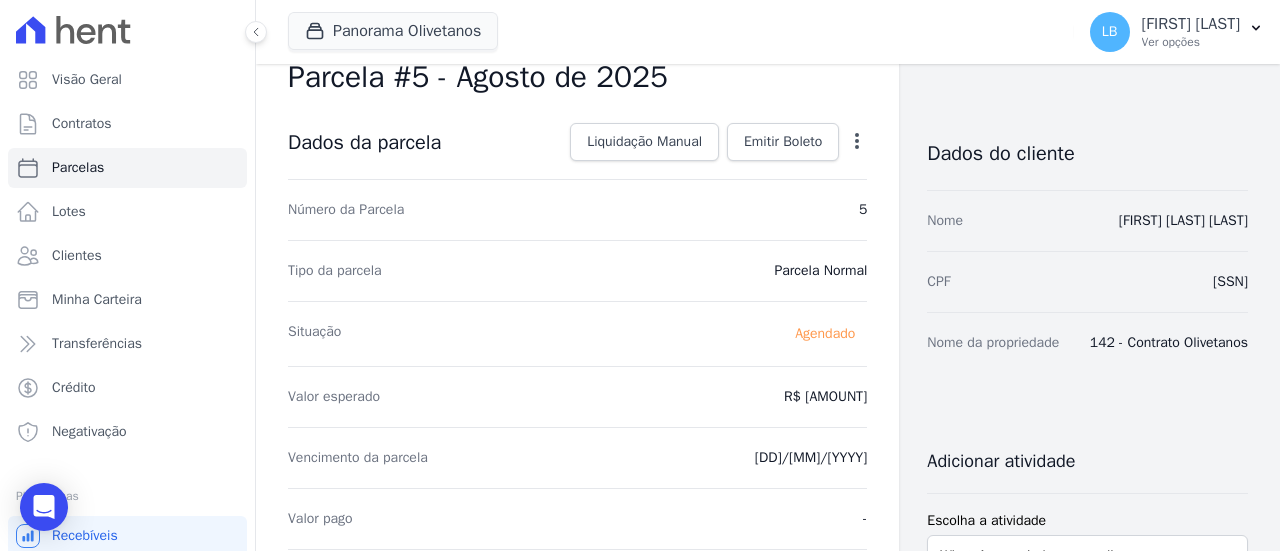 scroll, scrollTop: 0, scrollLeft: 0, axis: both 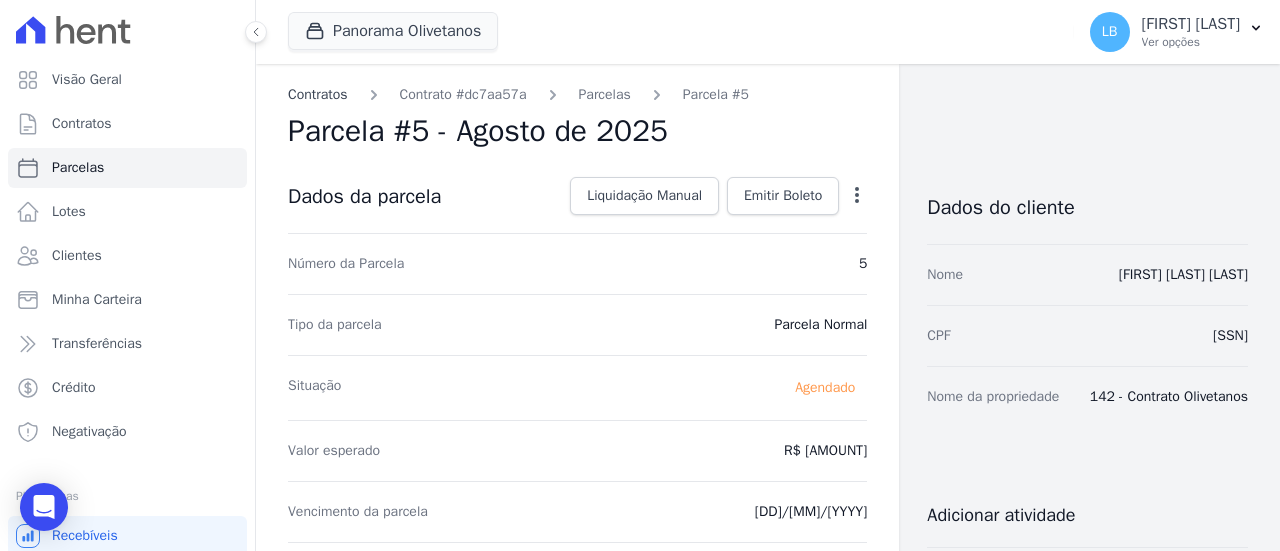 click on "Contratos" at bounding box center (318, 94) 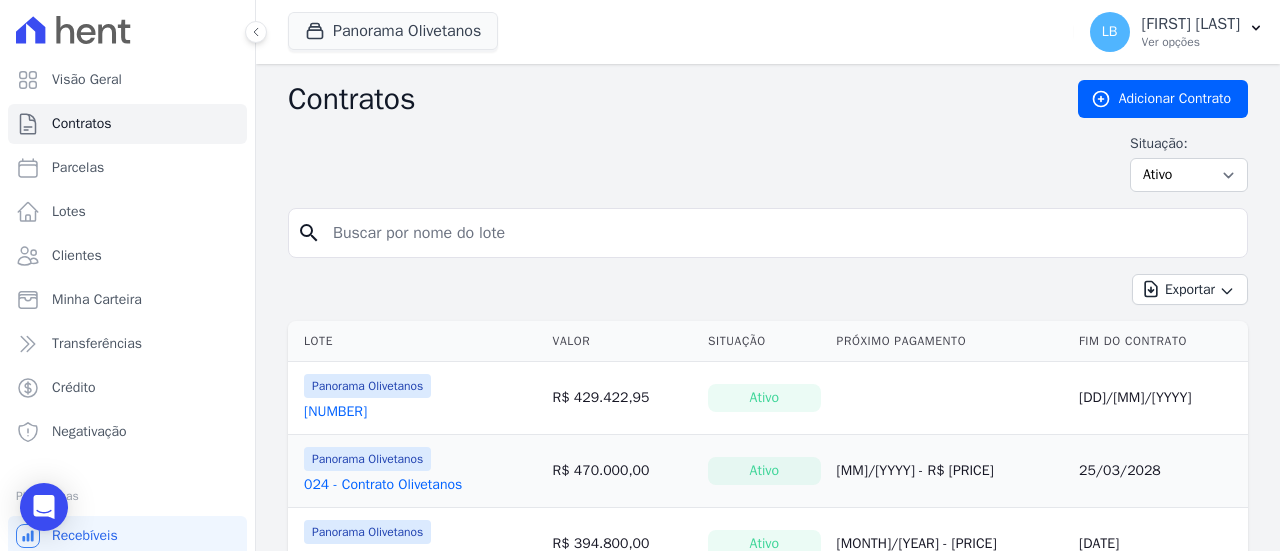 click at bounding box center [780, 233] 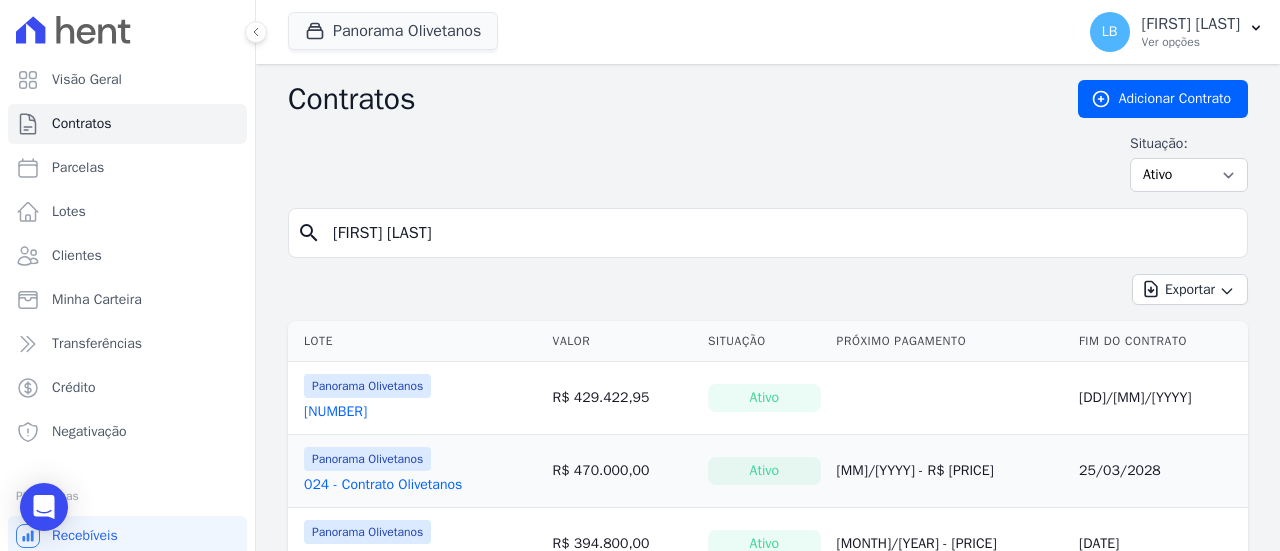 type on "leandro lima" 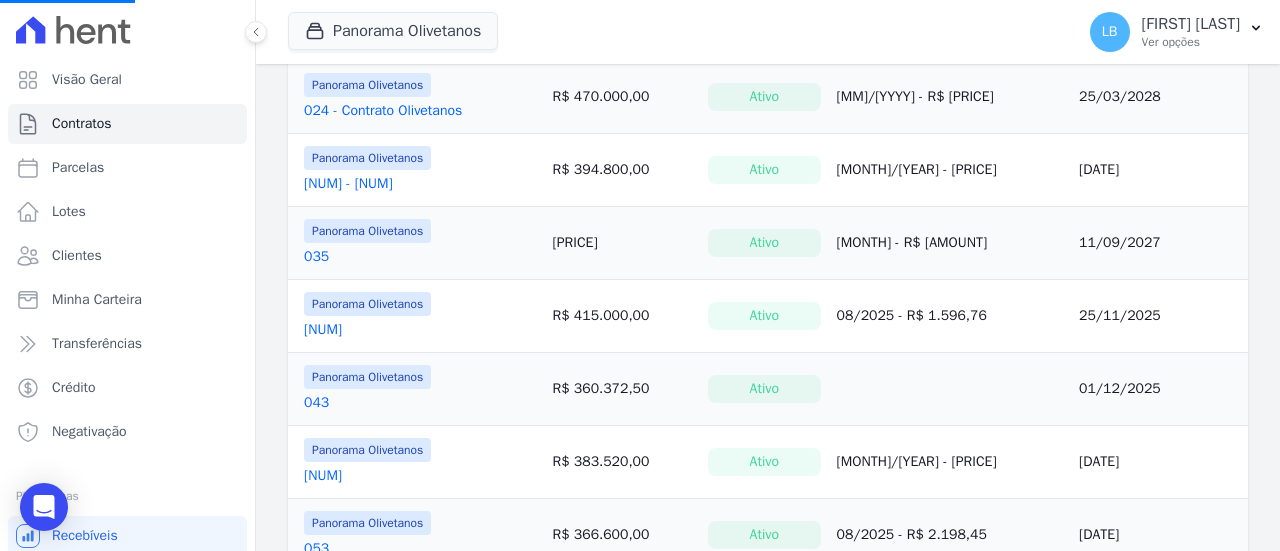 scroll, scrollTop: 400, scrollLeft: 0, axis: vertical 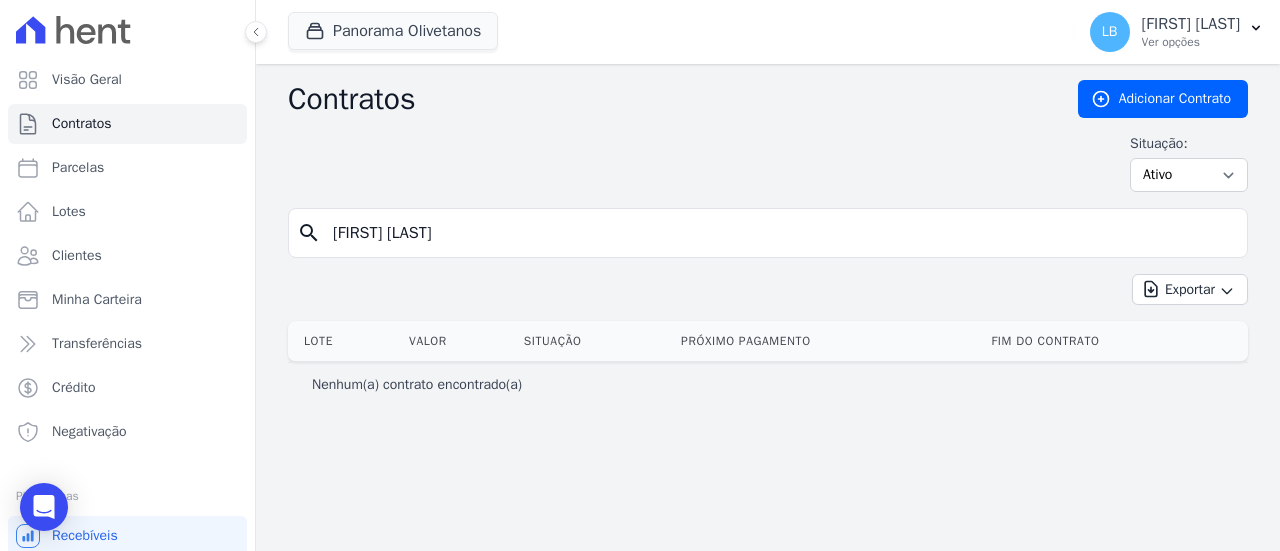 click on "leandro lima" at bounding box center [780, 233] 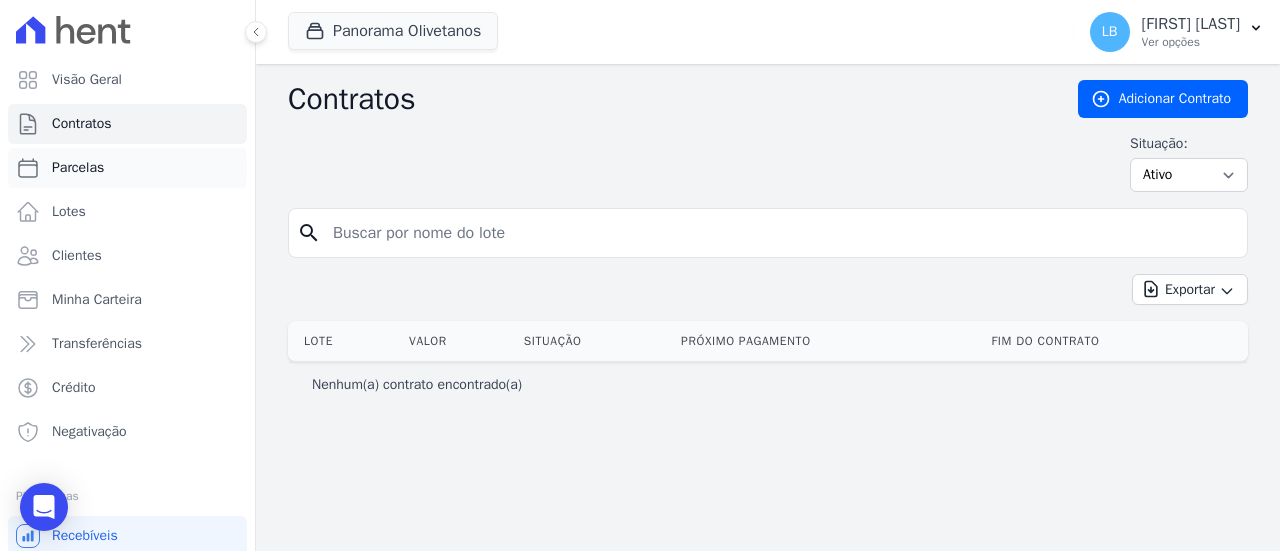 type 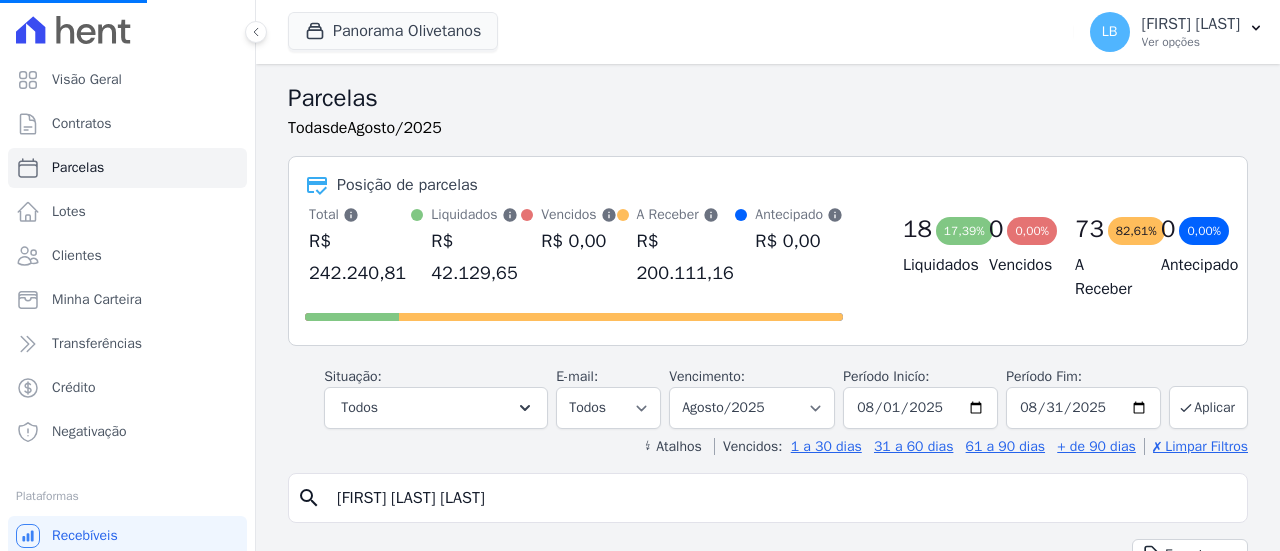 click on "[FIRST] de [LAST] [LAST]" at bounding box center [782, 498] 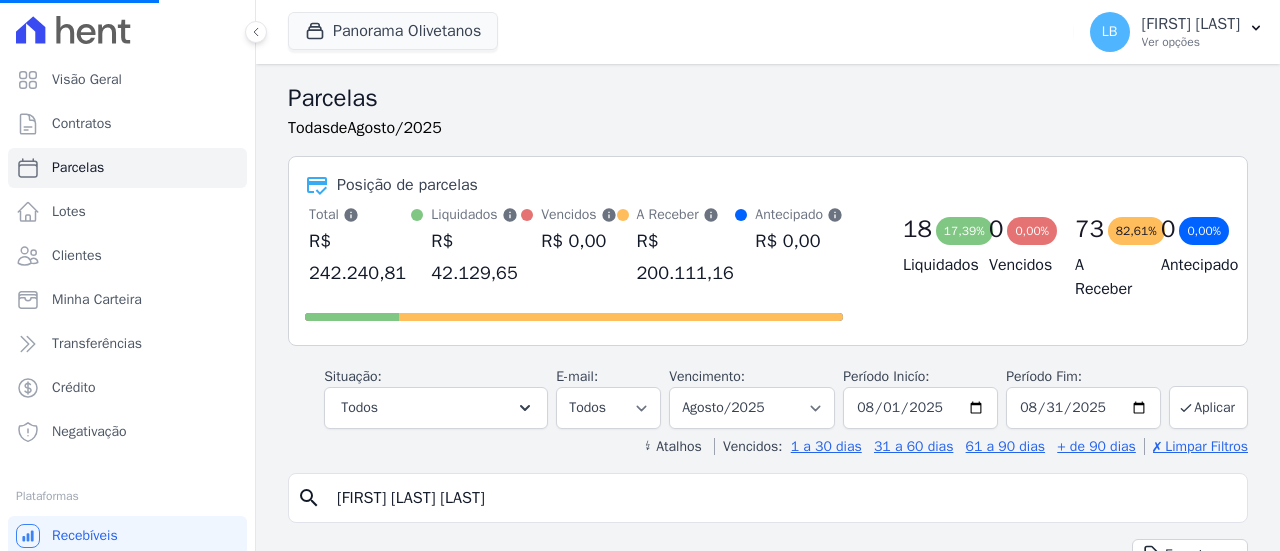 drag, startPoint x: 527, startPoint y: 489, endPoint x: 208, endPoint y: 457, distance: 320.601 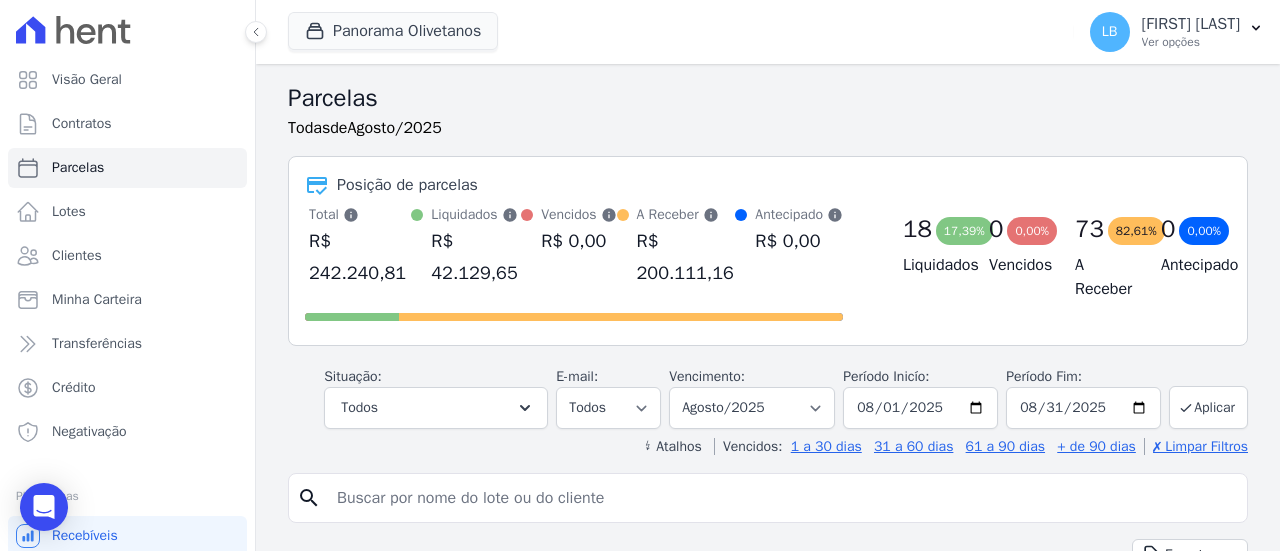 click at bounding box center [782, 498] 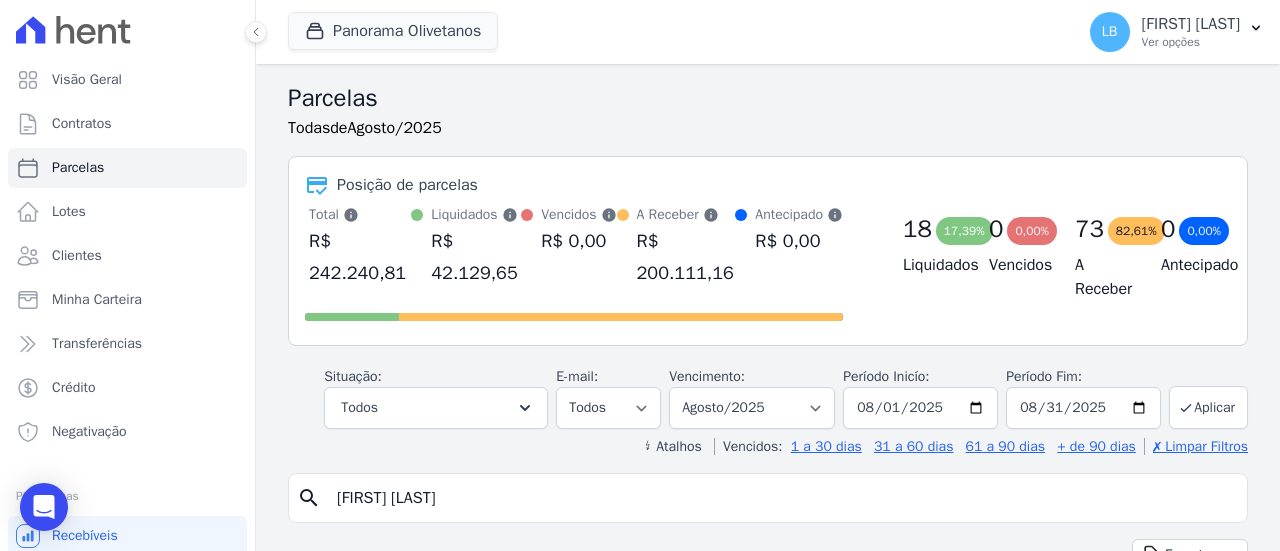 type on "lenadro lima" 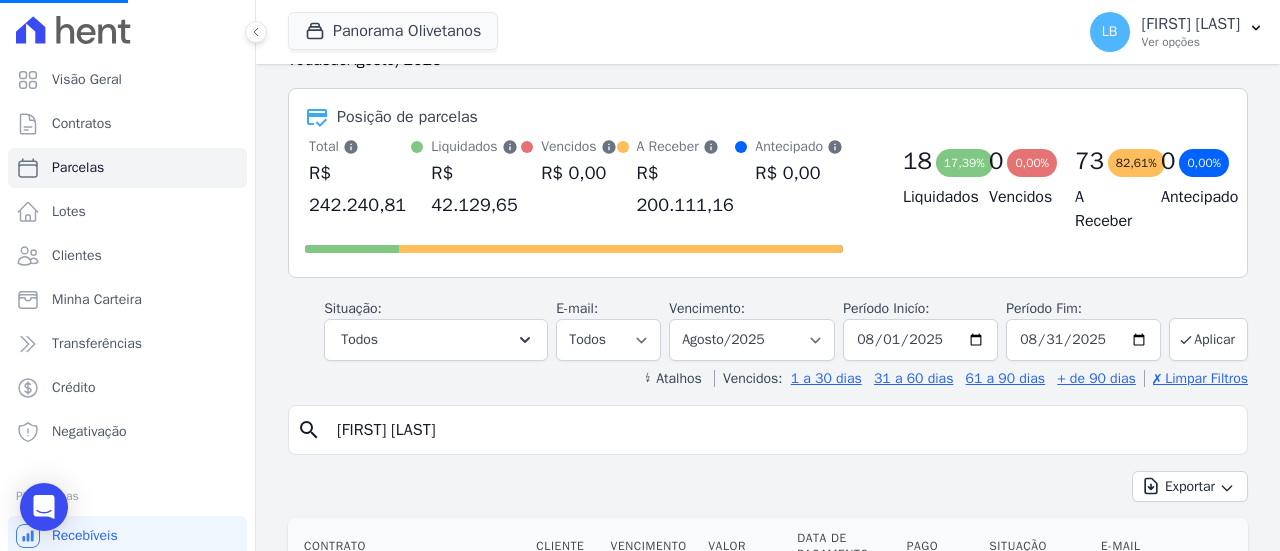 scroll, scrollTop: 100, scrollLeft: 0, axis: vertical 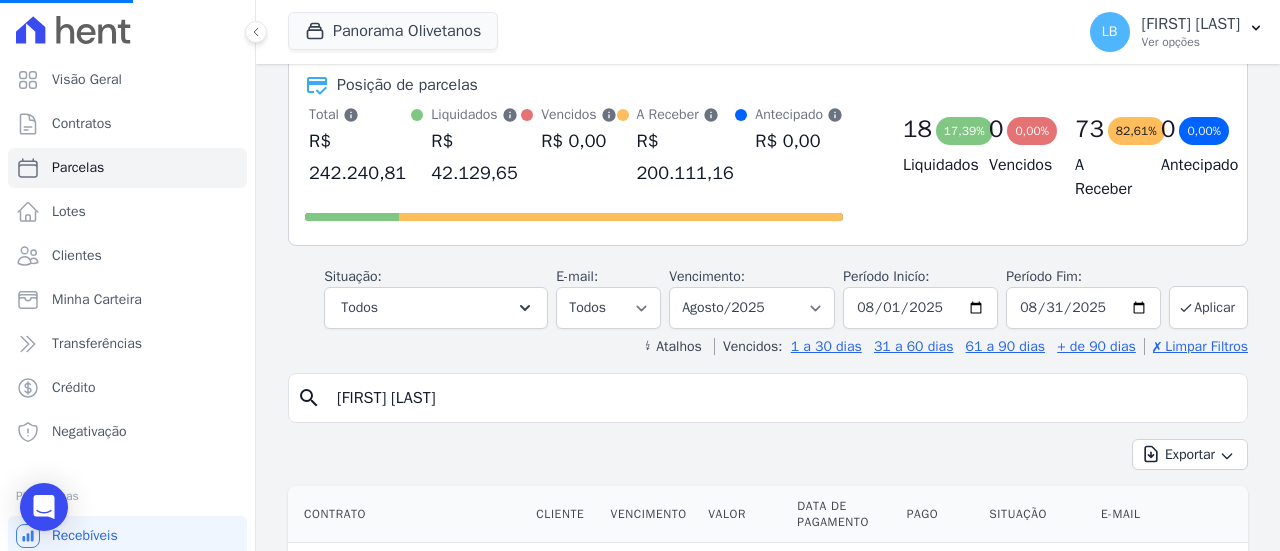 select 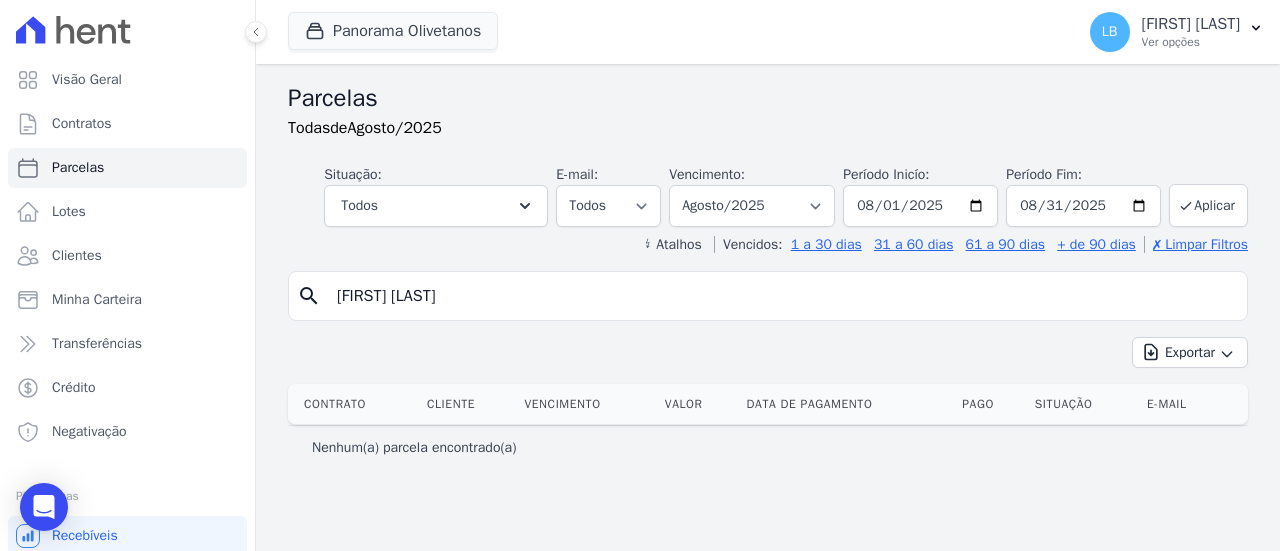 click on "Contrato" at bounding box center [353, 404] 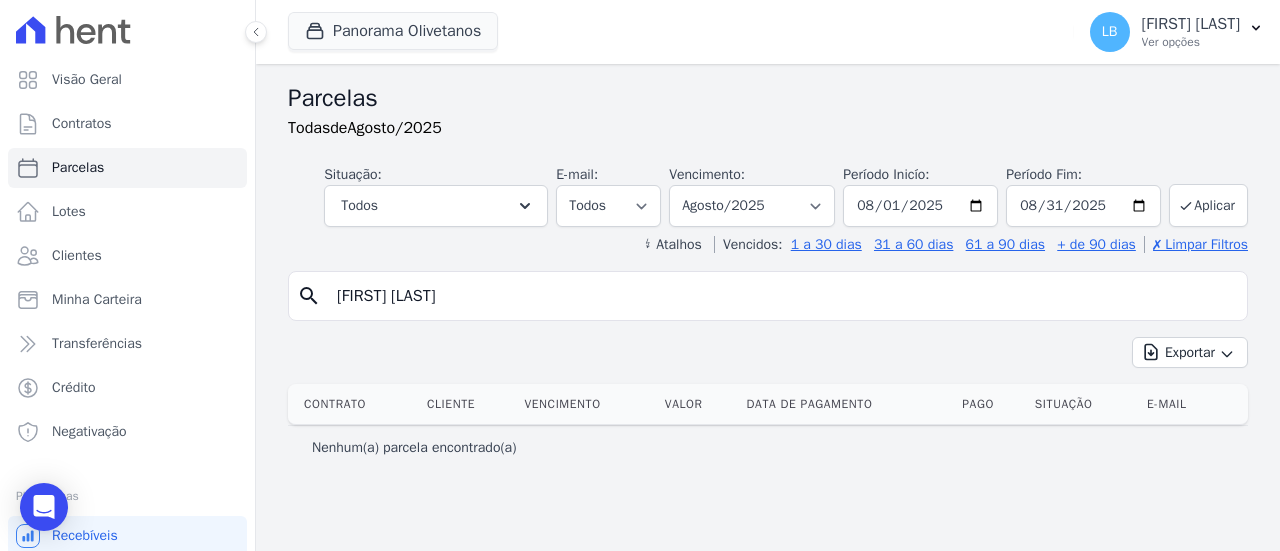 click on "lenadro lima" at bounding box center (782, 296) 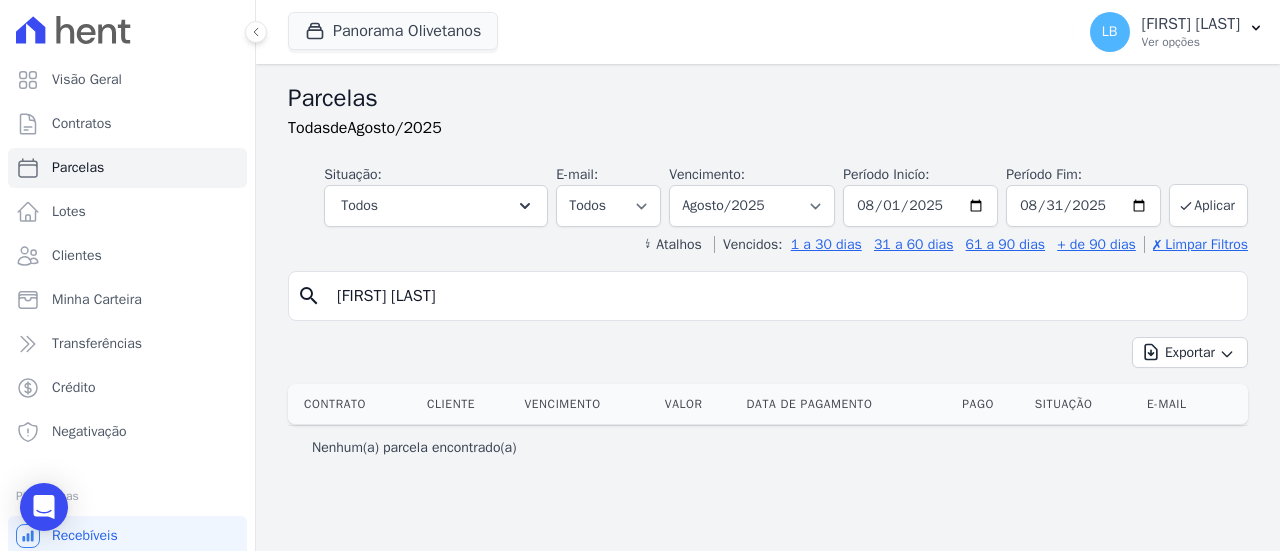 type on "leandro lima" 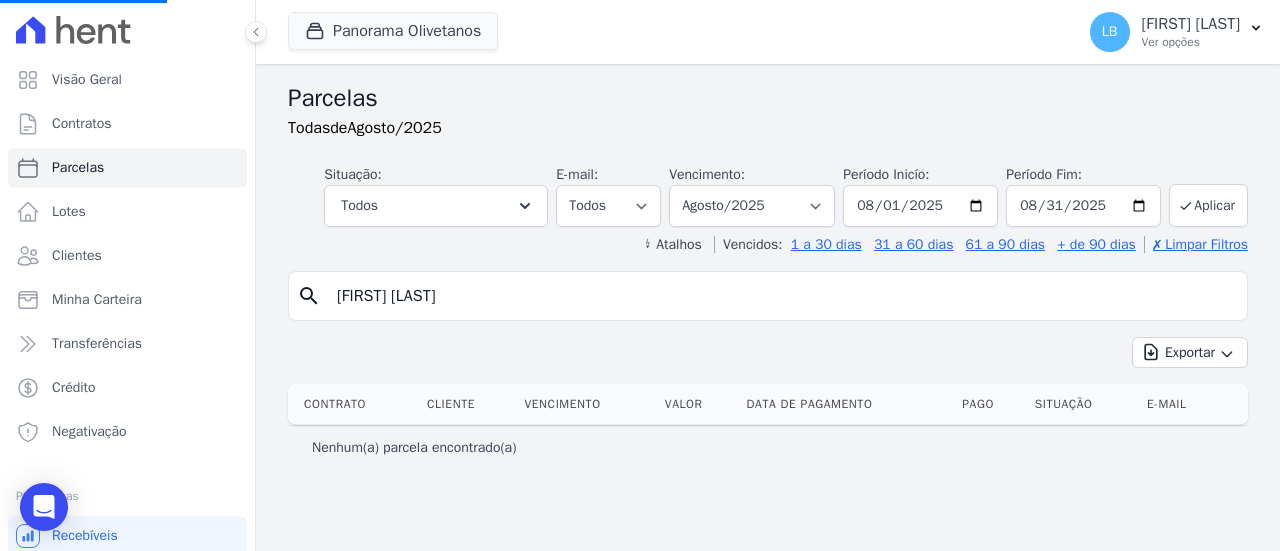 select 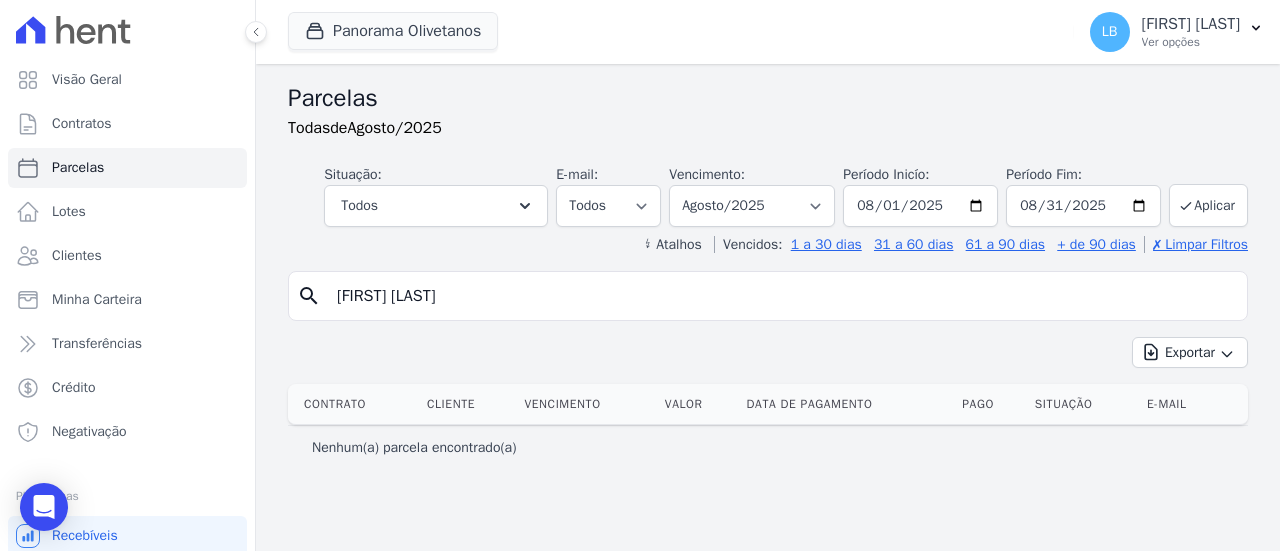 click on "leandro lima" at bounding box center [782, 296] 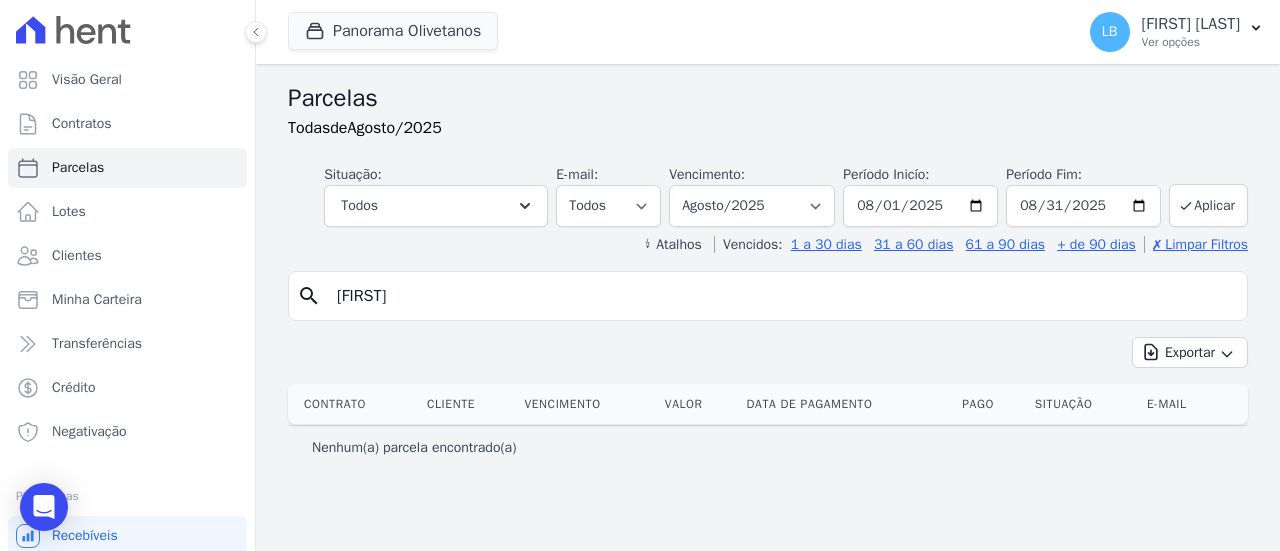 type on "[FIRST]" 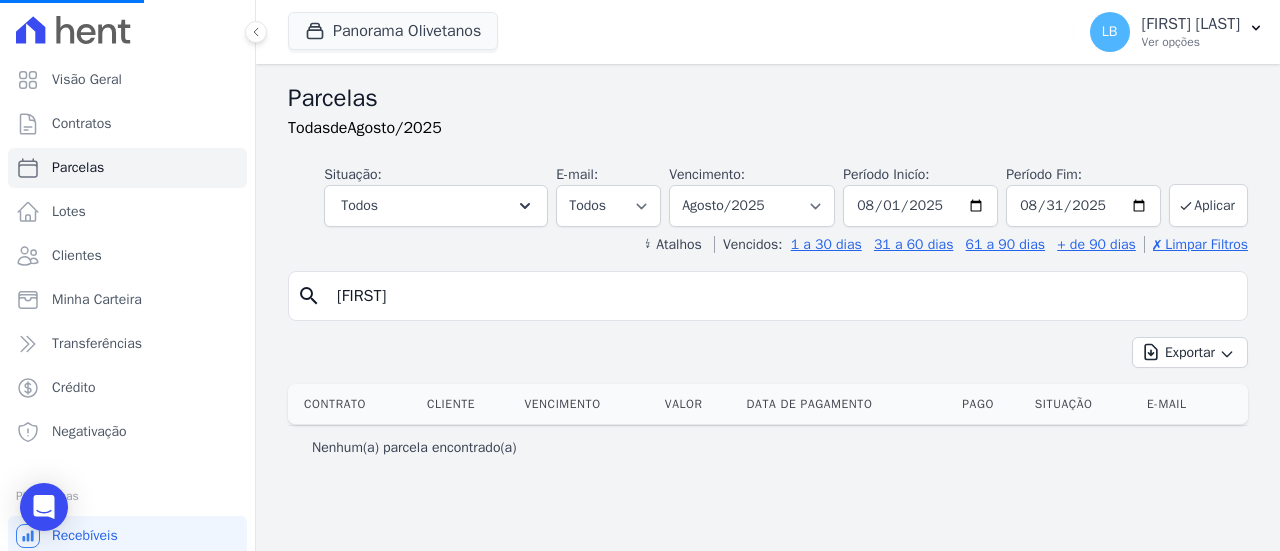 select 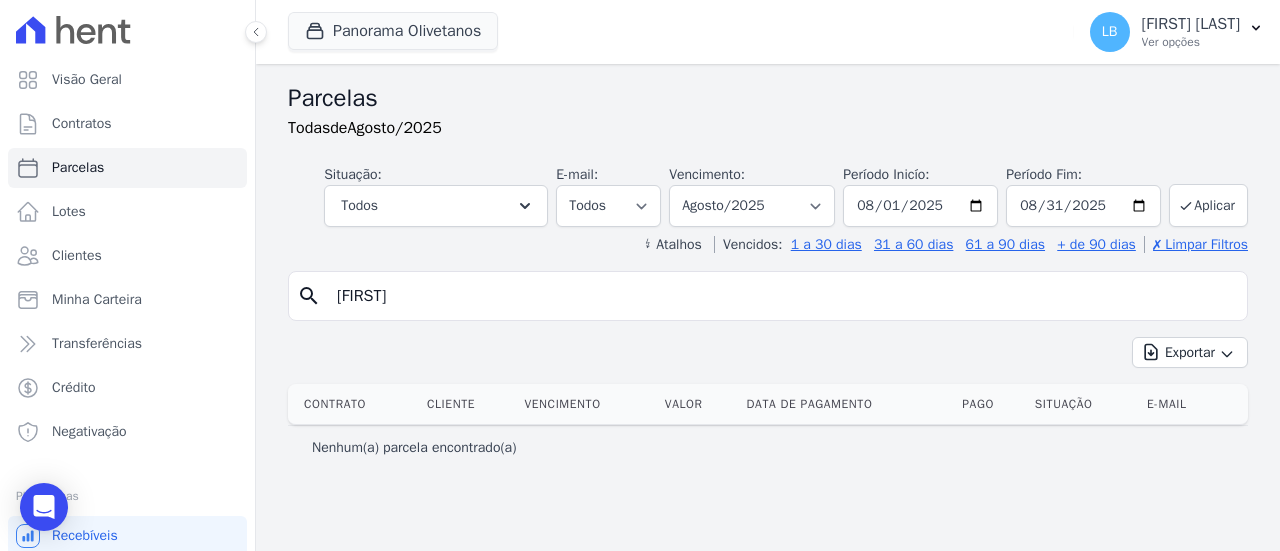 click on "[FIRST]" at bounding box center (782, 296) 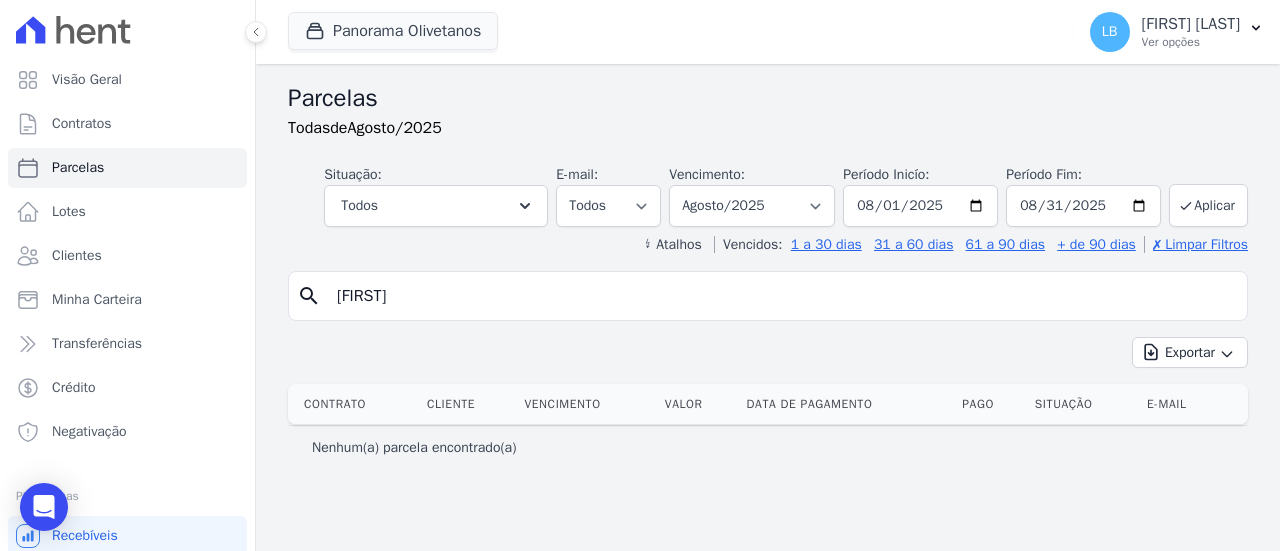 type on "[FIRST]" 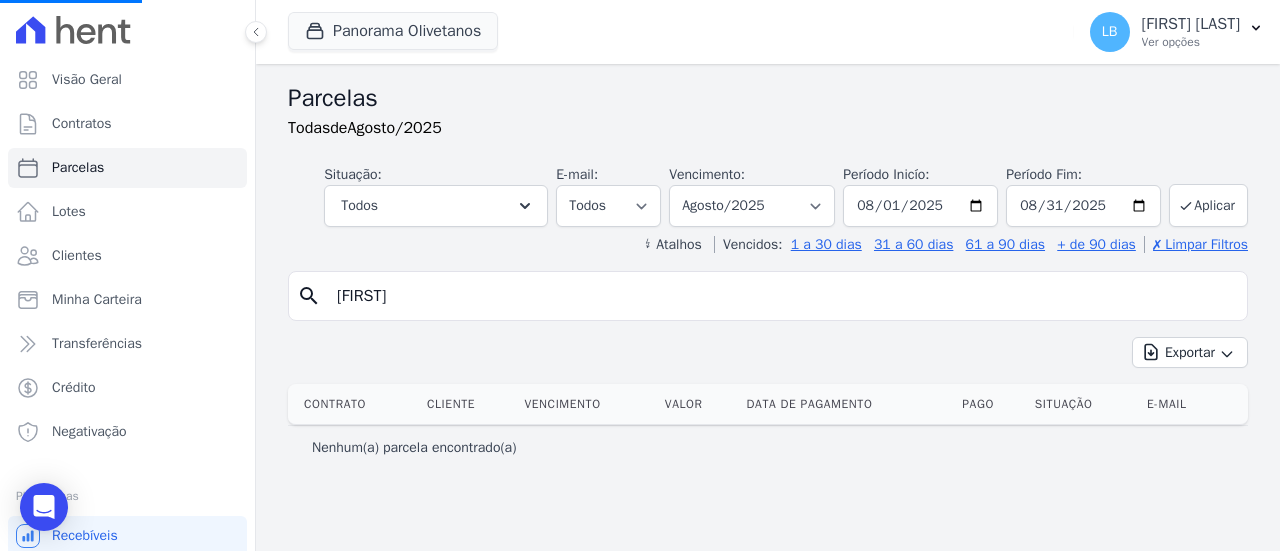 select 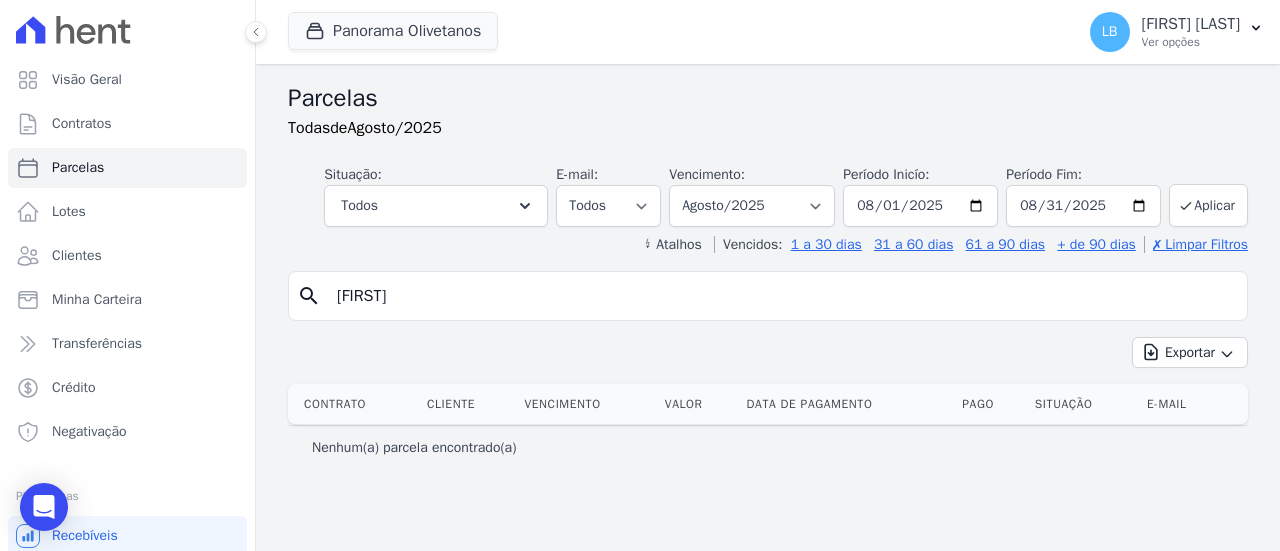 drag, startPoint x: 460, startPoint y: 282, endPoint x: 304, endPoint y: 282, distance: 156 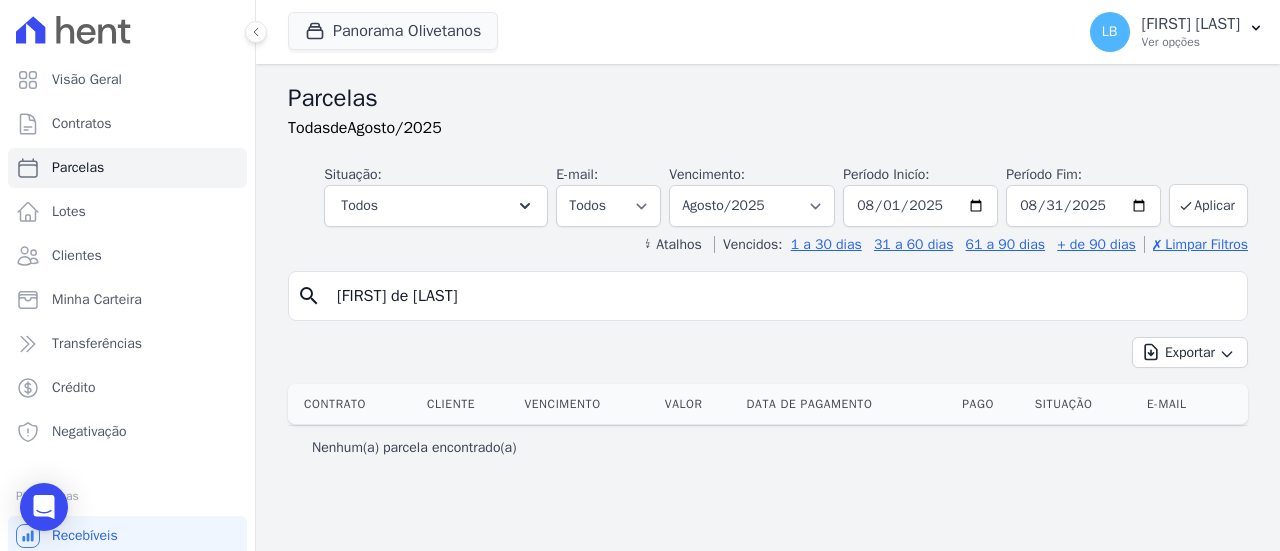 type on "guilherme de lima" 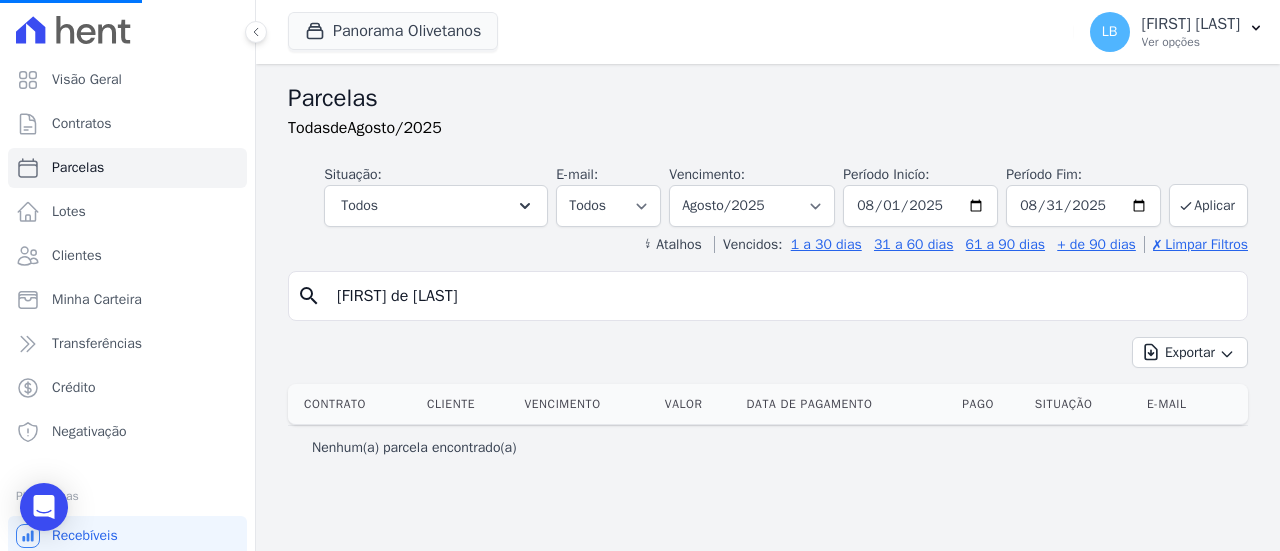 select 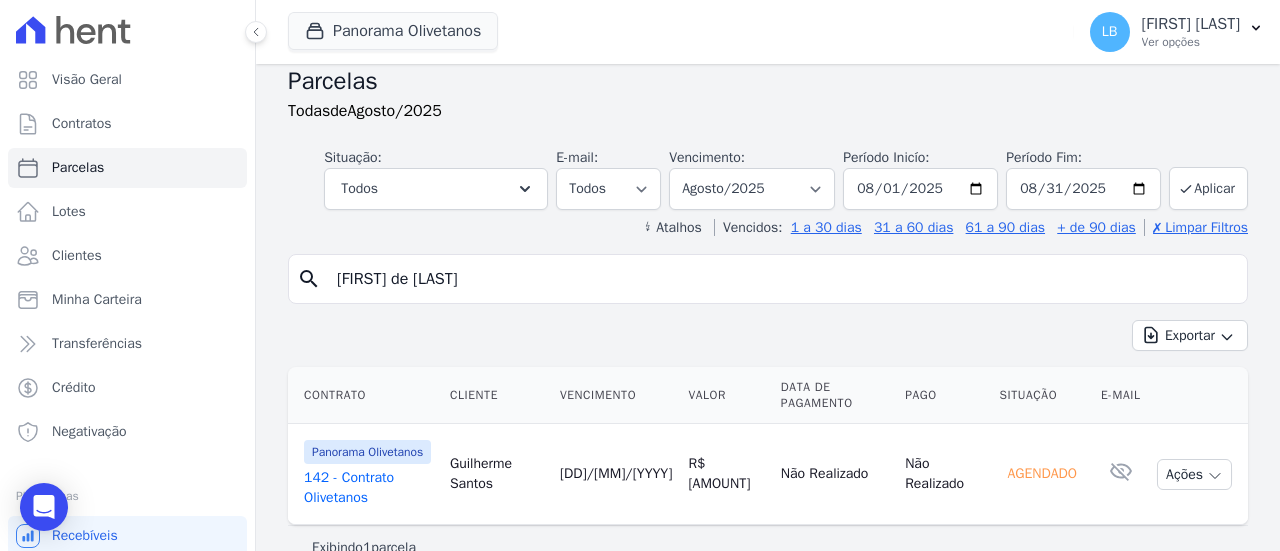 scroll, scrollTop: 48, scrollLeft: 0, axis: vertical 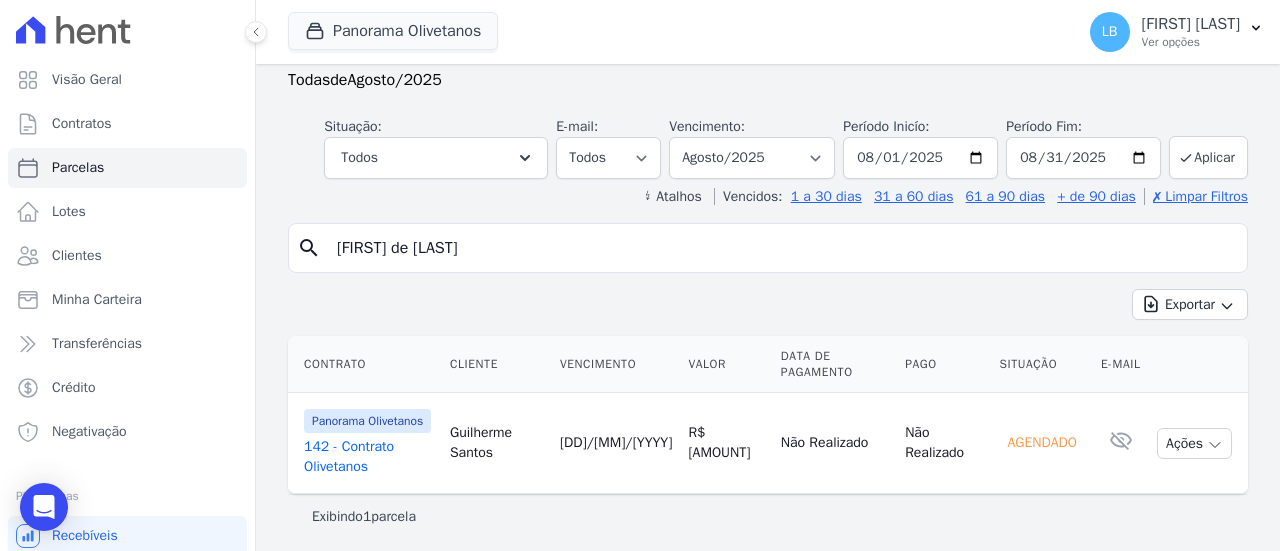 drag, startPoint x: 463, startPoint y: 427, endPoint x: 508, endPoint y: 463, distance: 57.628117 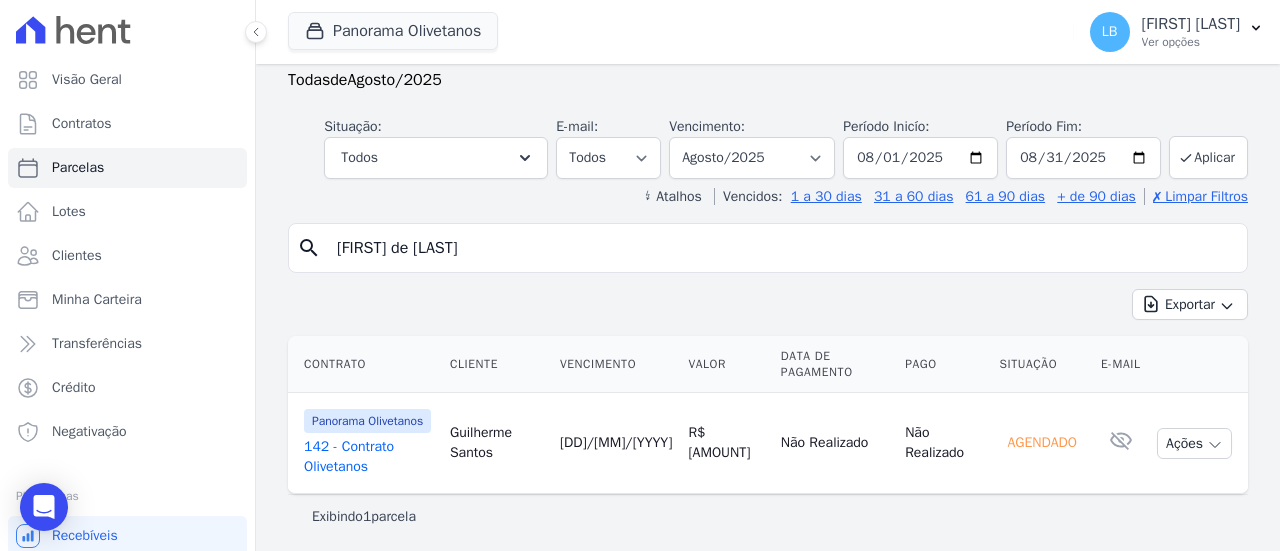 click on "Guilherme Santos" at bounding box center (497, 443) 